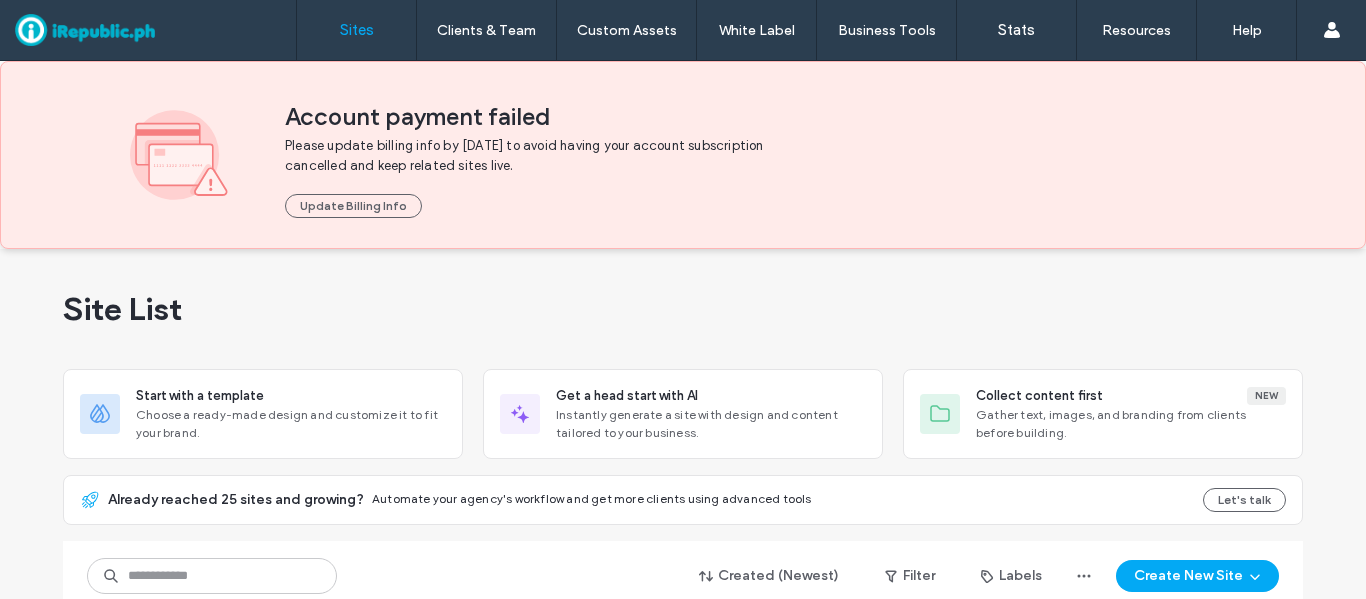 scroll, scrollTop: 0, scrollLeft: 0, axis: both 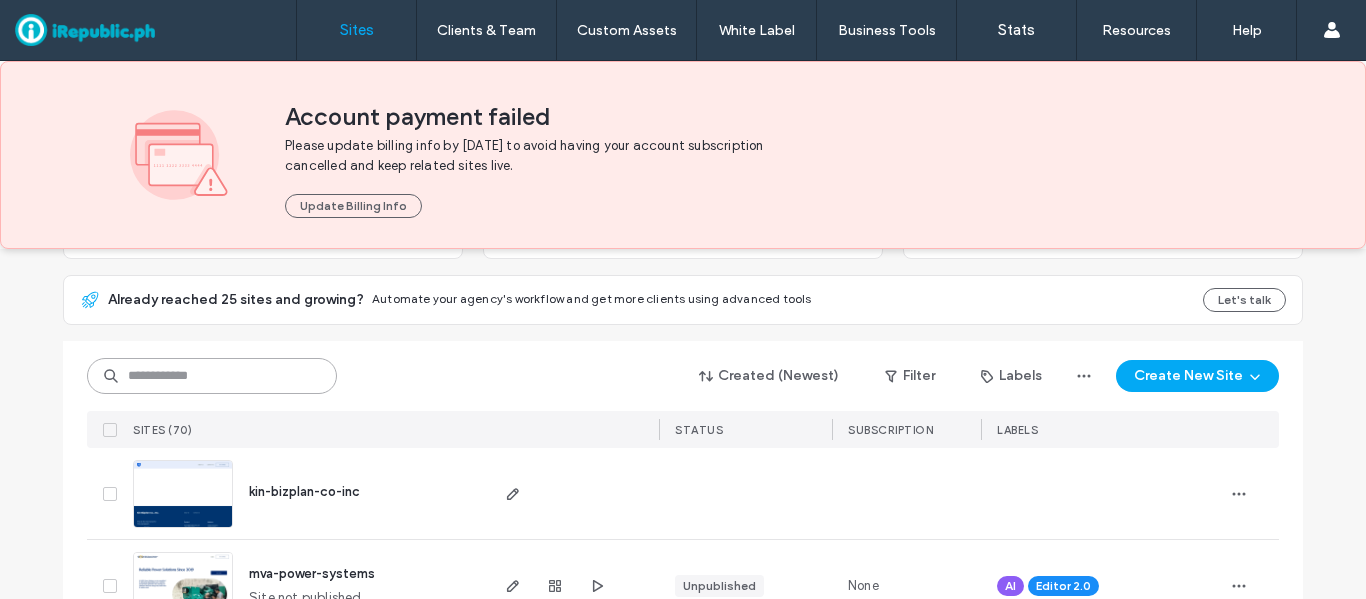 click at bounding box center [212, 376] 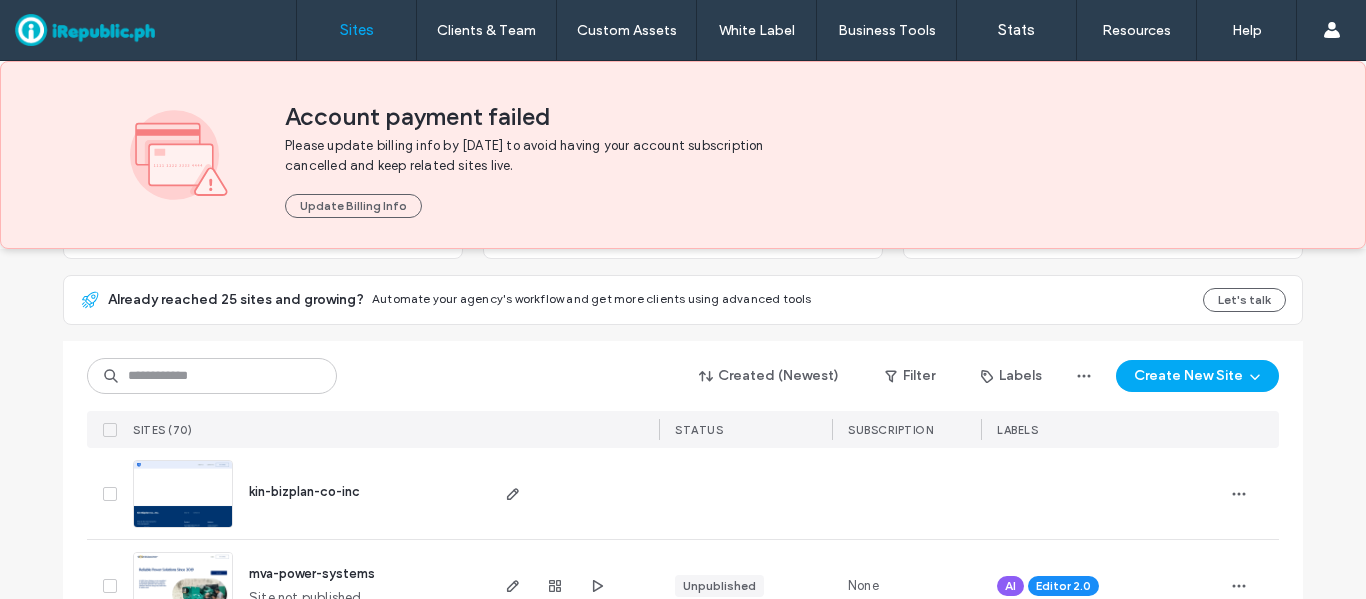 drag, startPoint x: 296, startPoint y: 147, endPoint x: 601, endPoint y: 159, distance: 305.23596 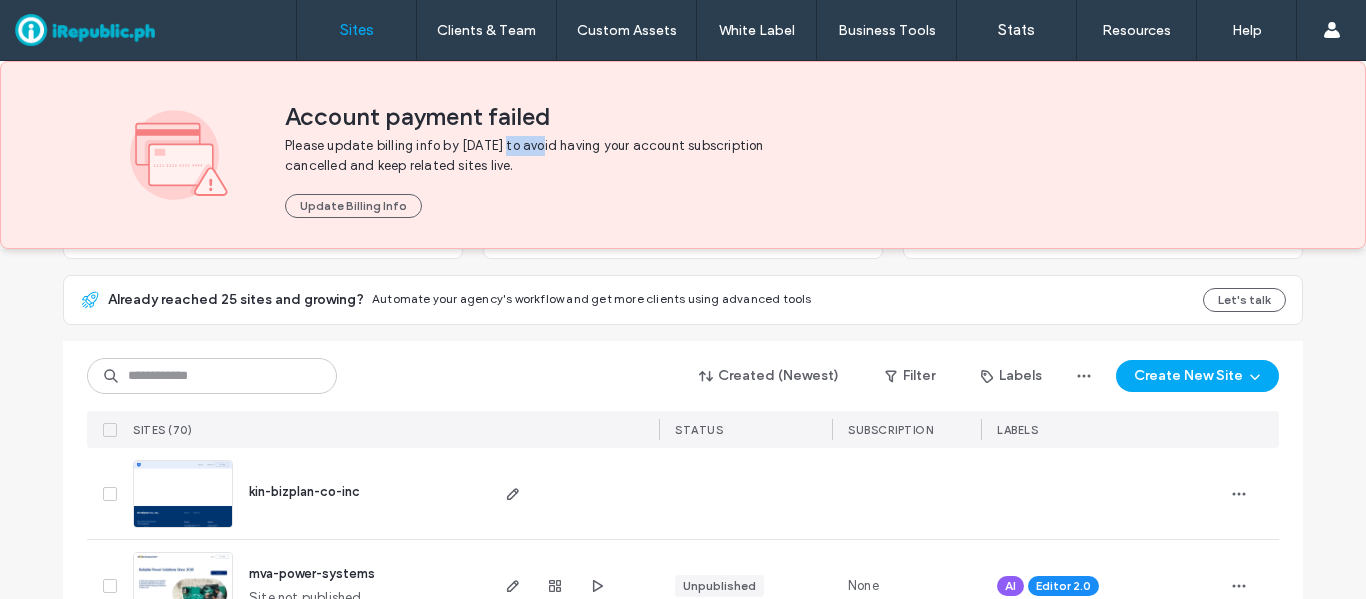 drag, startPoint x: 505, startPoint y: 145, endPoint x: 543, endPoint y: 141, distance: 38.209946 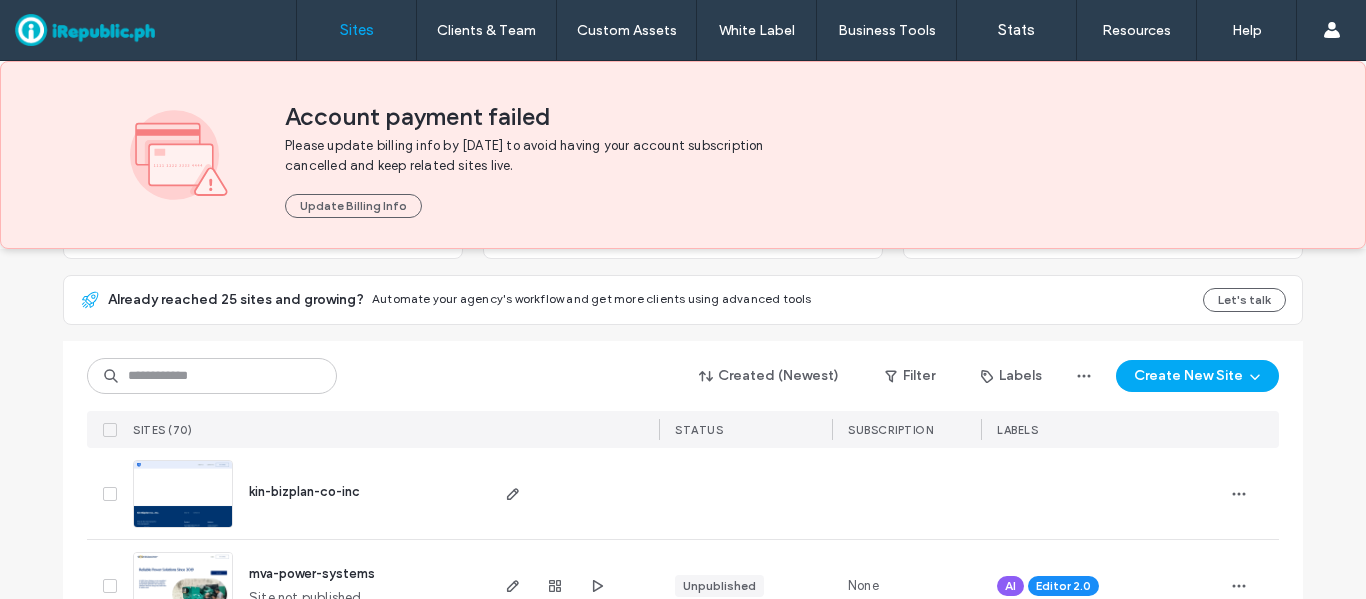 click on "Update Billing Info" at bounding box center [760, 197] 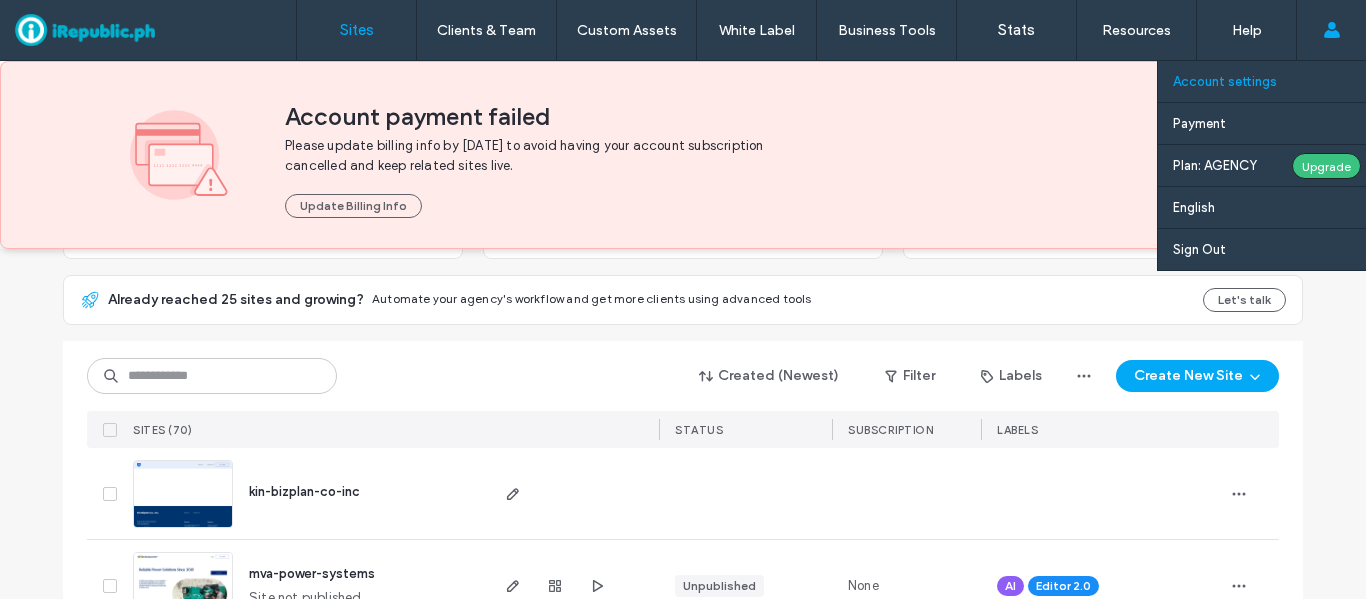 click on "Account settings" at bounding box center (1225, 81) 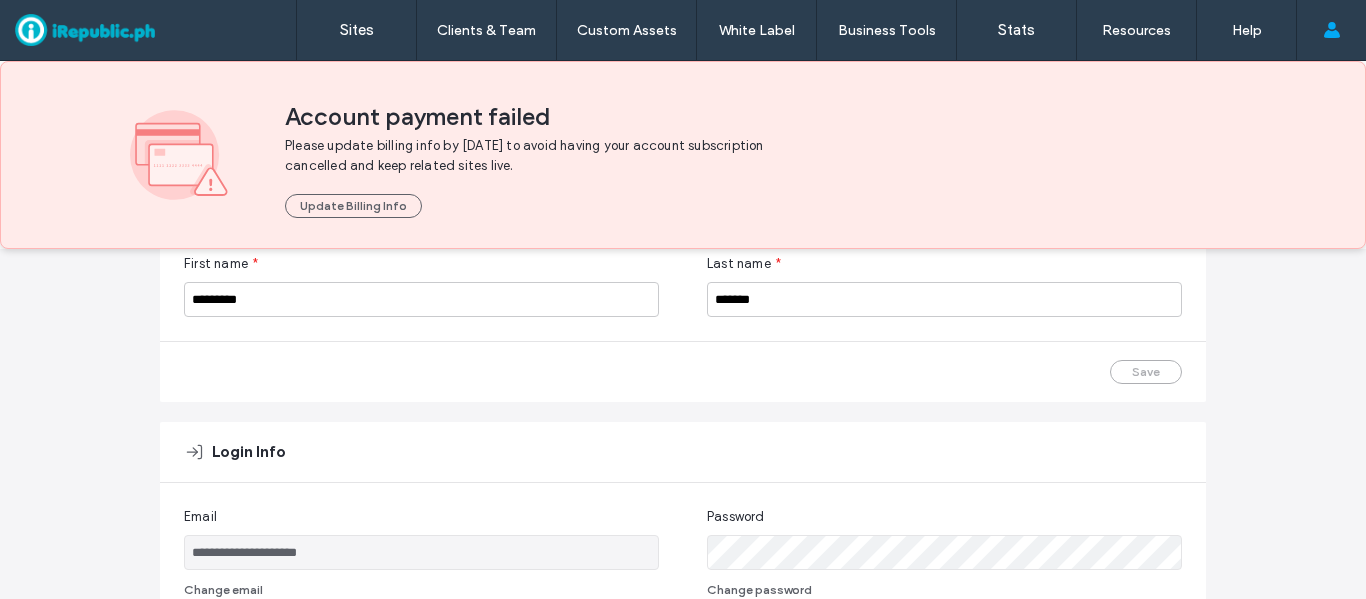 scroll, scrollTop: 300, scrollLeft: 0, axis: vertical 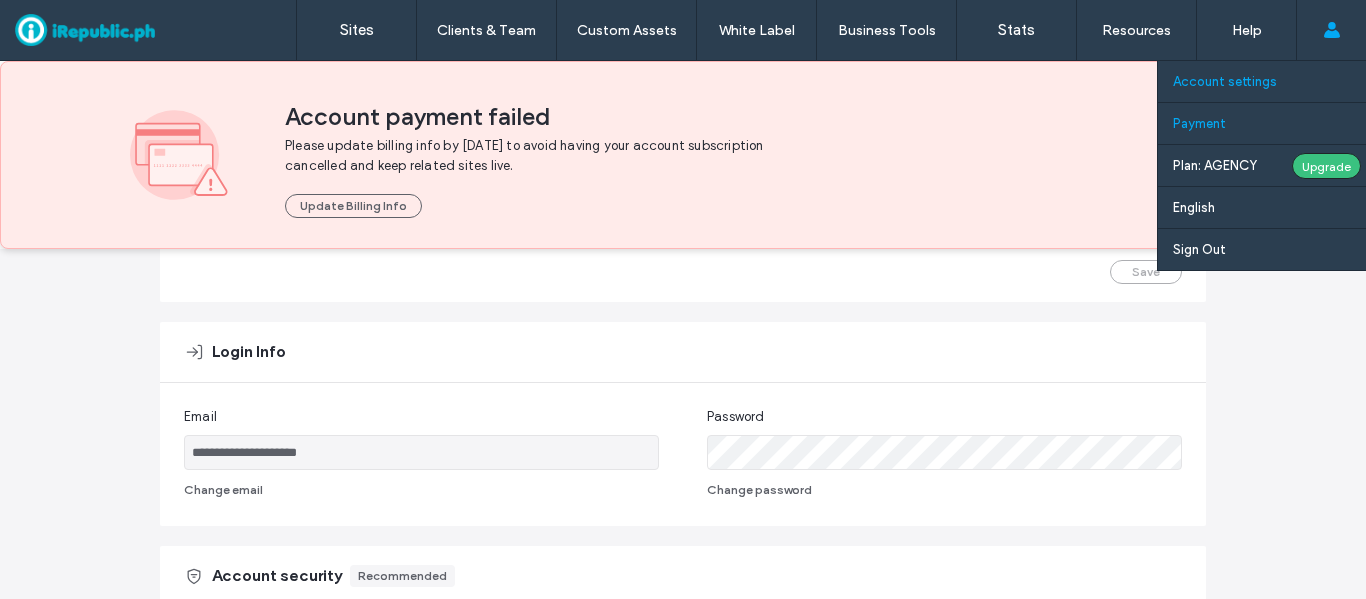 click on "Payment" at bounding box center (1269, 123) 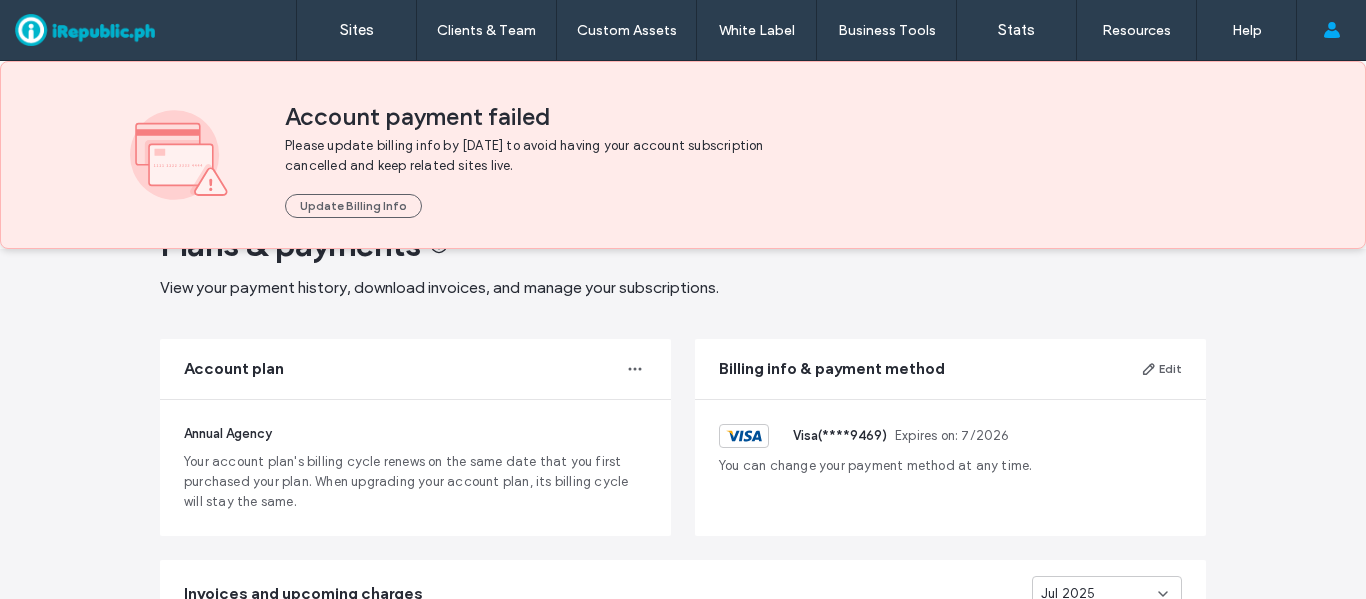 scroll, scrollTop: 100, scrollLeft: 0, axis: vertical 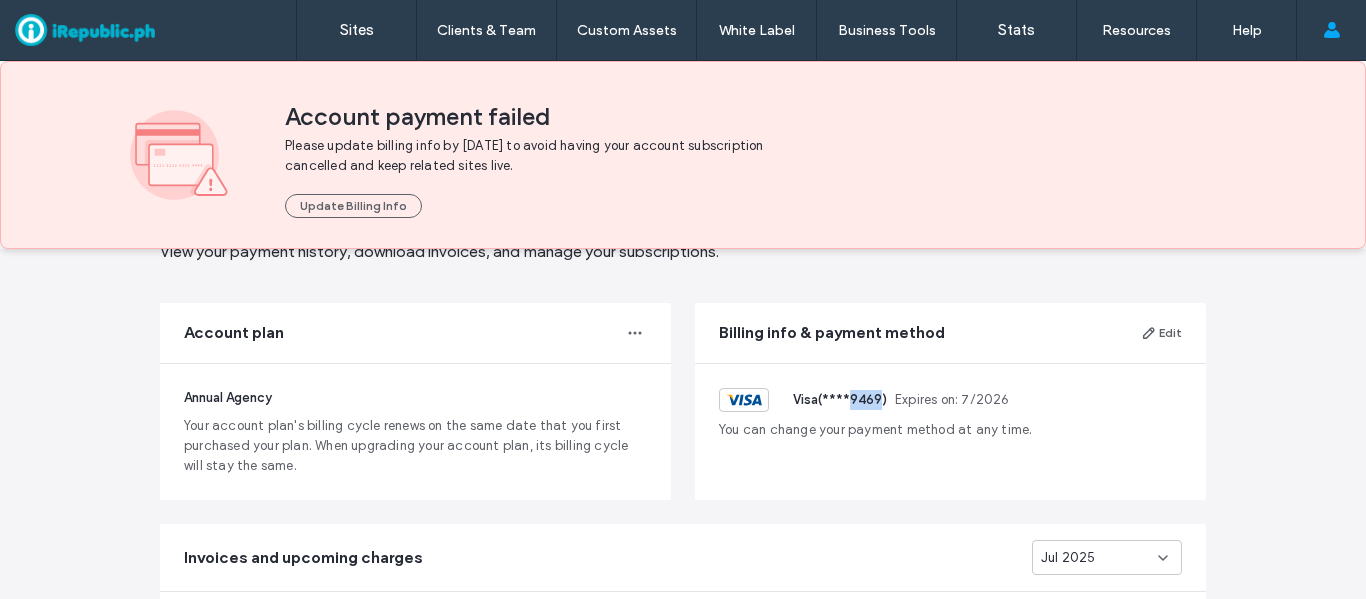 drag, startPoint x: 848, startPoint y: 401, endPoint x: 874, endPoint y: 405, distance: 26.305893 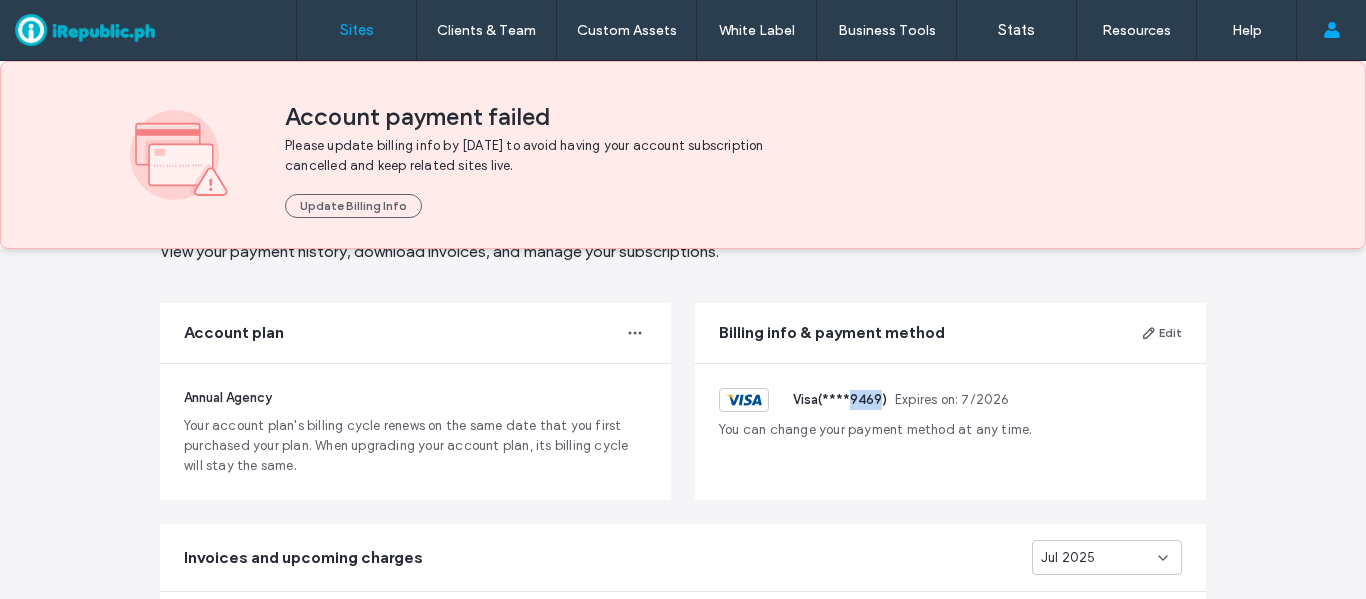 drag, startPoint x: 369, startPoint y: 38, endPoint x: 351, endPoint y: 50, distance: 21.633308 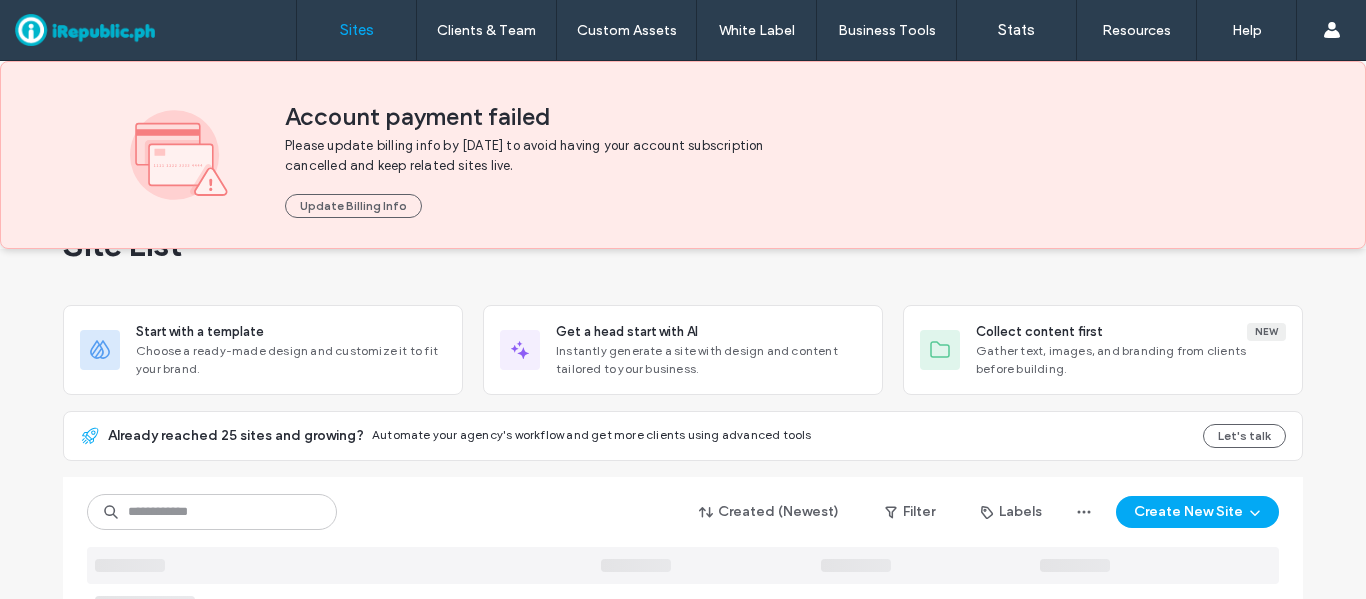scroll, scrollTop: 100, scrollLeft: 0, axis: vertical 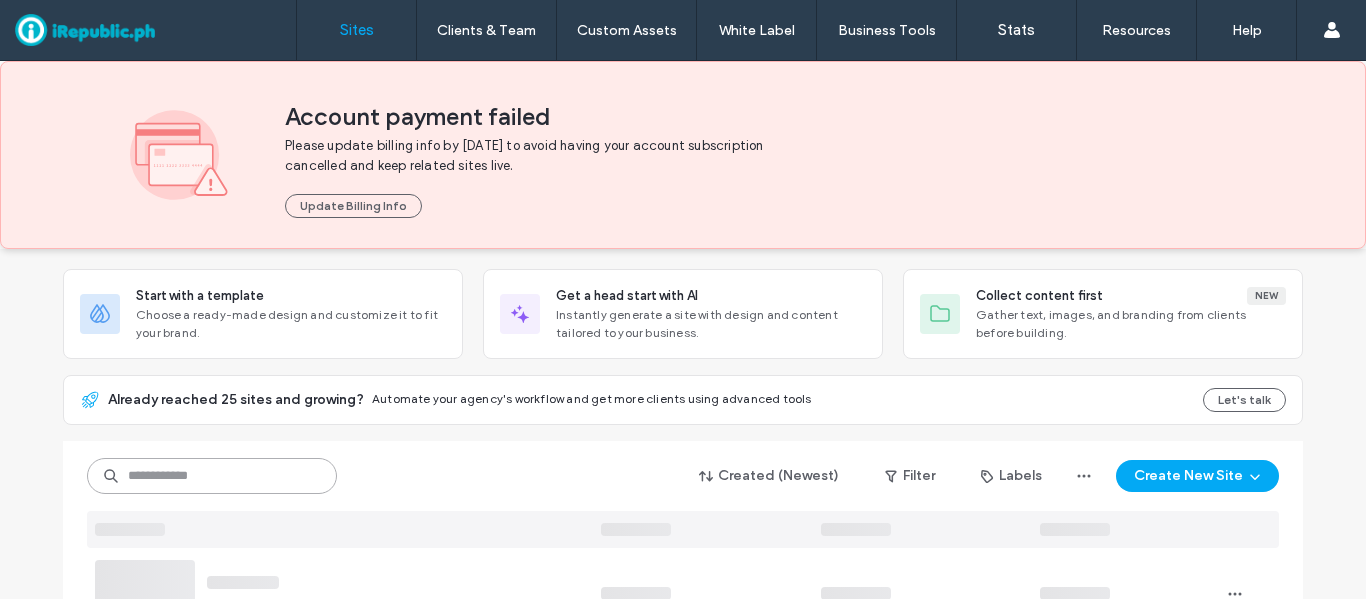 click at bounding box center (212, 476) 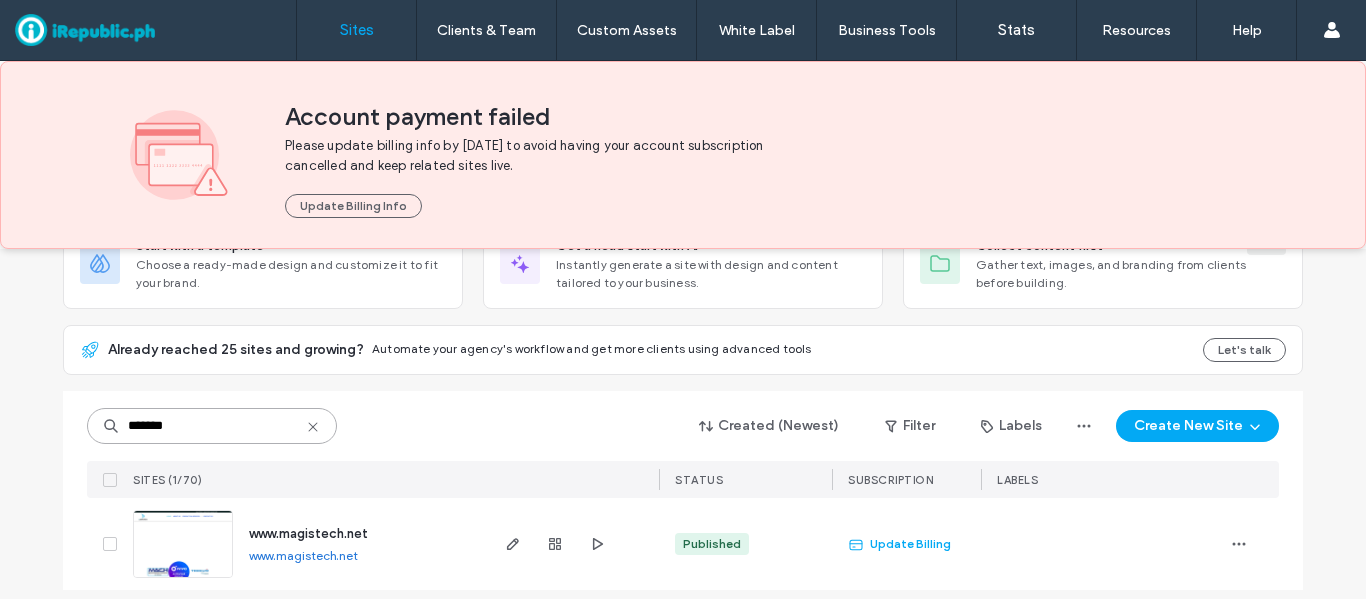 scroll, scrollTop: 165, scrollLeft: 0, axis: vertical 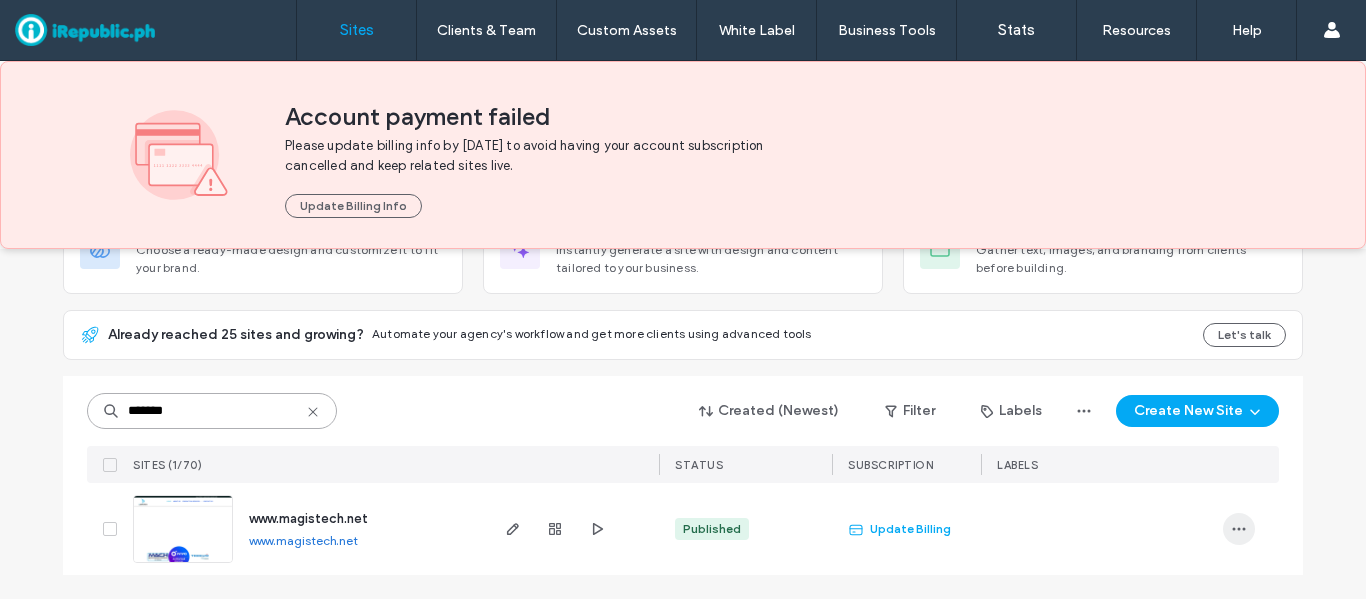 type on "*******" 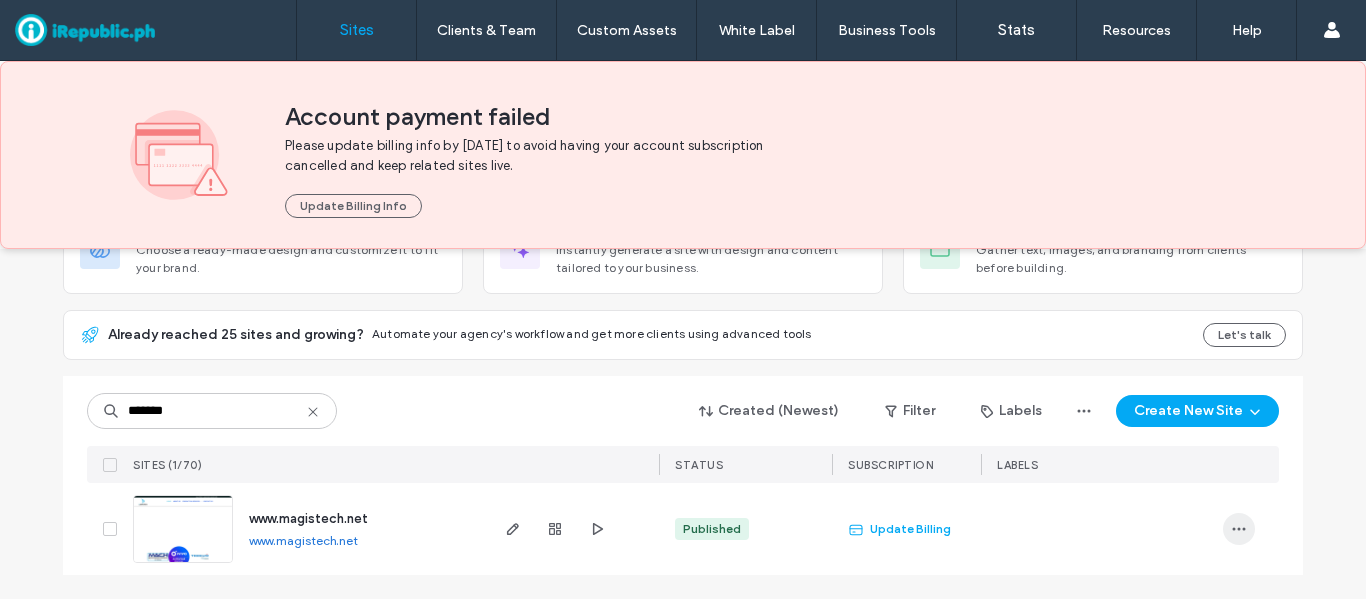 click 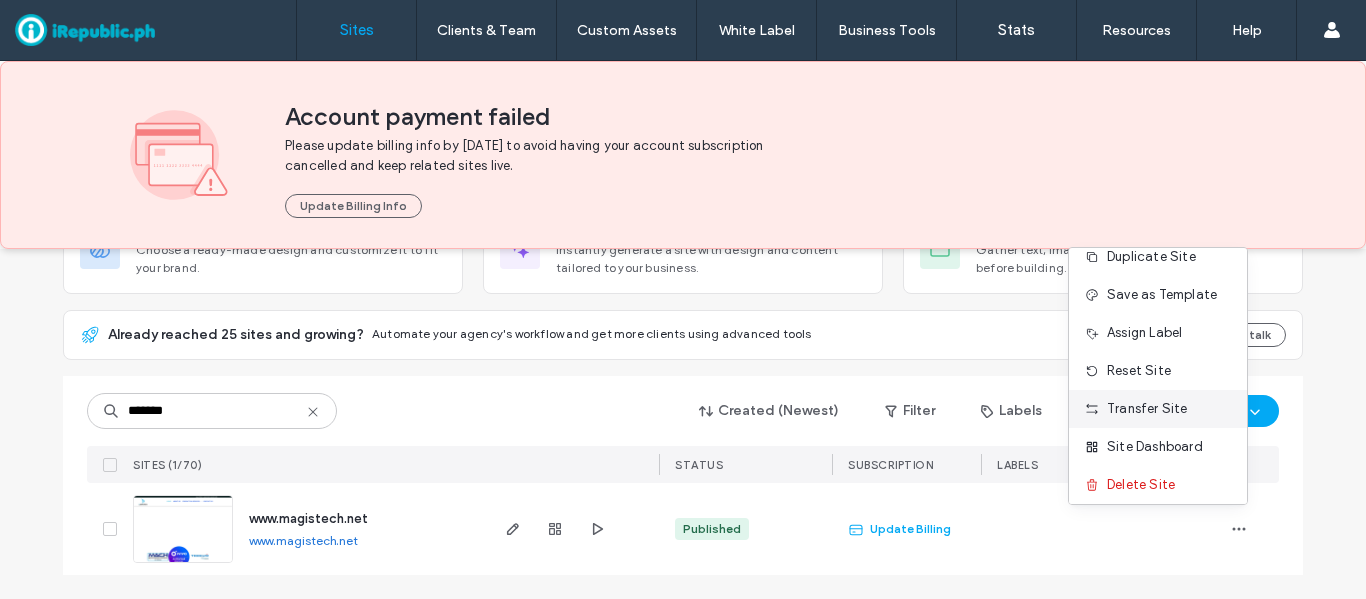 scroll, scrollTop: 26, scrollLeft: 0, axis: vertical 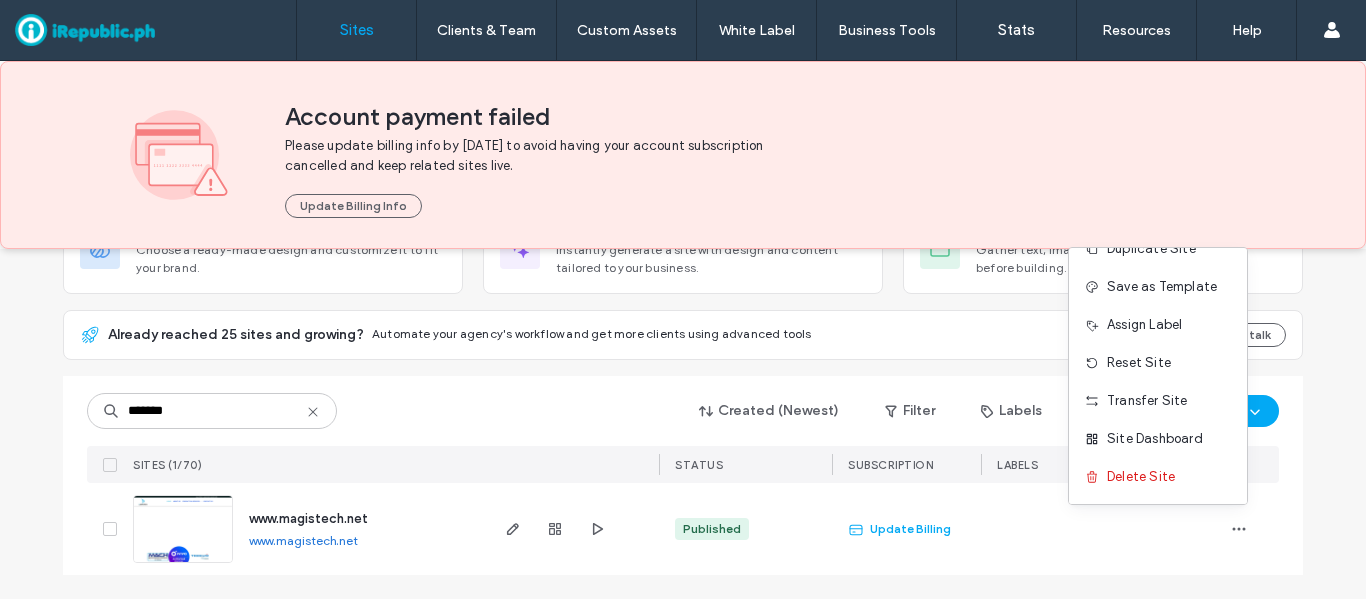 click on "Site List Start with a template Choose a ready-made design and customize it to fit your brand. Get a head start with AI Instantly generate a site with design and content tailored to your business. Collect content first New Gather text, images, and branding from clients before building. Already reached 25 sites and growing? Automate your agency's workflow and get more clients using advanced tools Let's talk ******* Created (Newest) Filter Labels Create New Site SITES (1/70) STATUS SUBSCRIPTION LABELS www.magistech.net www.magistech.net Published Update Billing" at bounding box center [683, 341] 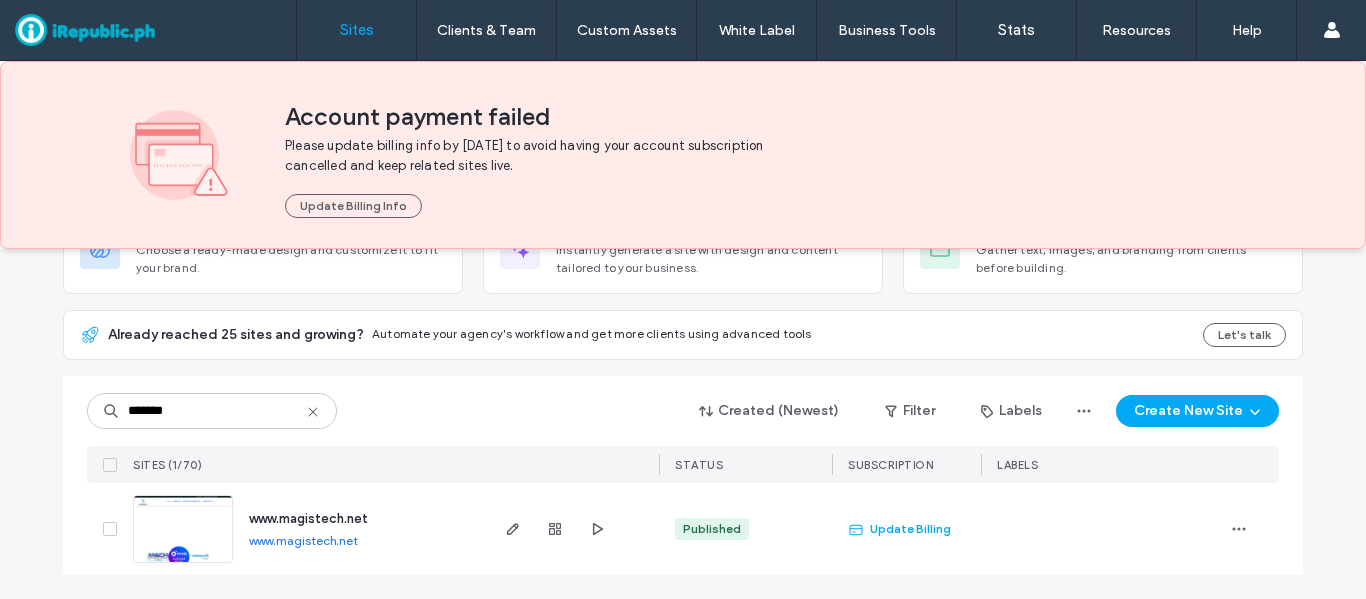 click on "Site List Start with a template Choose a ready-made design and customize it to fit your brand. Get a head start with AI Instantly generate a site with design and content tailored to your business. Collect content first New Gather text, images, and branding from clients before building. Already reached 25 sites and growing? Automate your agency's workflow and get more clients using advanced tools Let's talk ******* Created (Newest) Filter Labels Create New Site SITES (1/70) STATUS SUBSCRIPTION LABELS www.magistech.net www.magistech.net Published Update Billing" at bounding box center [683, 341] 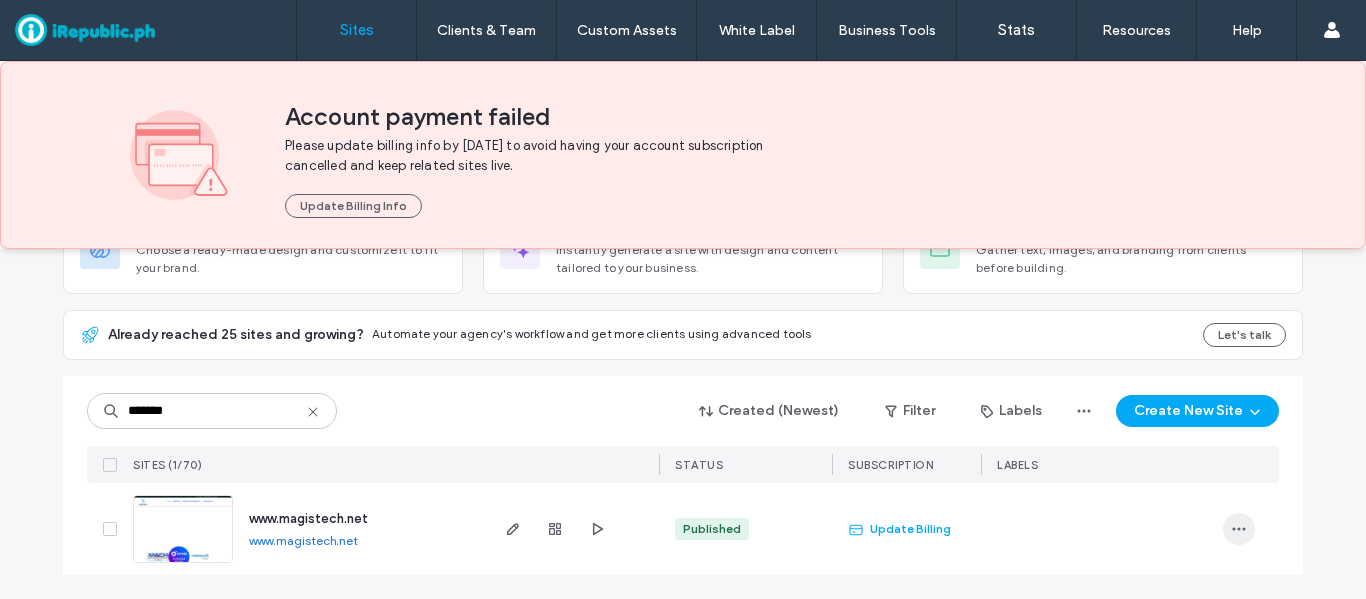 click 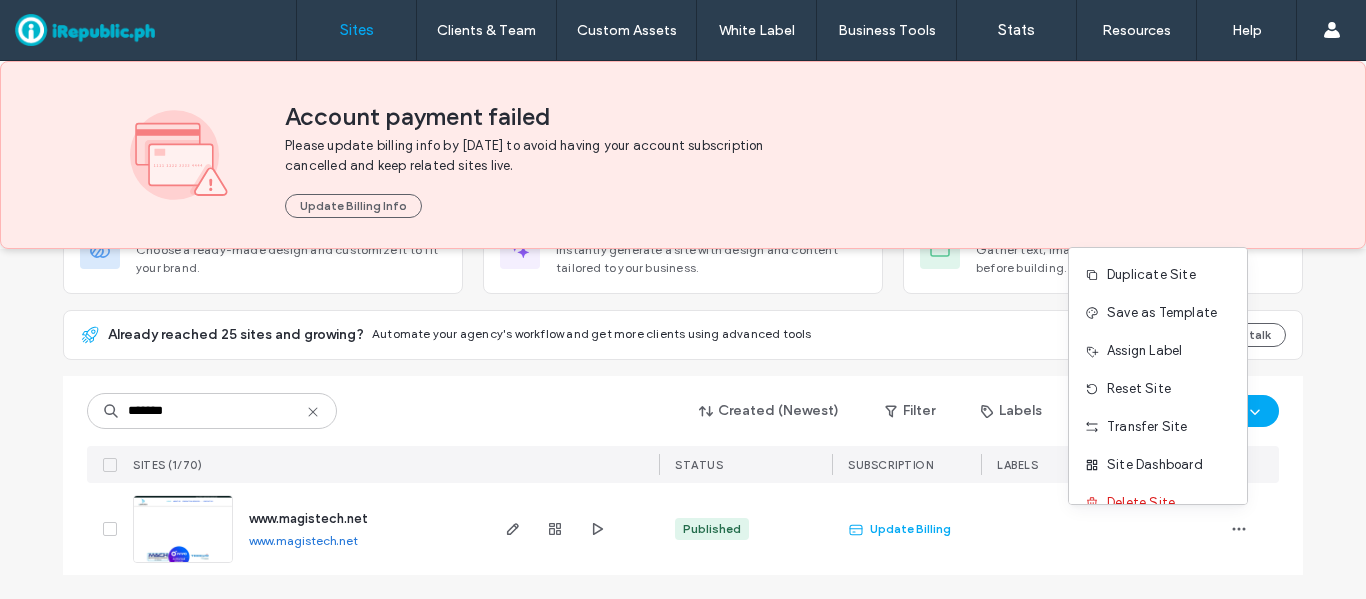 click on "www.magistech.net" at bounding box center (308, 518) 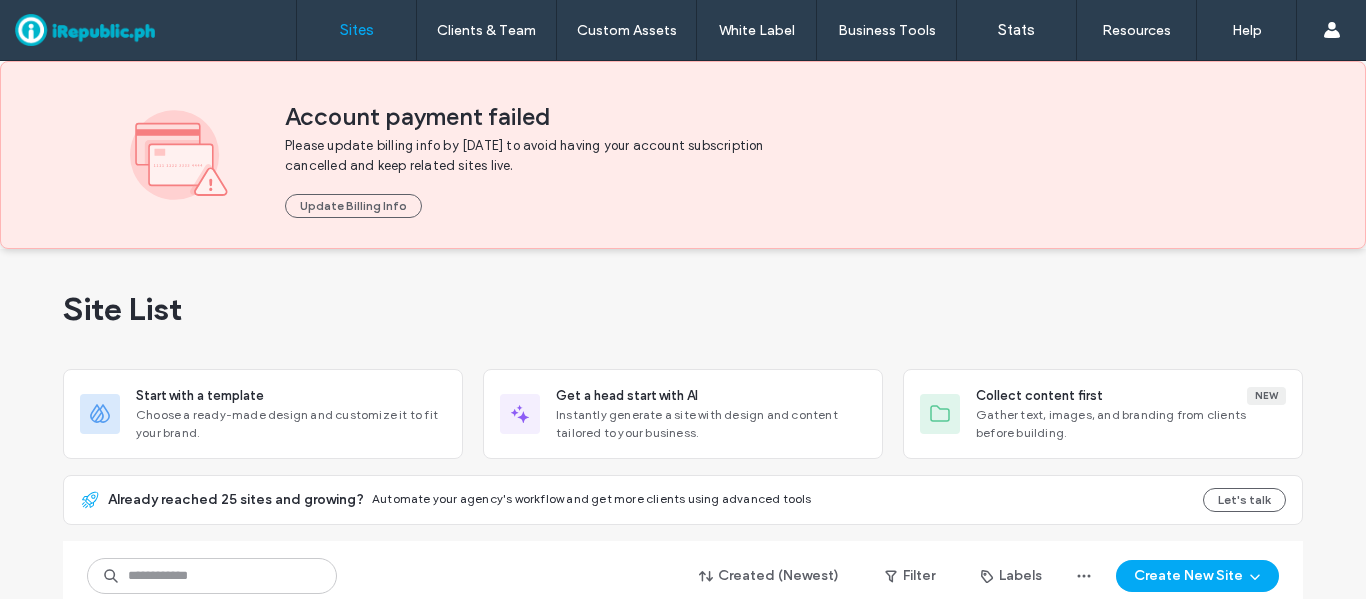 scroll, scrollTop: 0, scrollLeft: 0, axis: both 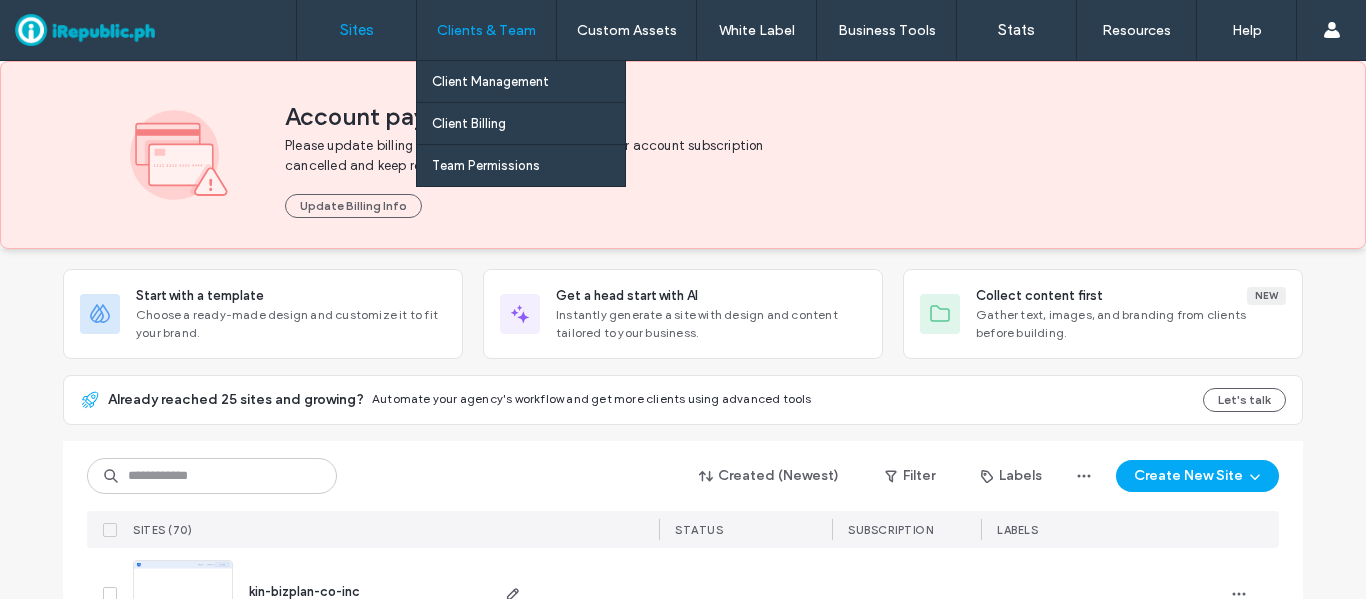 click on "Clients & Team" at bounding box center [486, 30] 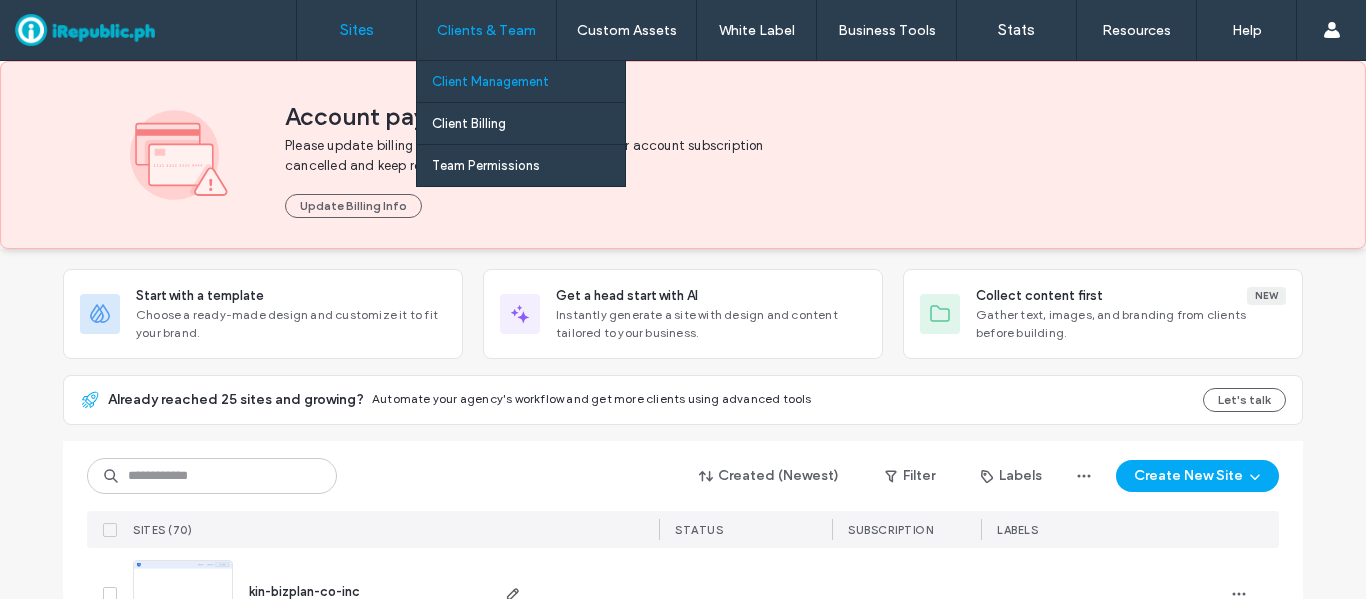 click on "Client Management" at bounding box center (490, 81) 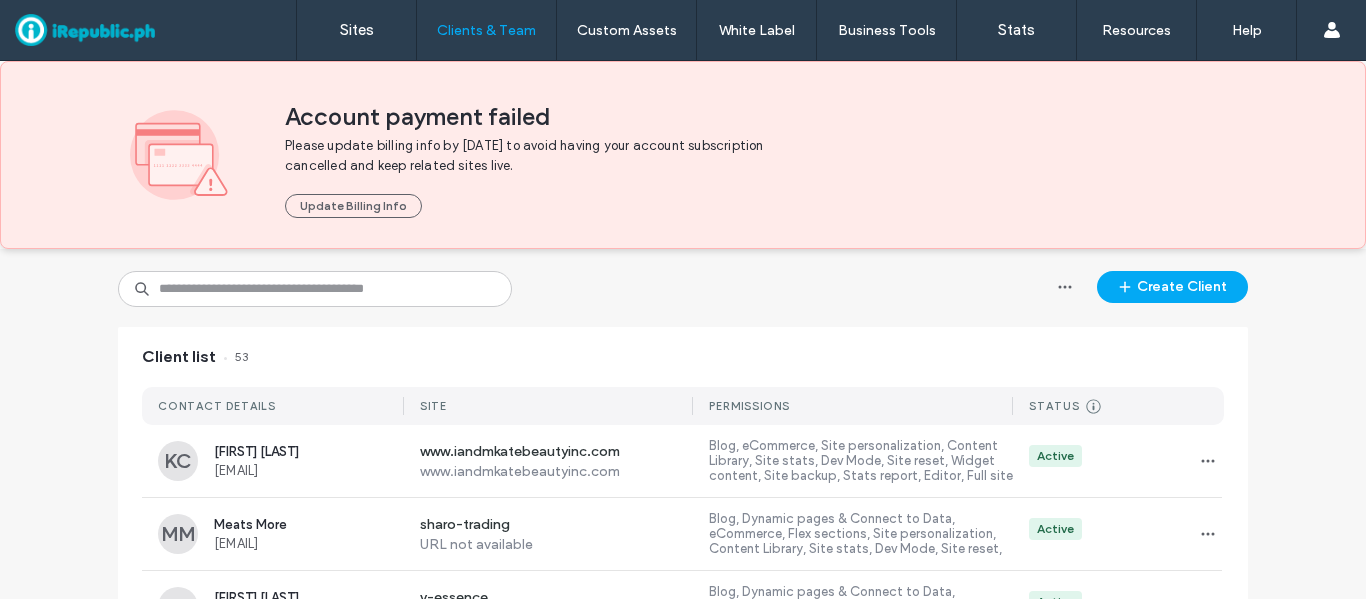scroll, scrollTop: 100, scrollLeft: 0, axis: vertical 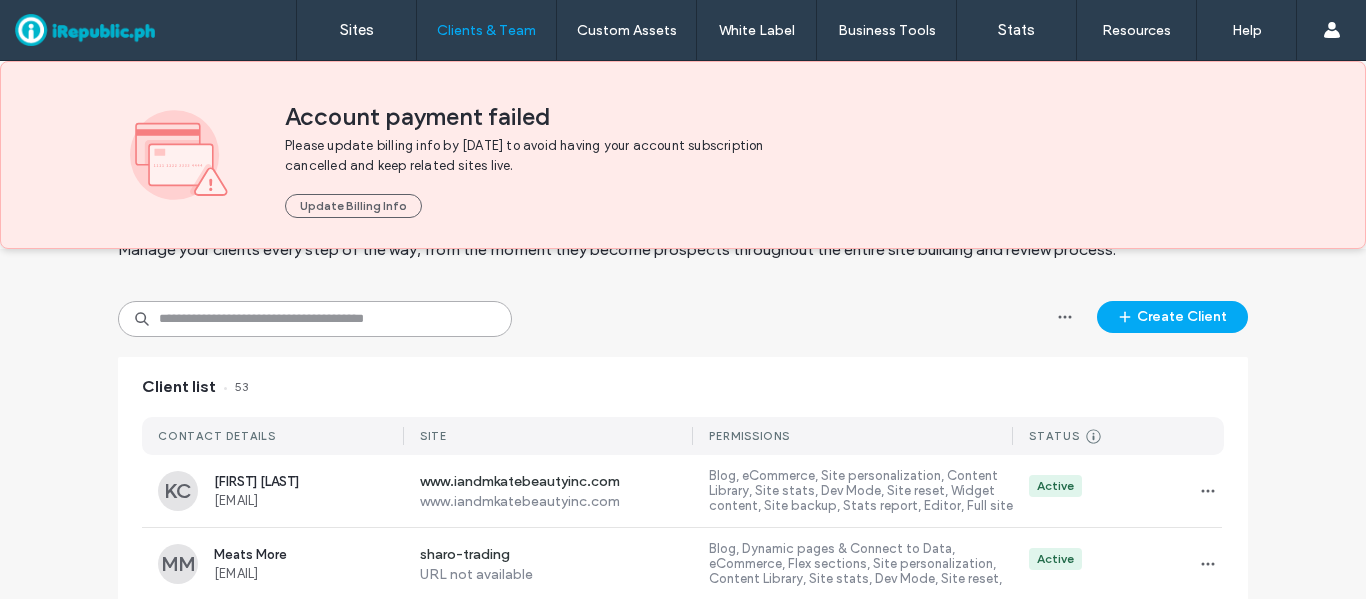 click at bounding box center [315, 319] 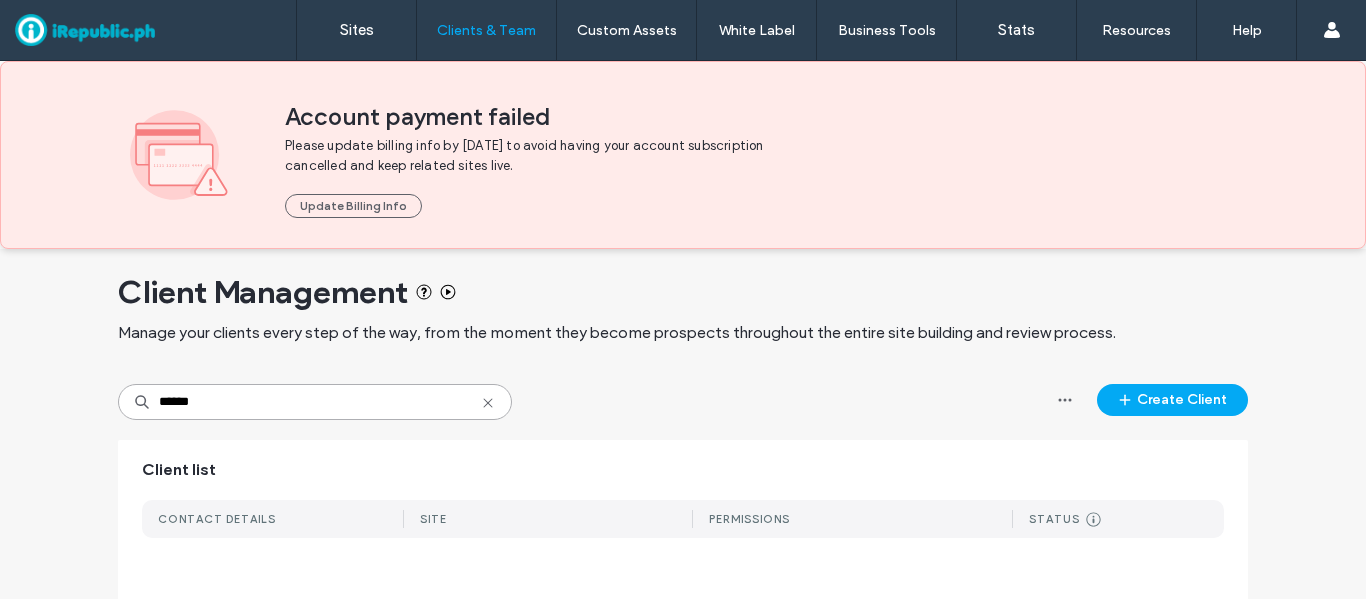 scroll, scrollTop: 0, scrollLeft: 0, axis: both 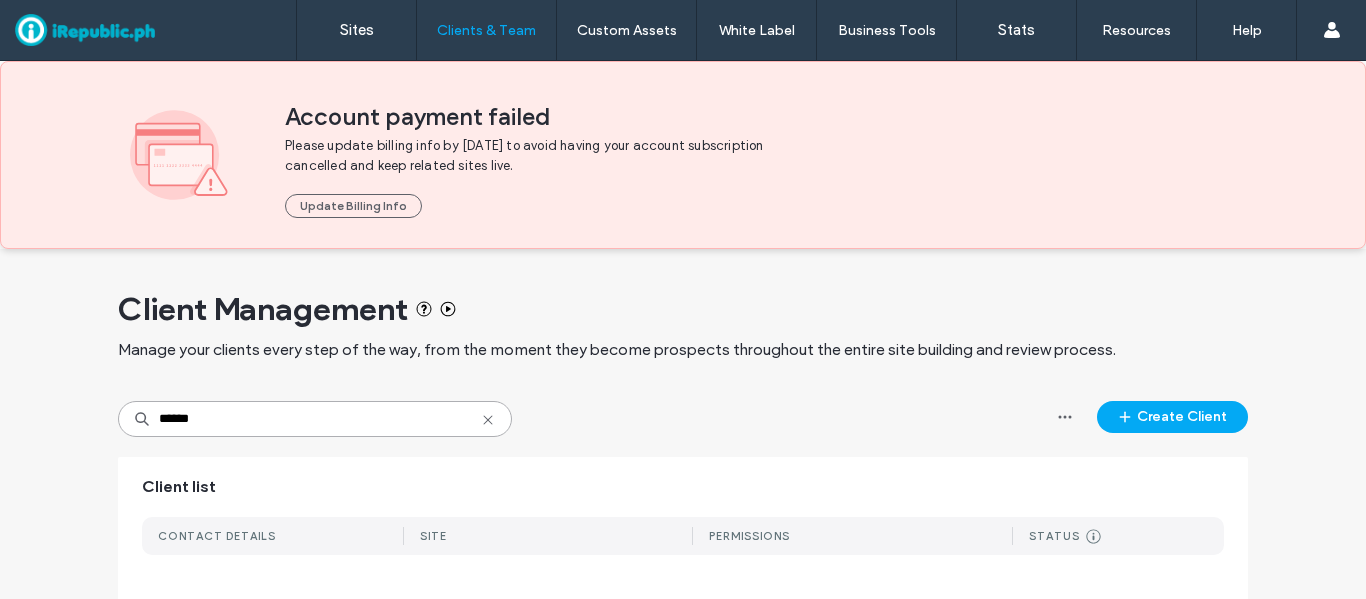 type on "******" 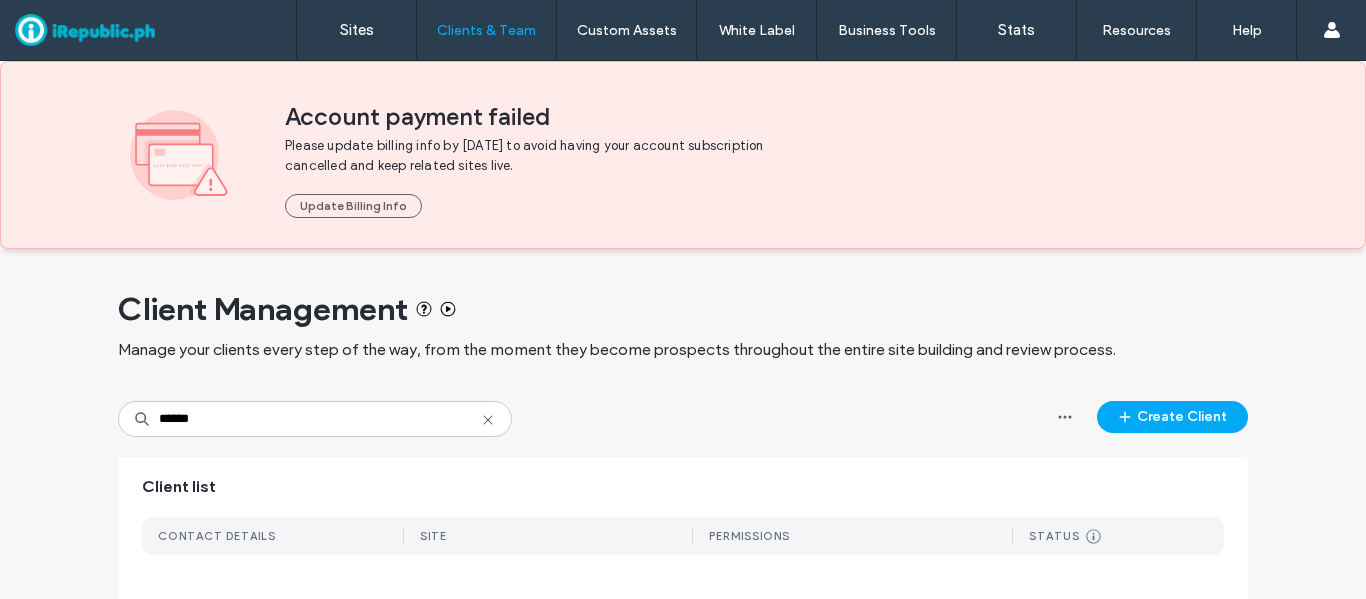 click 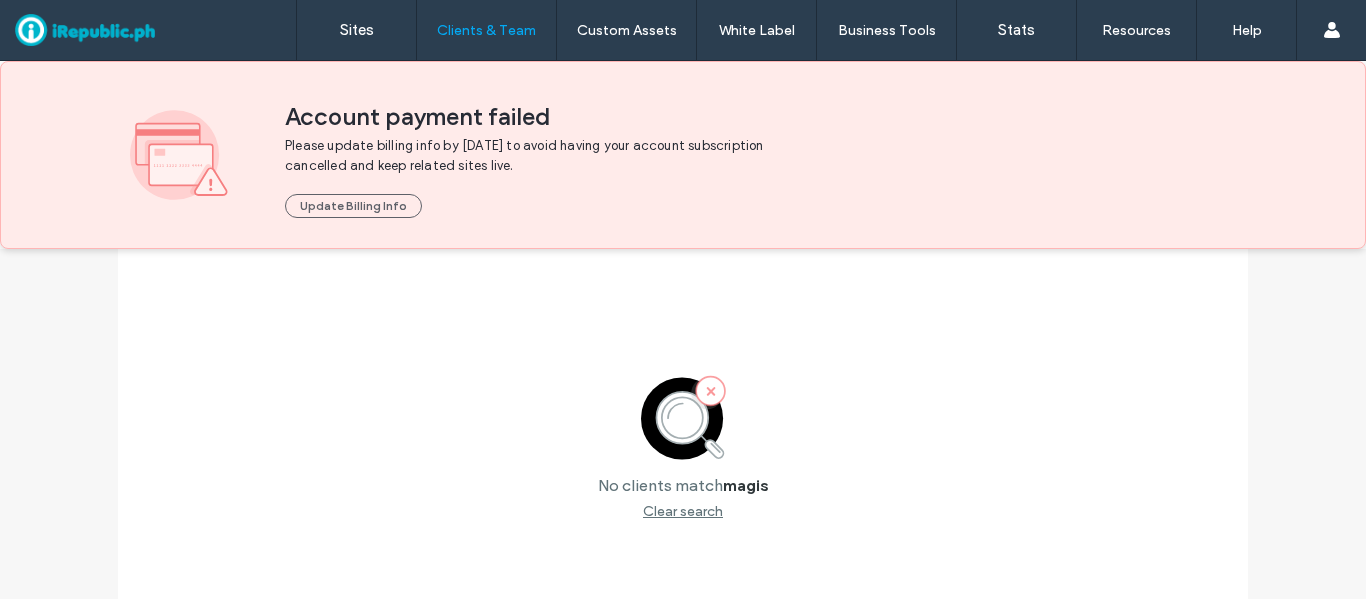 scroll, scrollTop: 191, scrollLeft: 0, axis: vertical 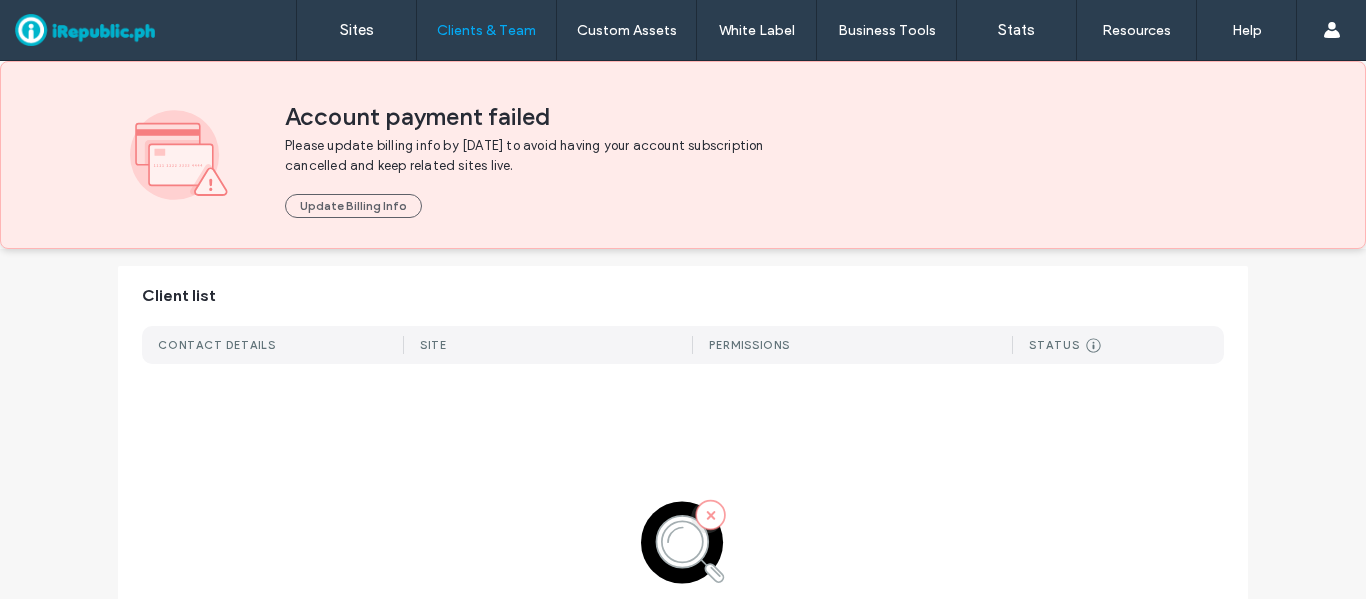 type on "*****" 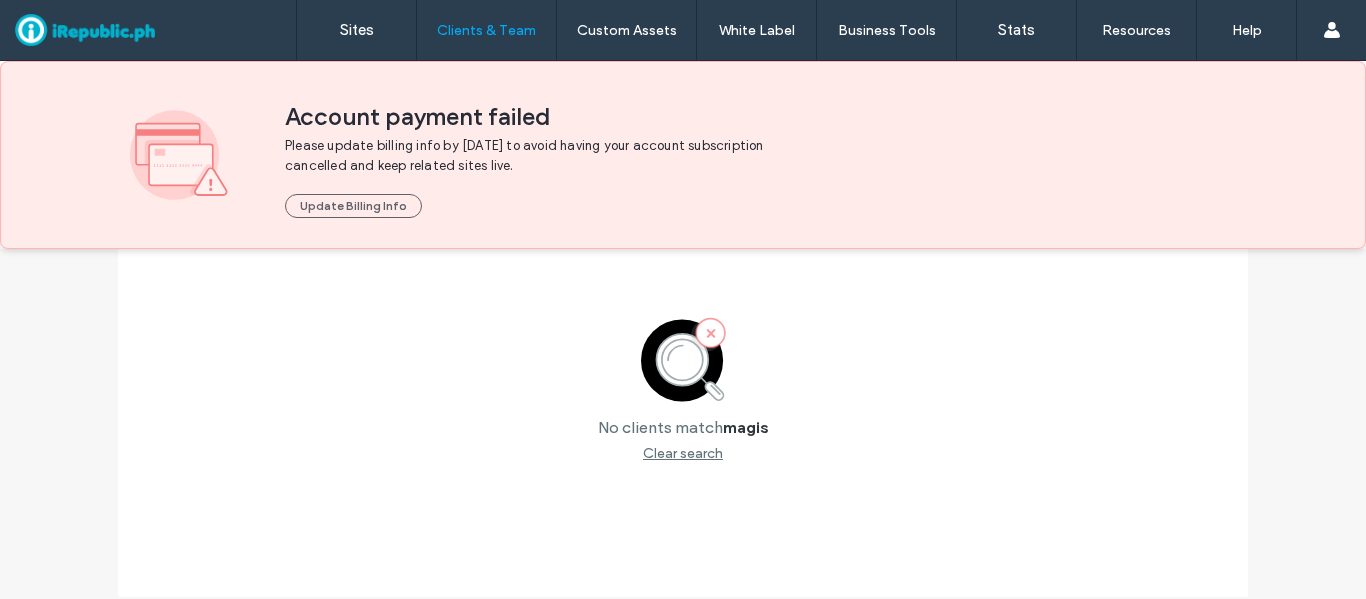 scroll, scrollTop: 391, scrollLeft: 0, axis: vertical 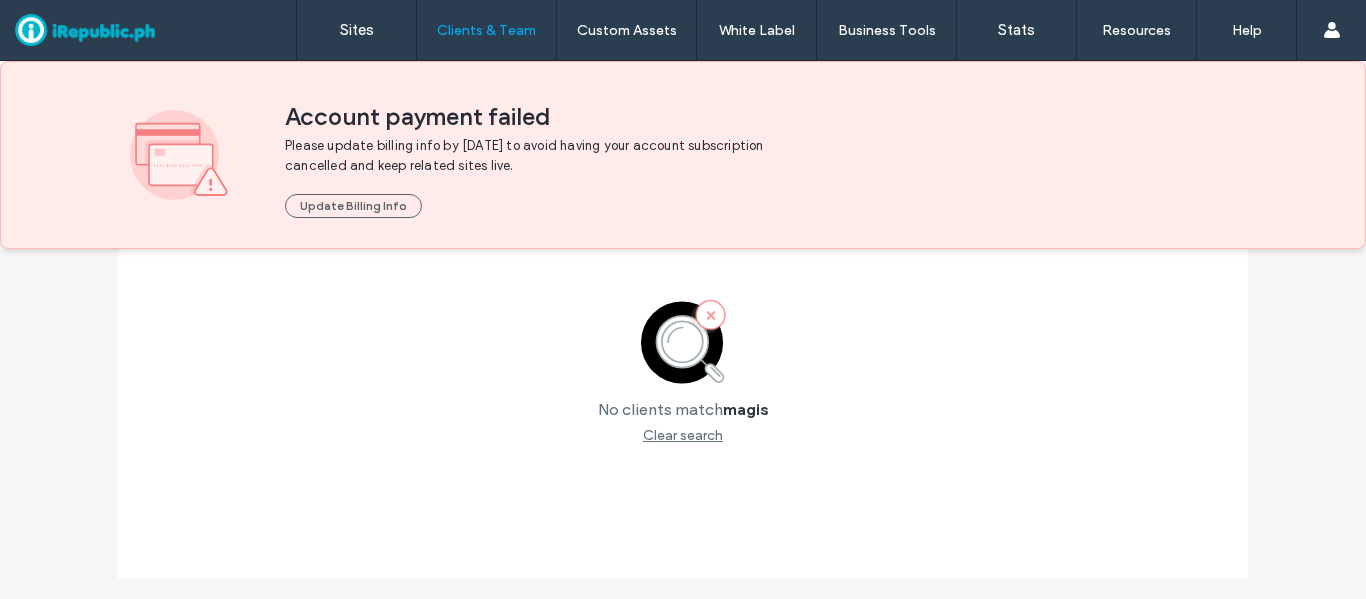 click on "No clients match  magis Clear search" at bounding box center [683, 371] 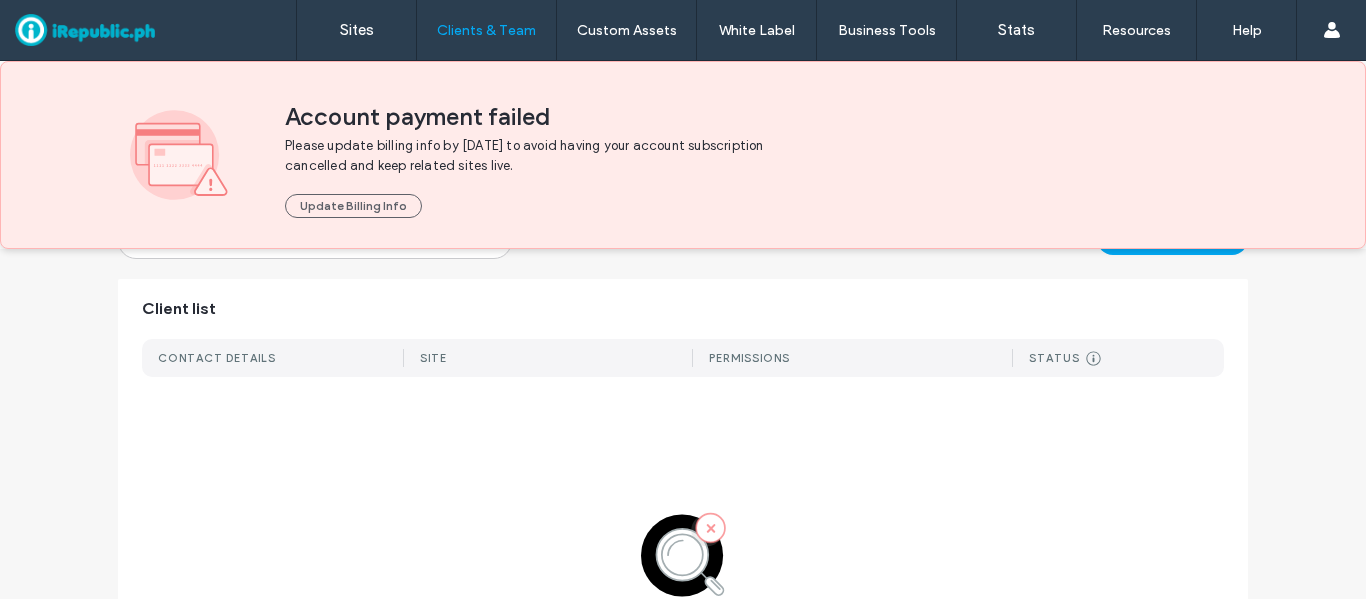 scroll, scrollTop: 0, scrollLeft: 0, axis: both 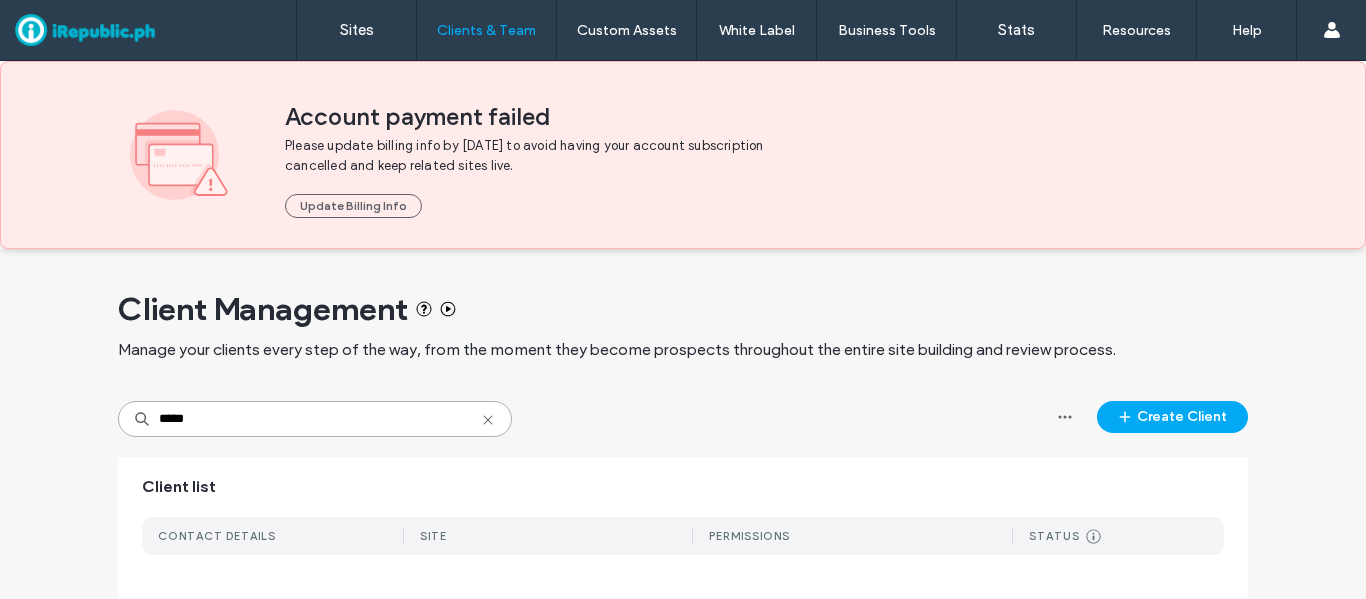 click on "*****" at bounding box center (315, 419) 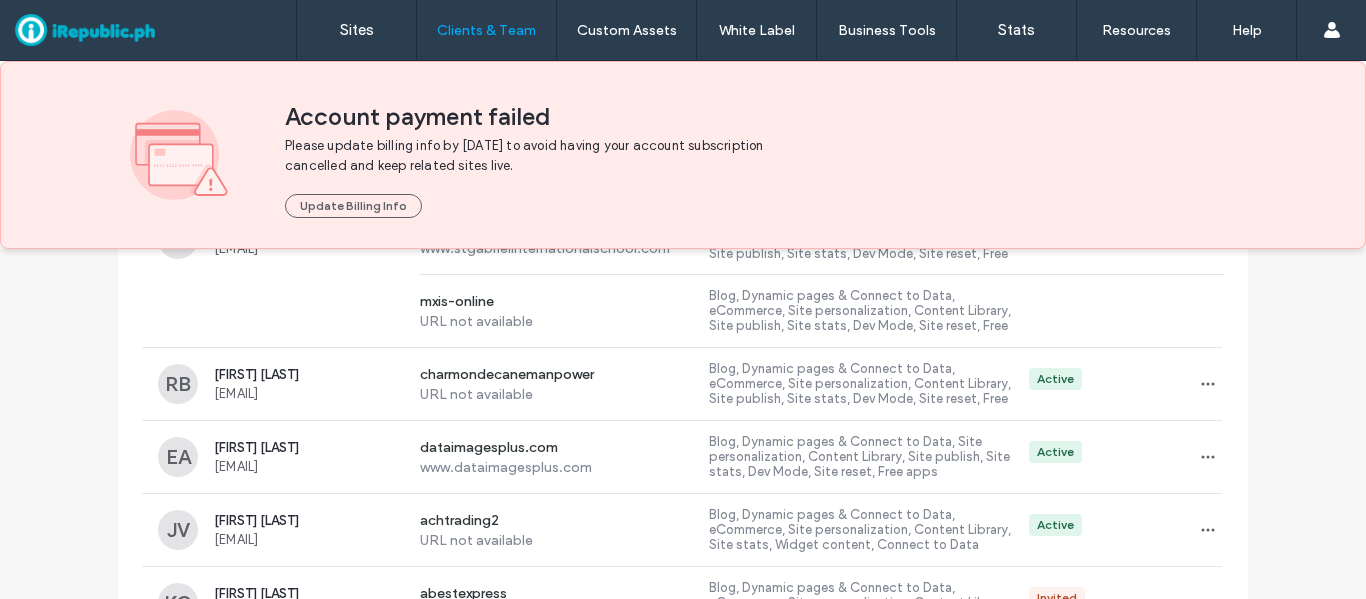 scroll, scrollTop: 4060, scrollLeft: 0, axis: vertical 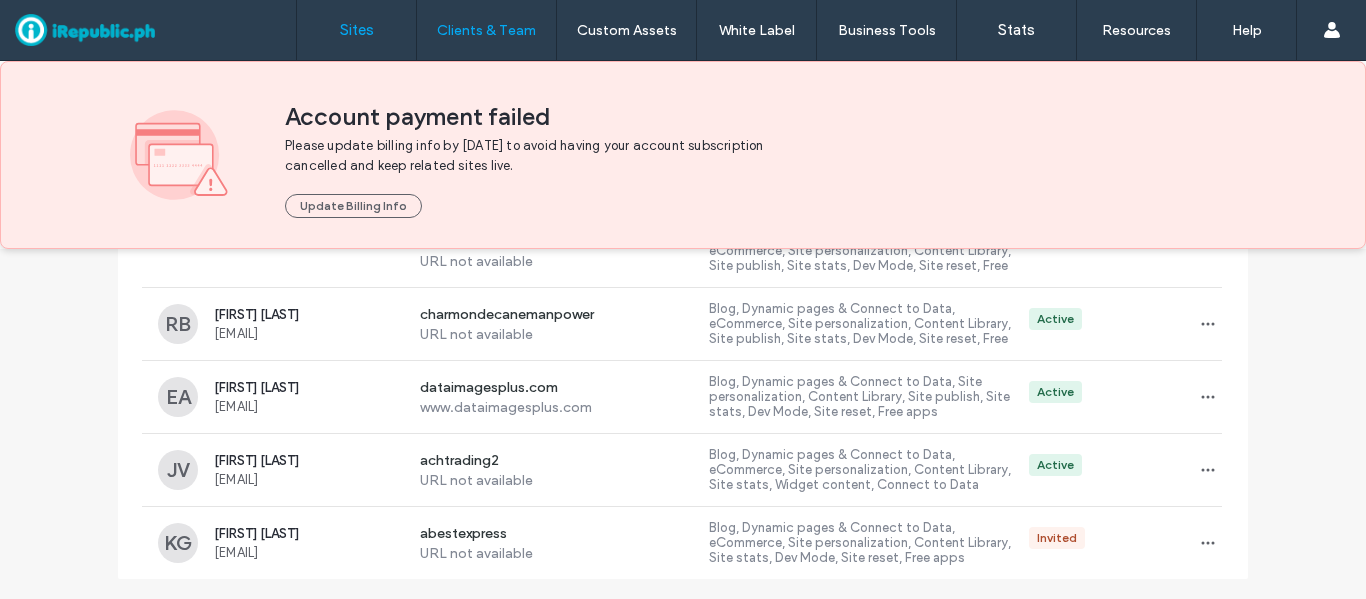 type 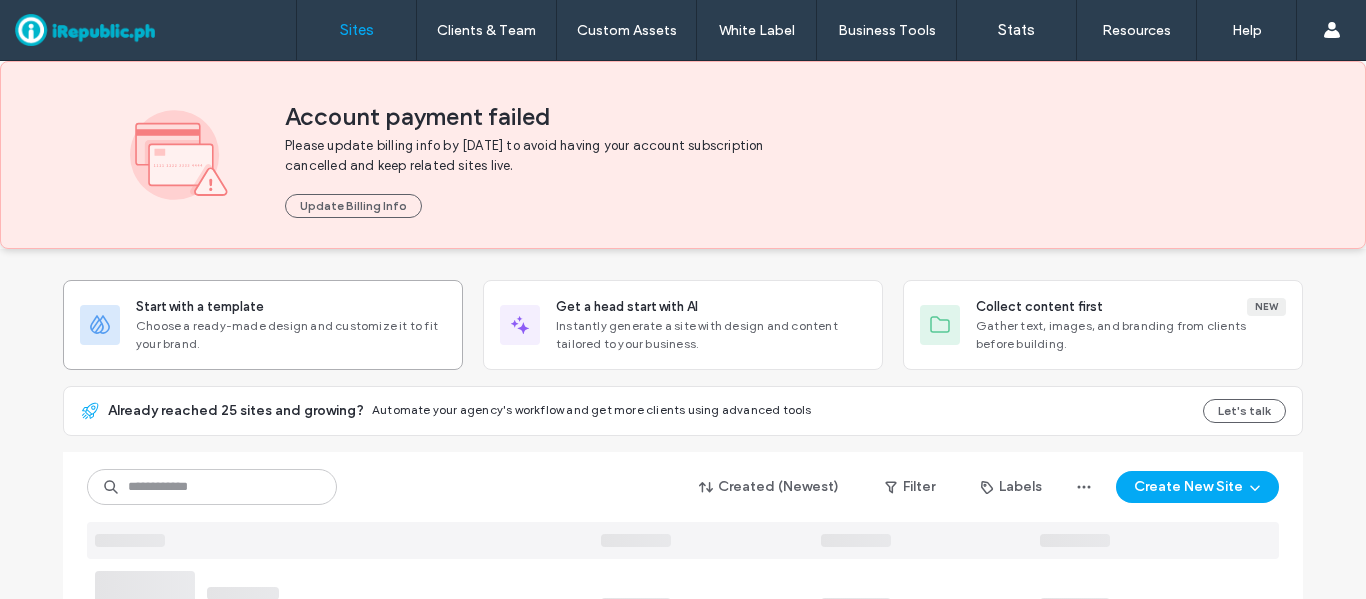 scroll, scrollTop: 200, scrollLeft: 0, axis: vertical 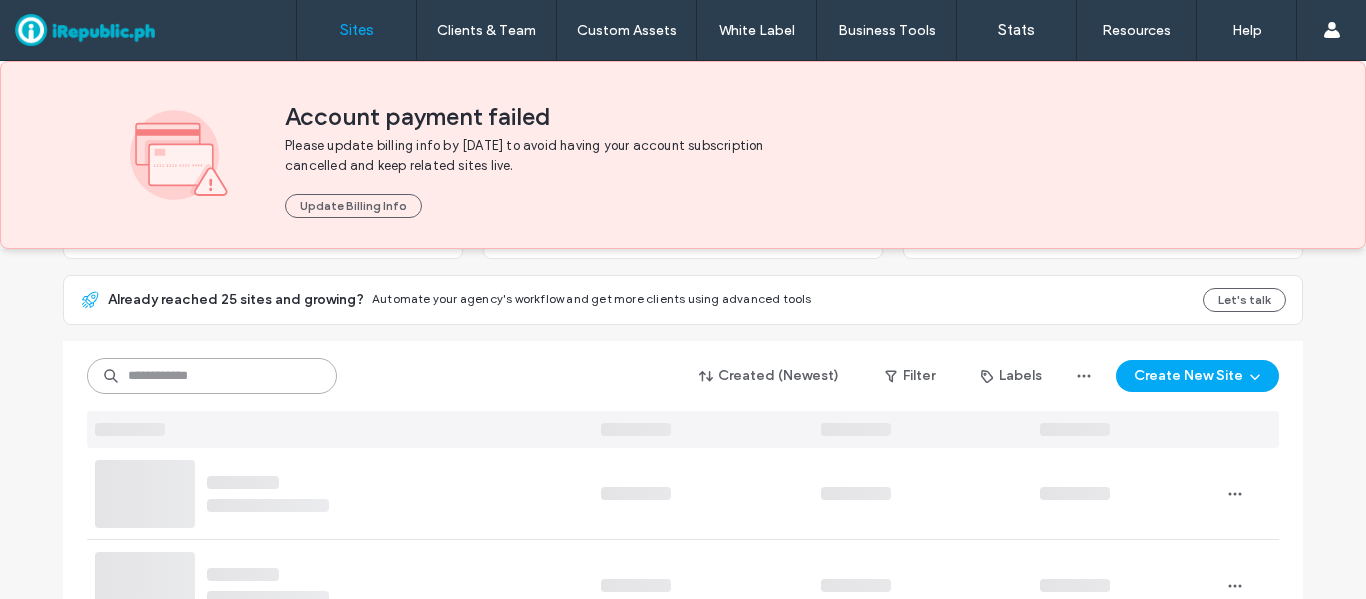 click at bounding box center [212, 376] 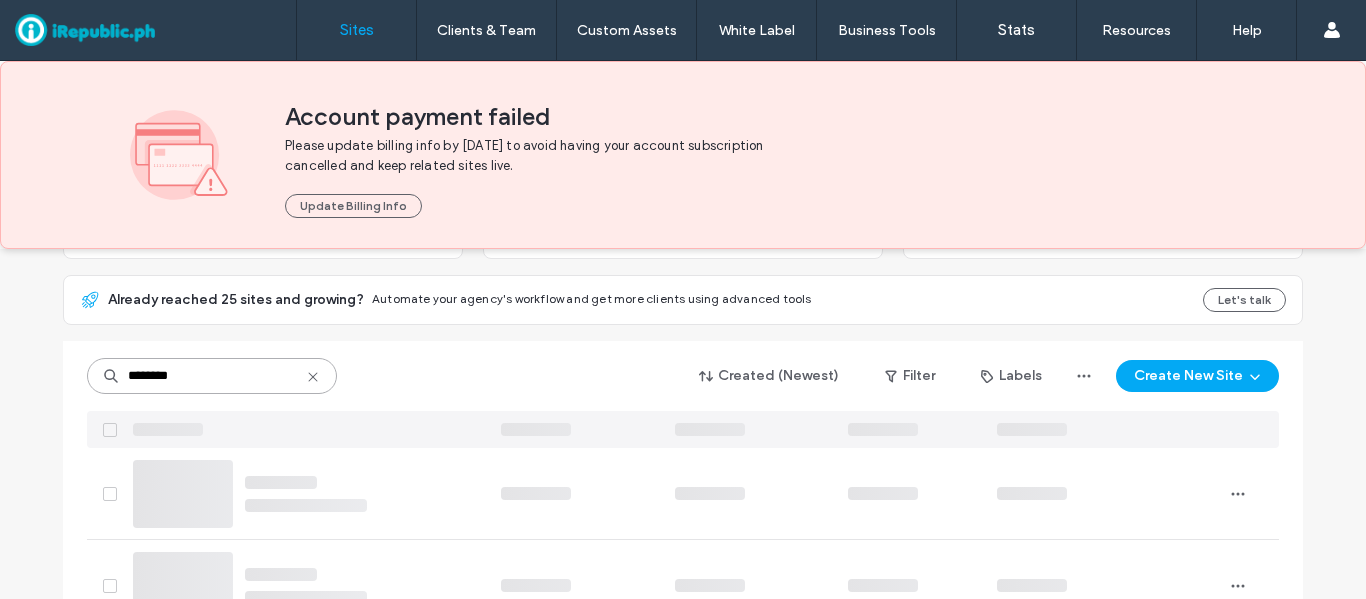 scroll, scrollTop: 165, scrollLeft: 0, axis: vertical 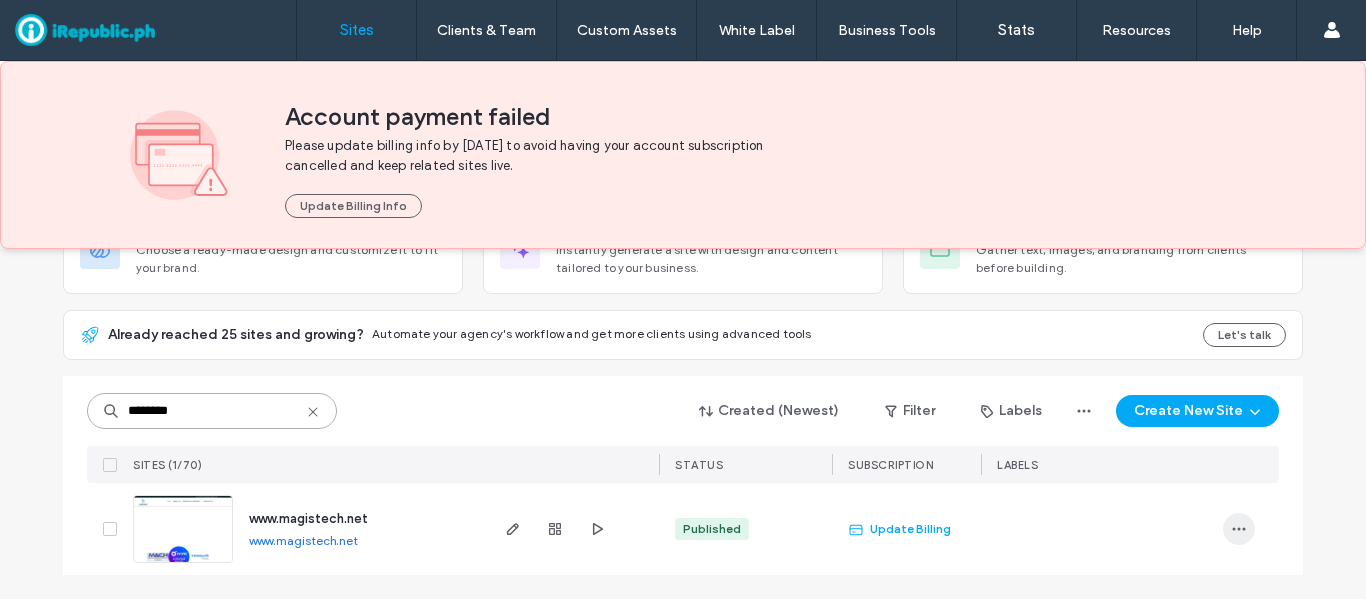 type on "********" 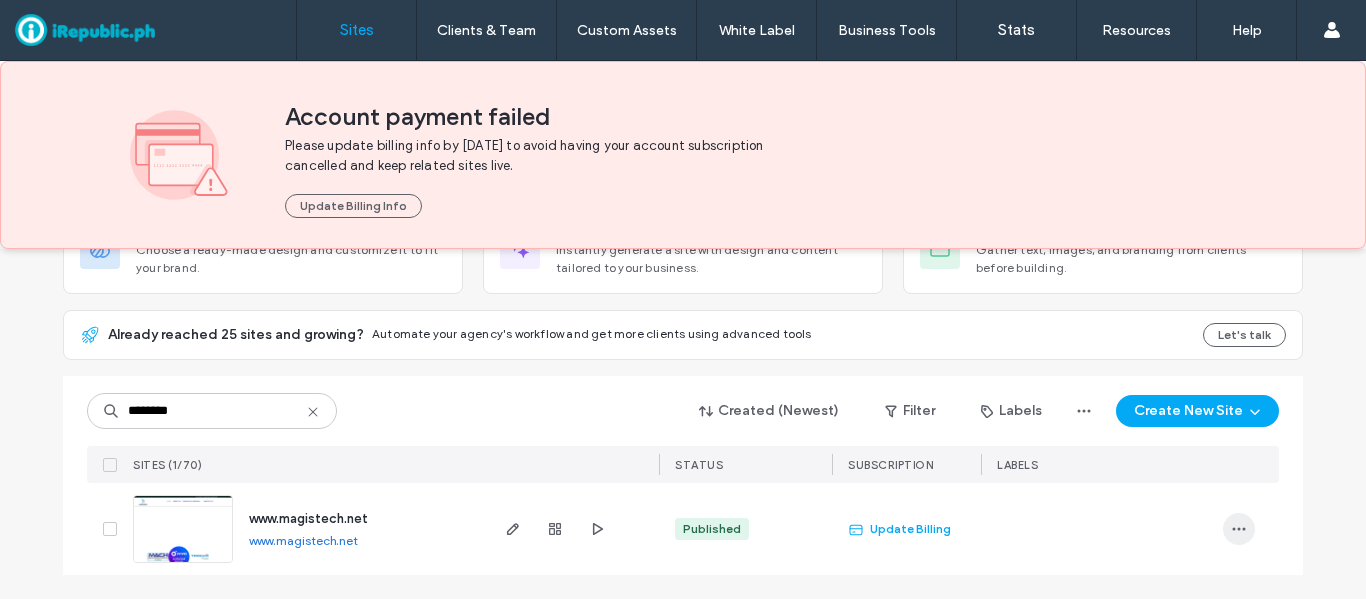 click 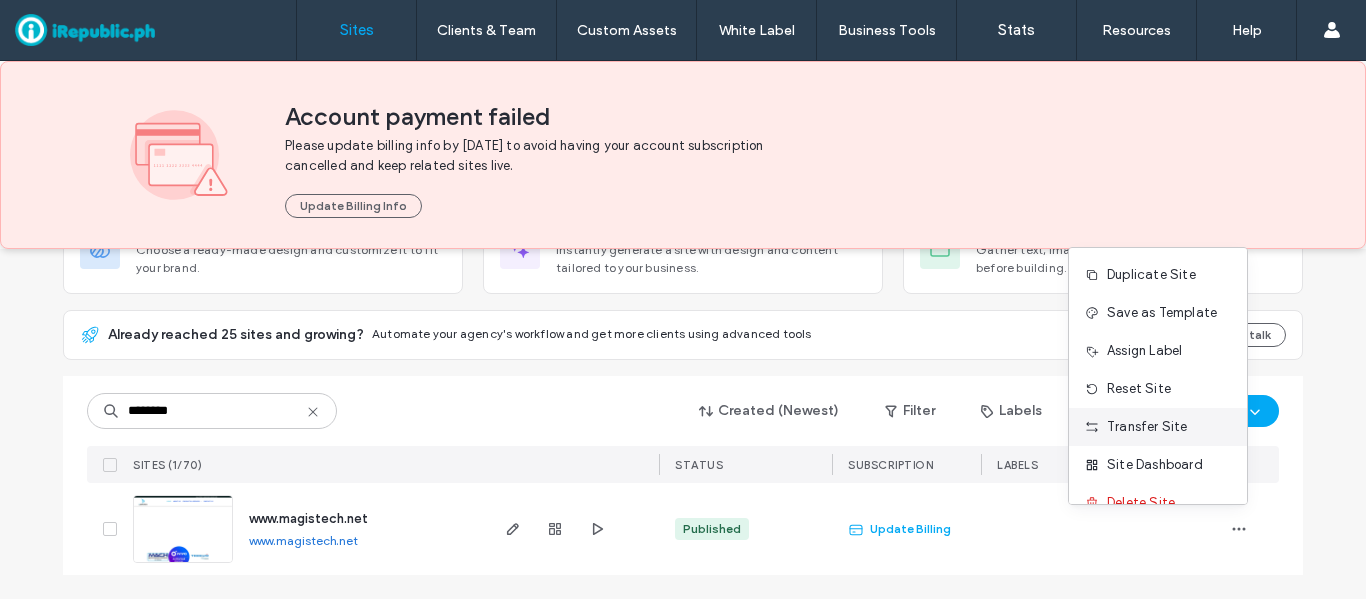 scroll, scrollTop: 26, scrollLeft: 0, axis: vertical 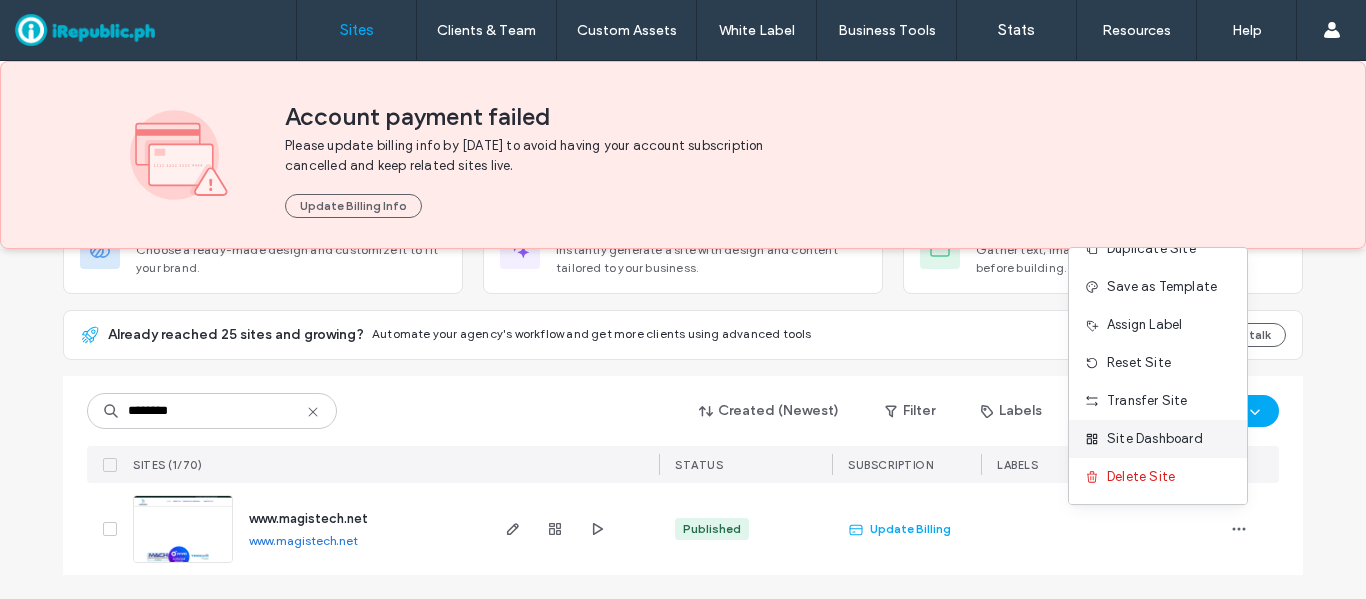 click on "Site Dashboard" at bounding box center [1155, 439] 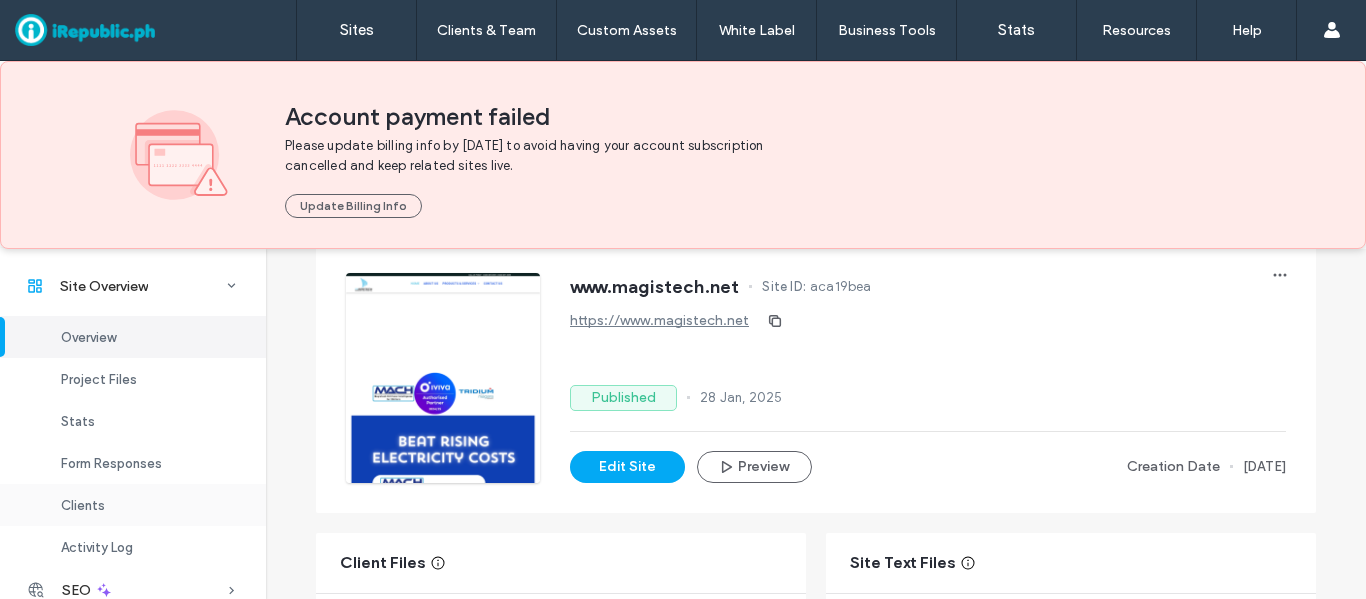 click on "Clients" at bounding box center (133, 505) 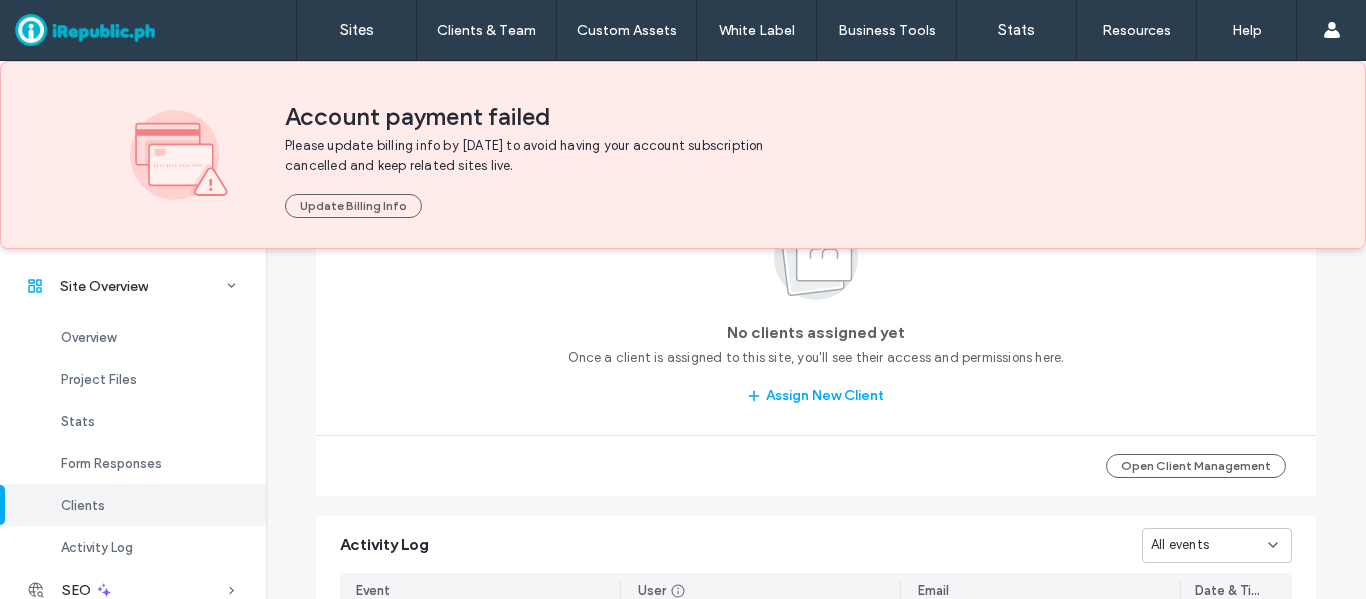 scroll, scrollTop: 1864, scrollLeft: 0, axis: vertical 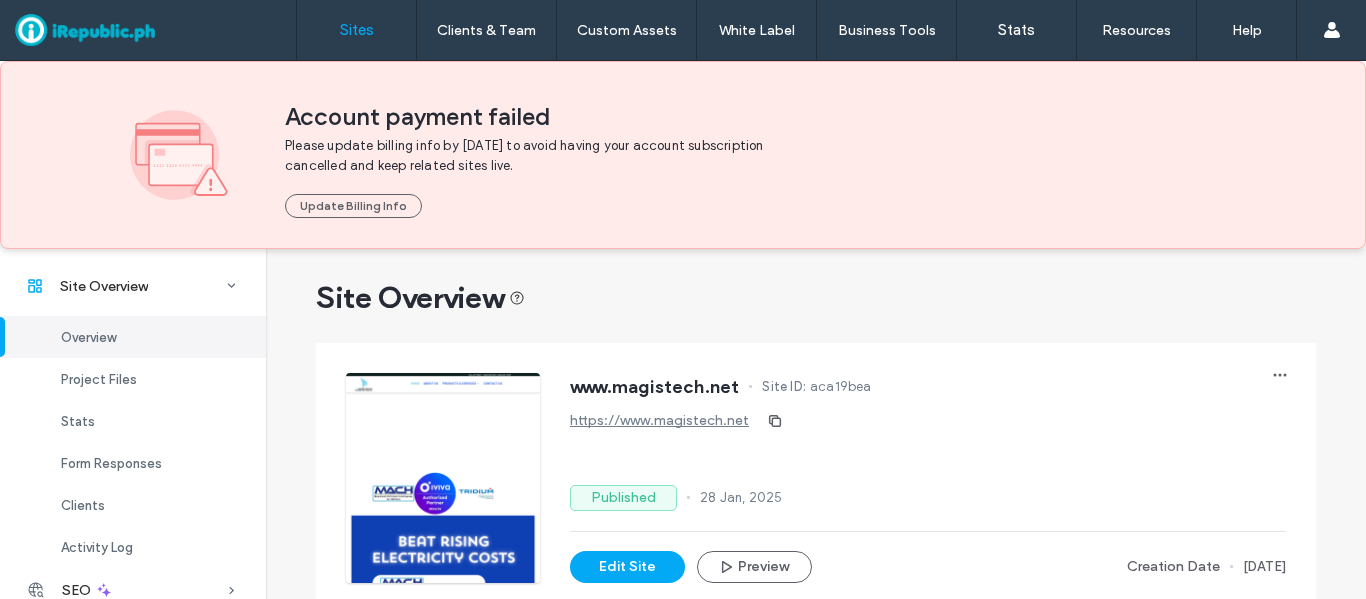 click on "Sites" at bounding box center (357, 30) 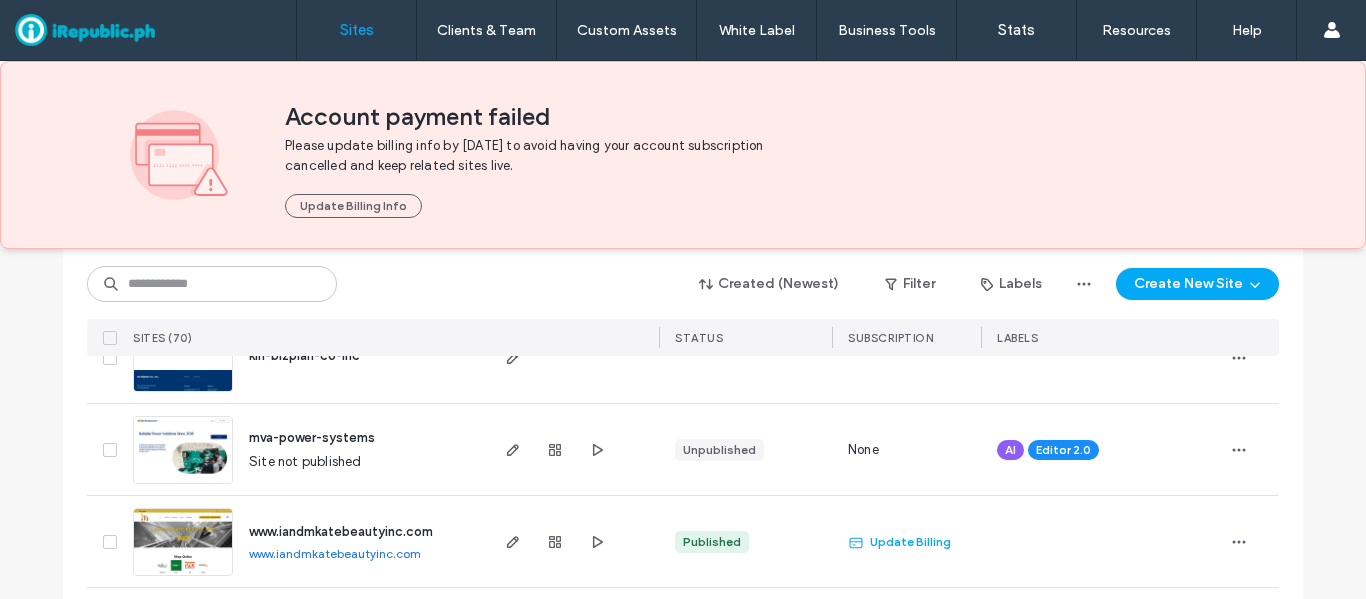 scroll, scrollTop: 400, scrollLeft: 0, axis: vertical 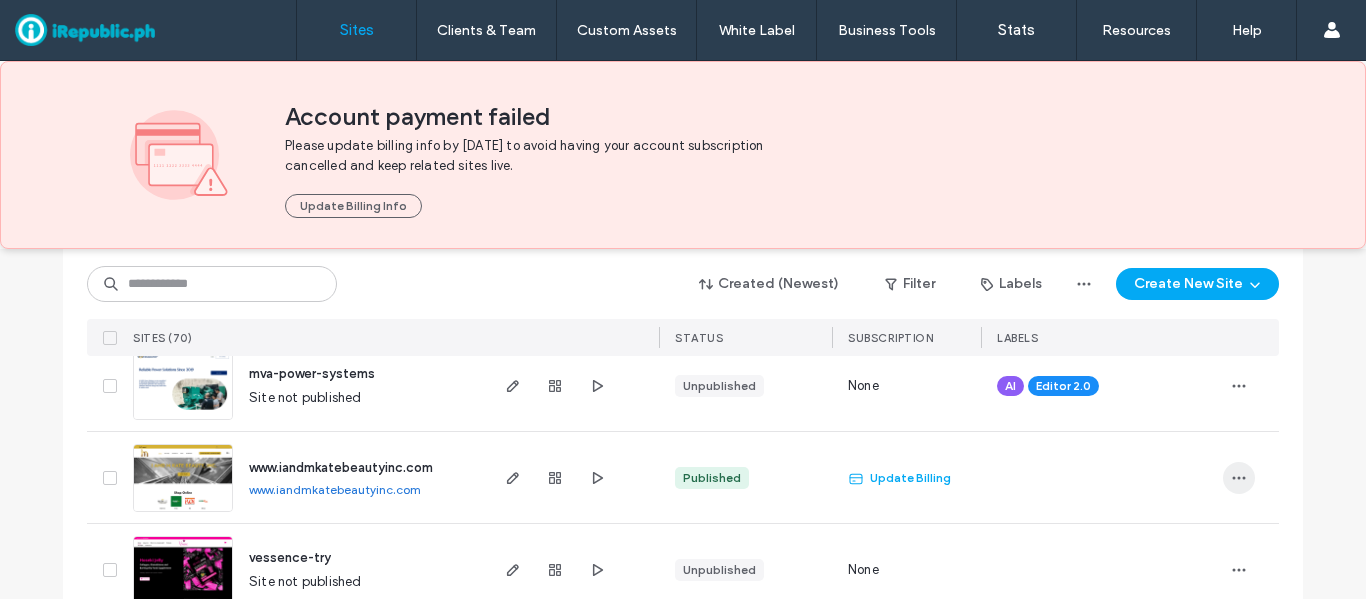 click at bounding box center (1239, 478) 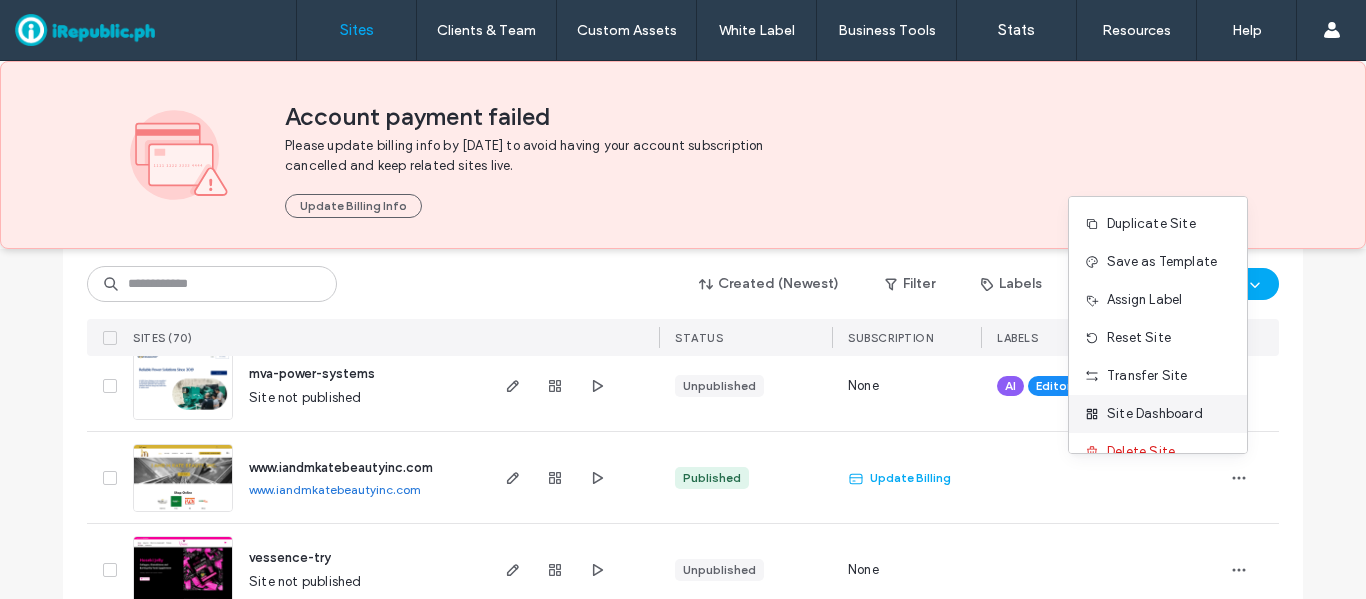 click on "Site Dashboard" at bounding box center [1155, 414] 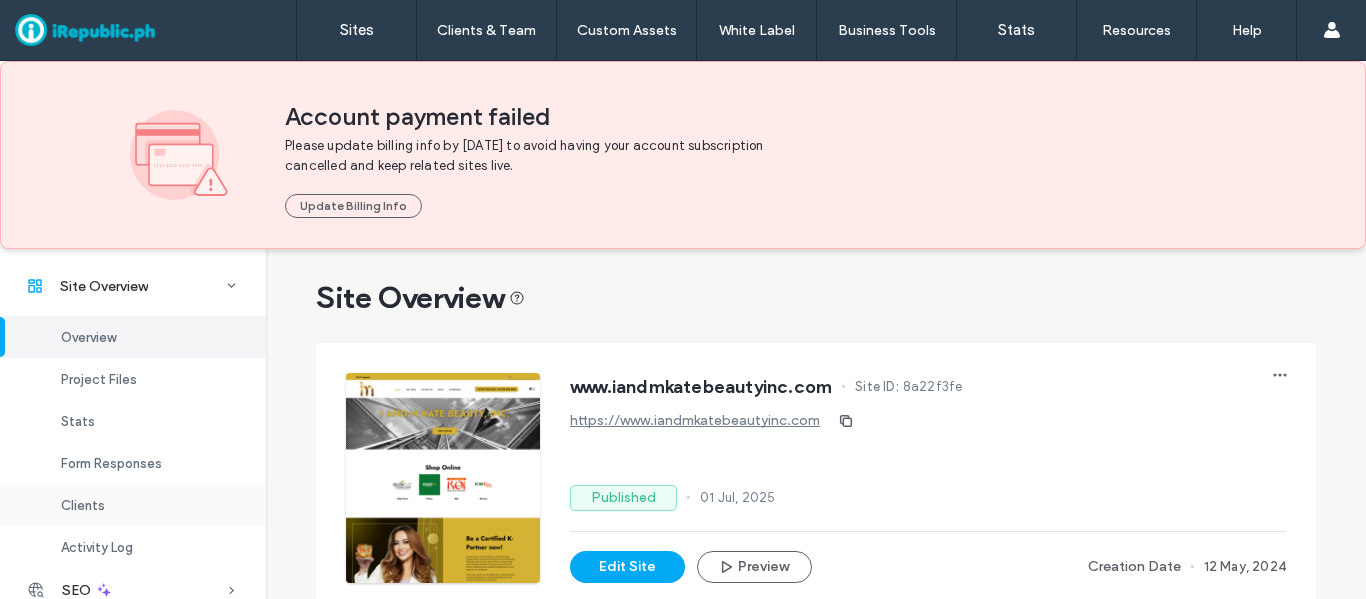 click on "Clients" at bounding box center [133, 505] 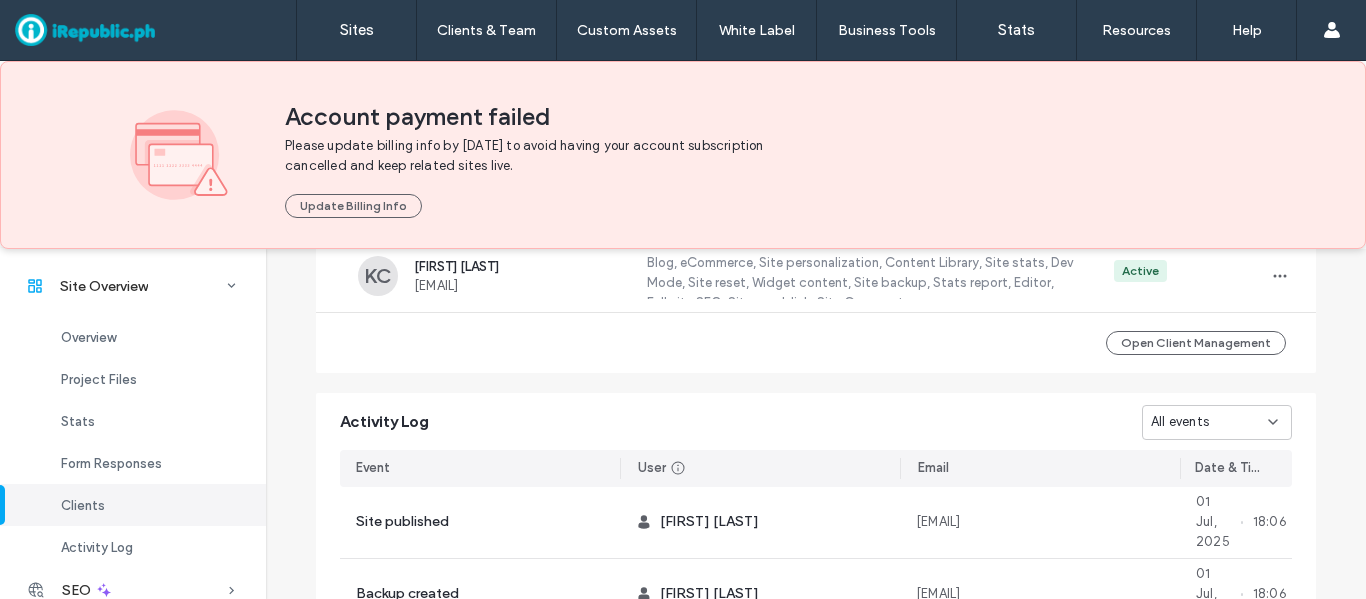 scroll, scrollTop: 1925, scrollLeft: 0, axis: vertical 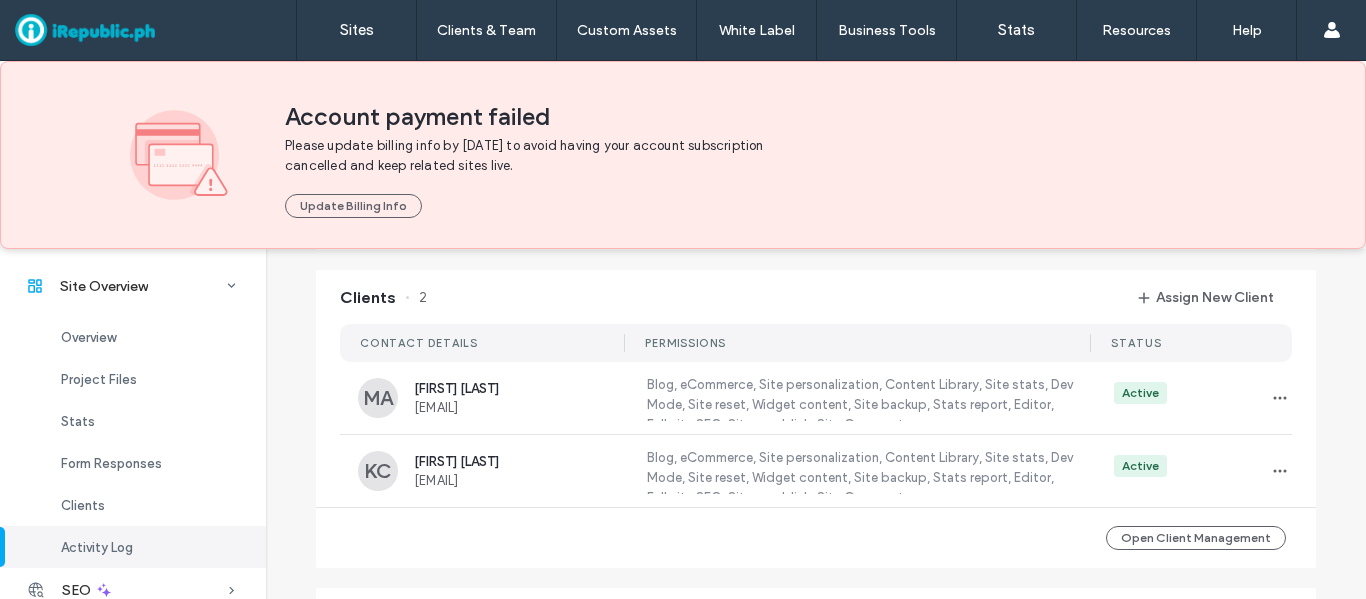 click on "Sites" at bounding box center (356, 30) 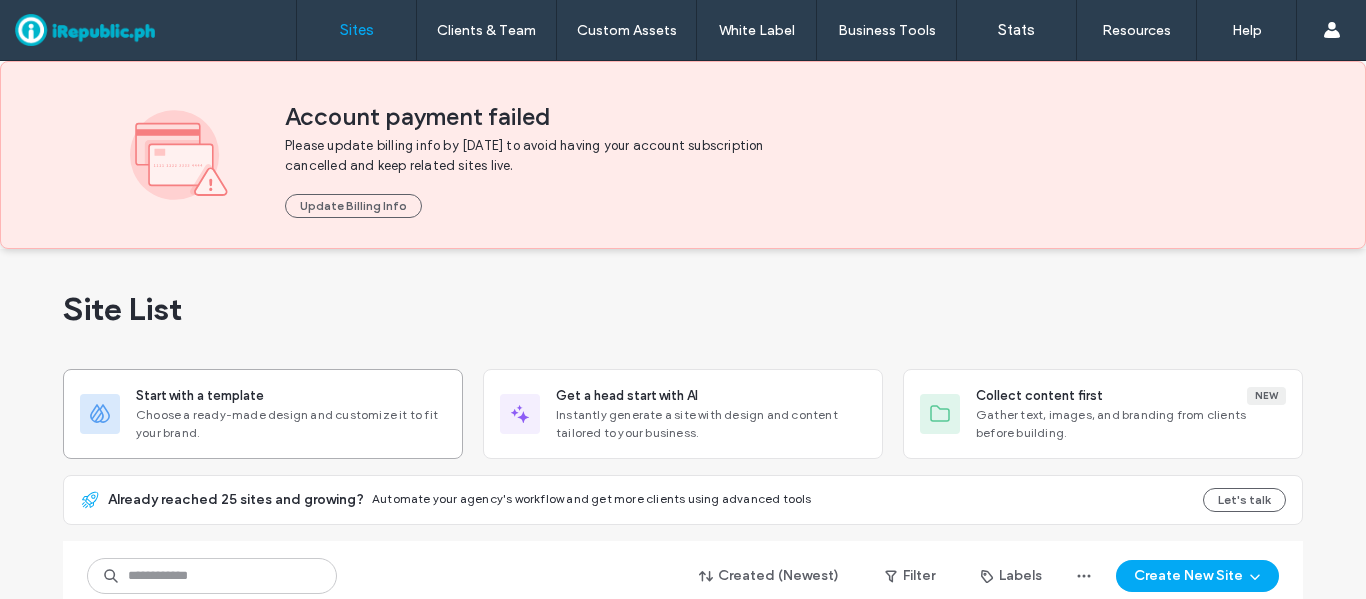 scroll, scrollTop: 200, scrollLeft: 0, axis: vertical 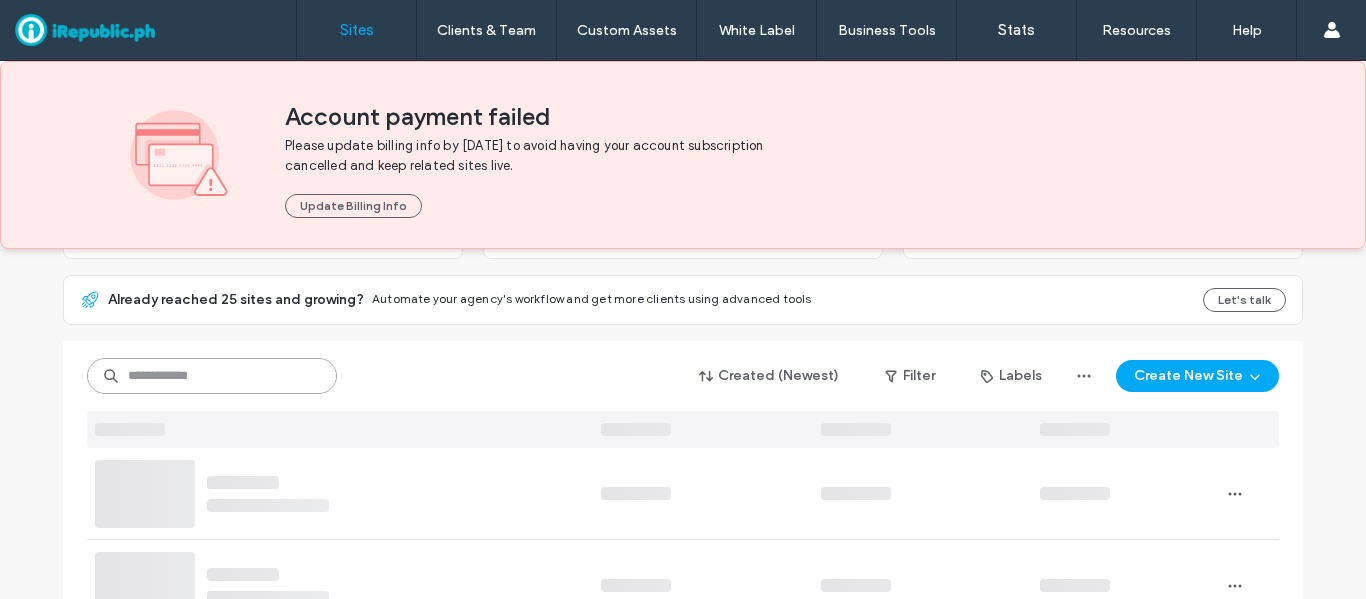 click at bounding box center (212, 376) 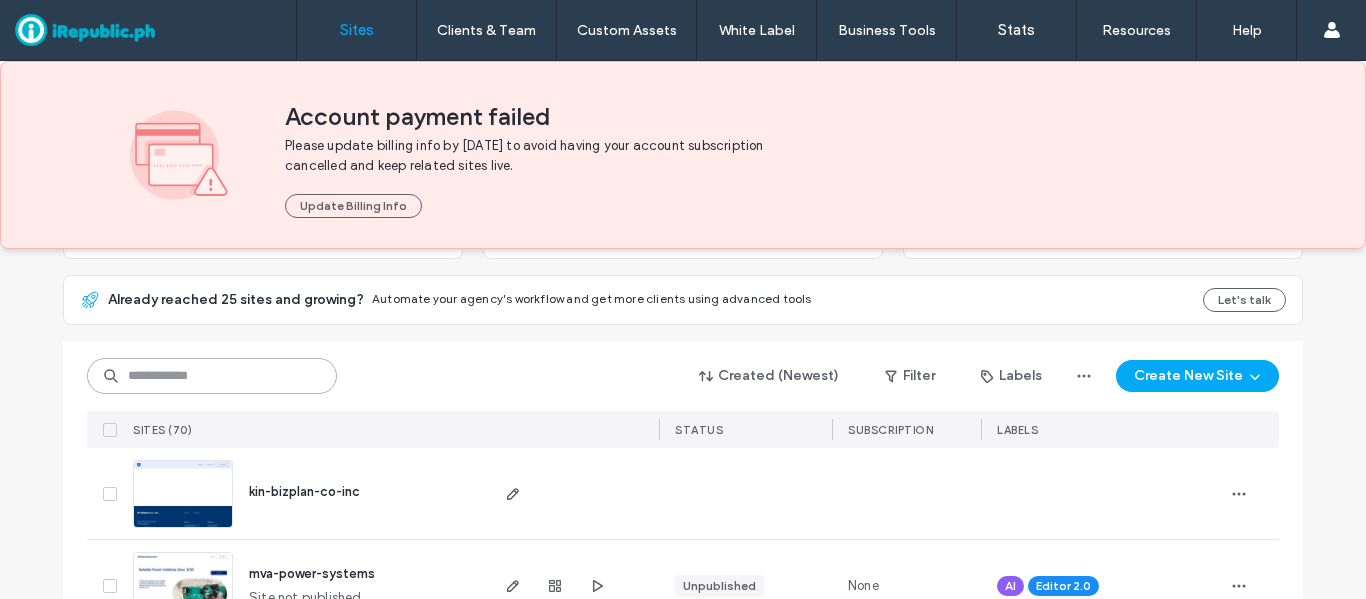click at bounding box center (212, 376) 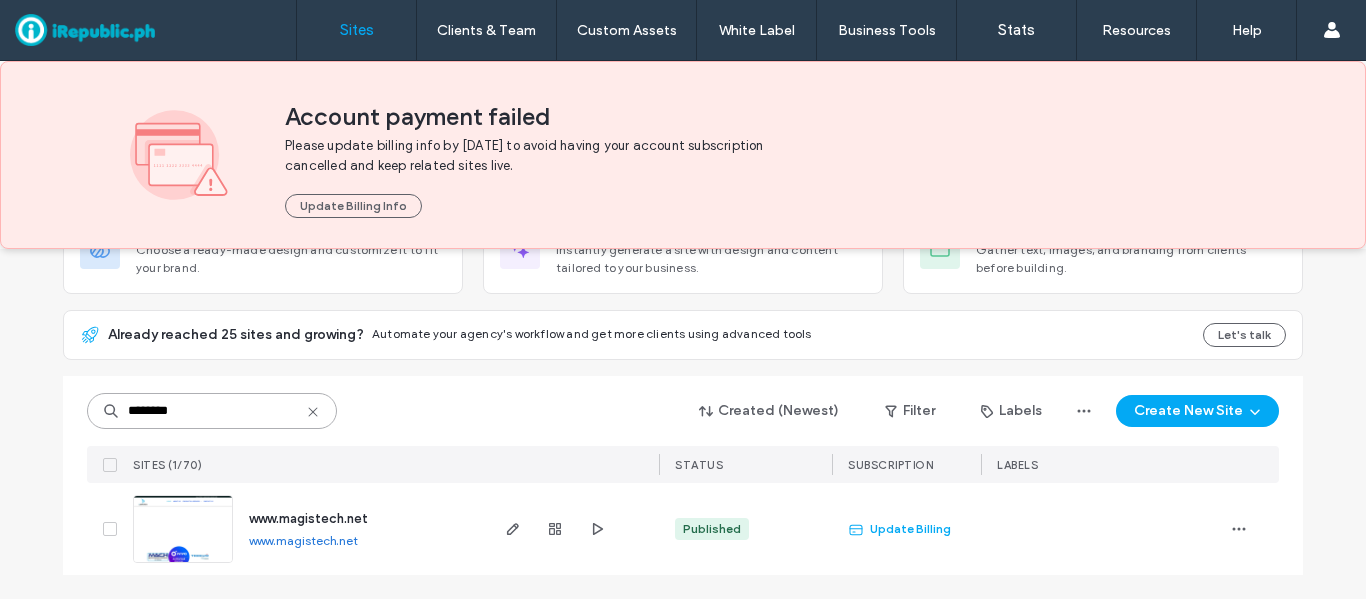 scroll, scrollTop: 165, scrollLeft: 0, axis: vertical 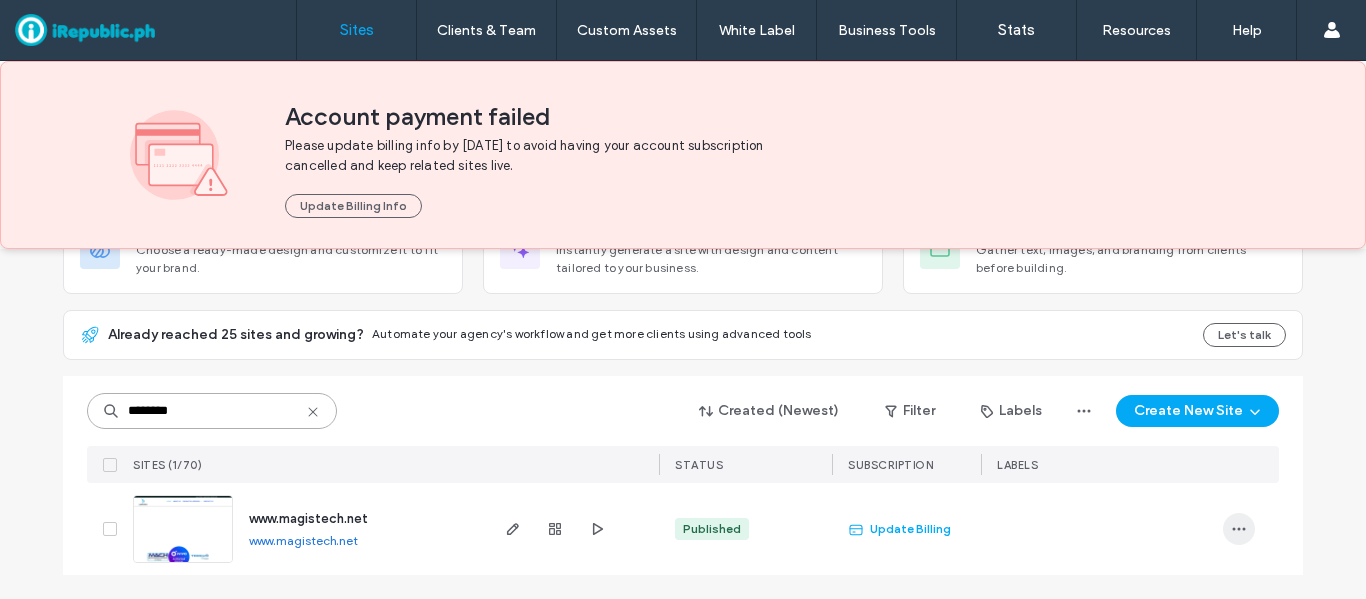 type on "********" 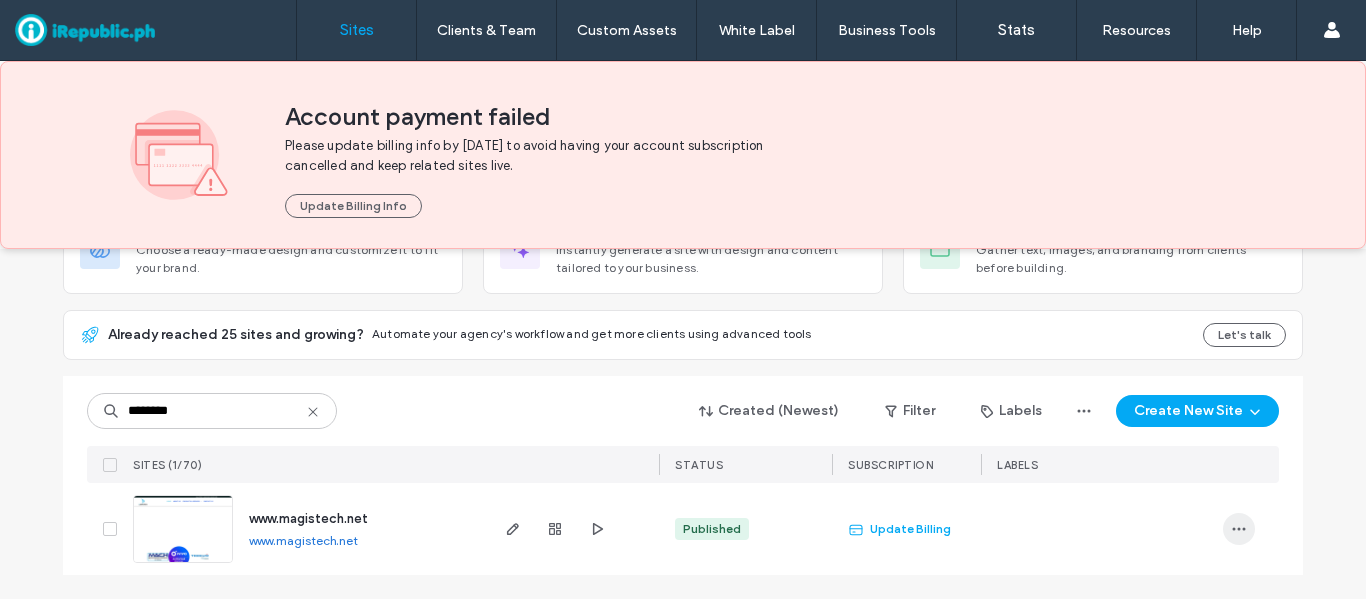 click 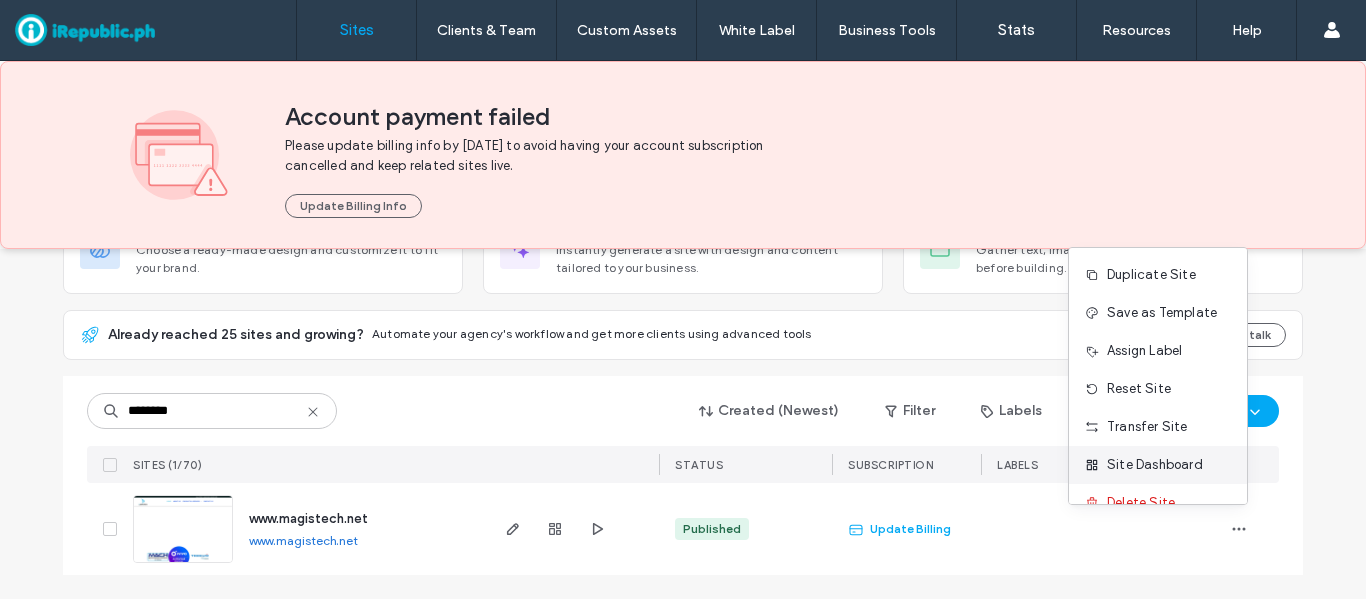 click on "Site Dashboard" at bounding box center (1158, 465) 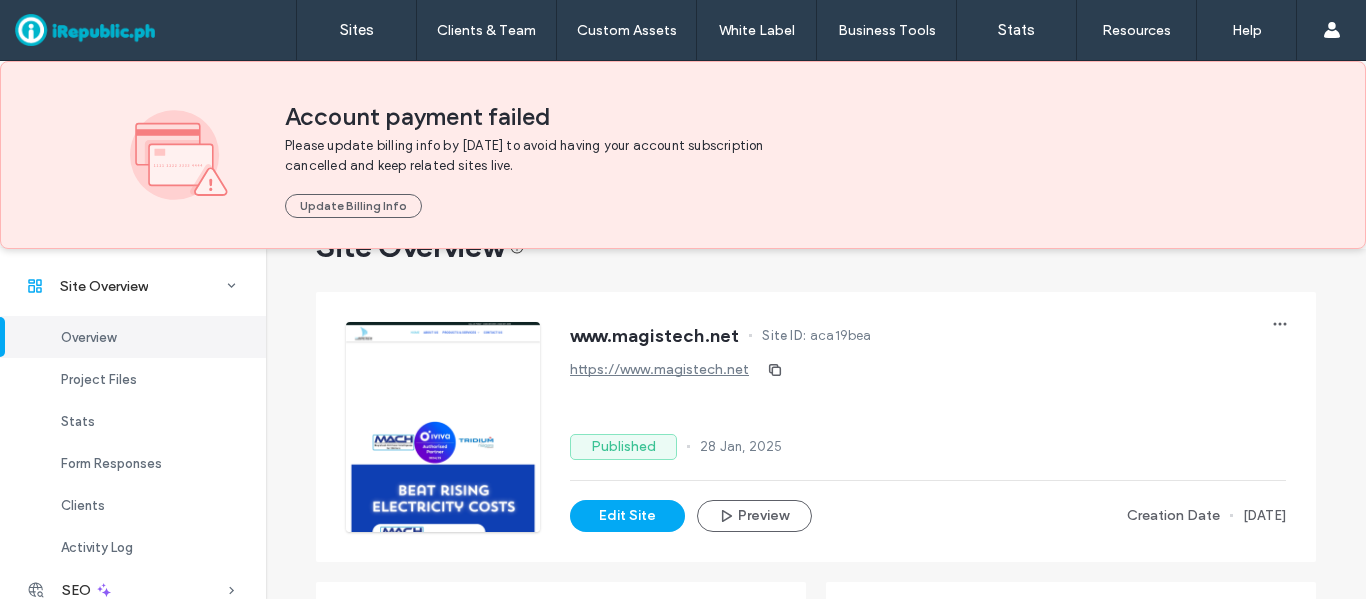 scroll, scrollTop: 100, scrollLeft: 0, axis: vertical 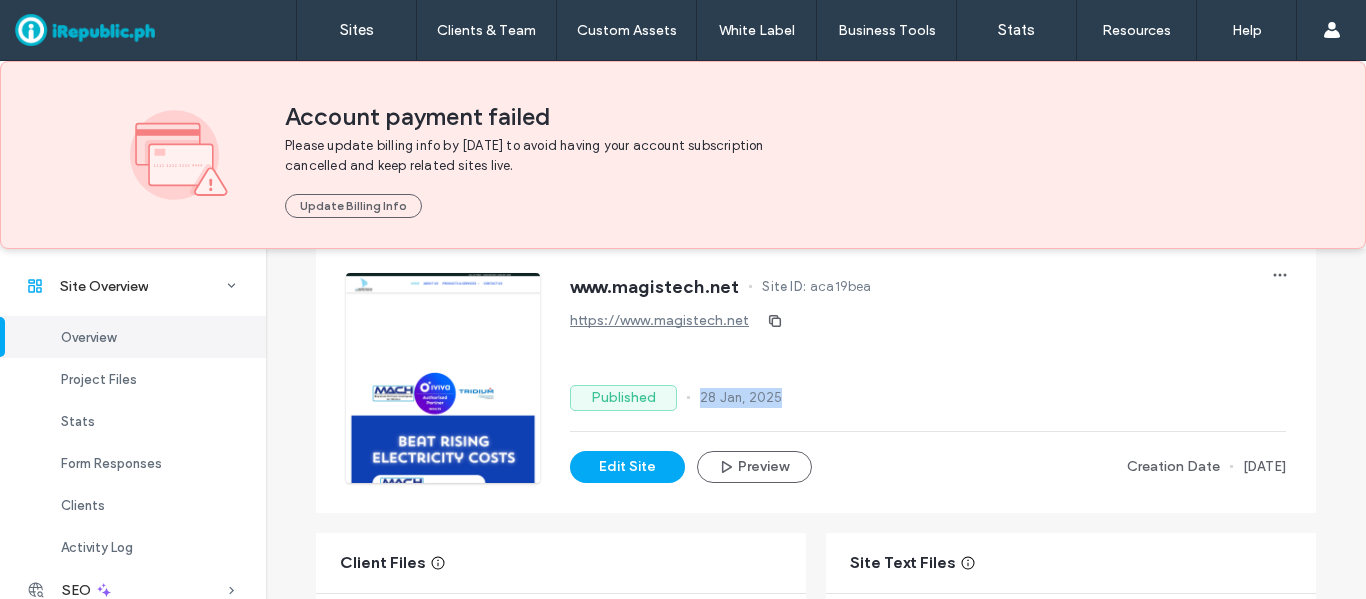 drag, startPoint x: 689, startPoint y: 397, endPoint x: 814, endPoint y: 397, distance: 125 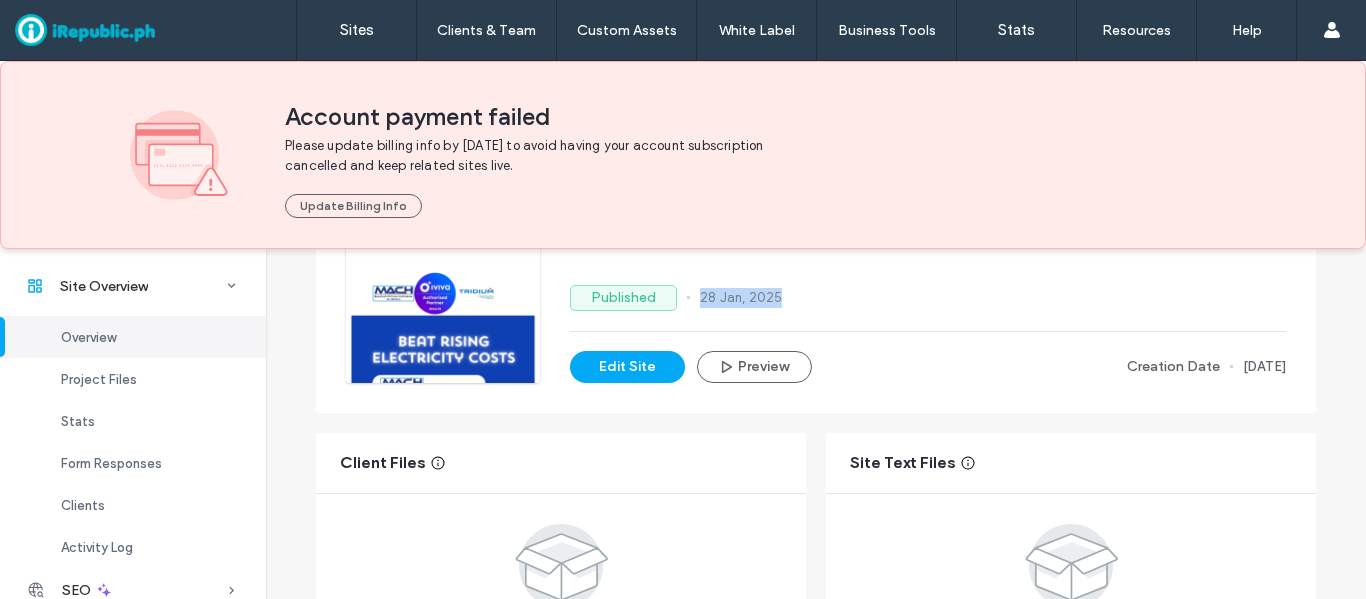 scroll, scrollTop: 0, scrollLeft: 0, axis: both 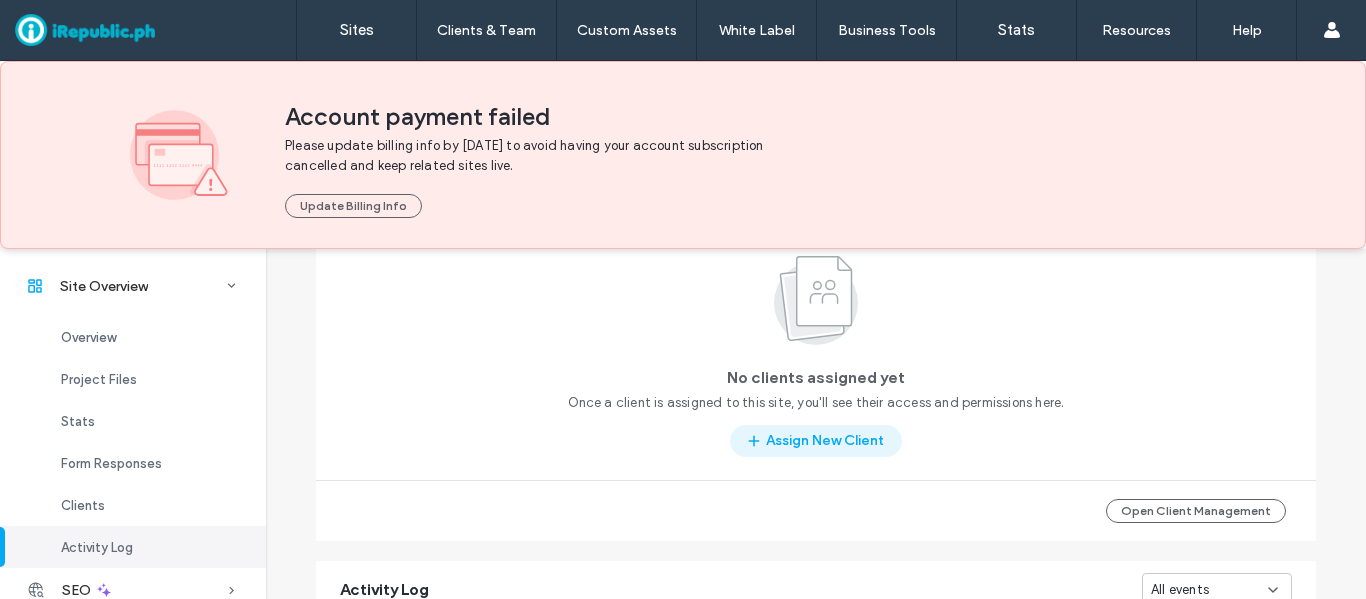 click on "Assign New Client" at bounding box center (816, 441) 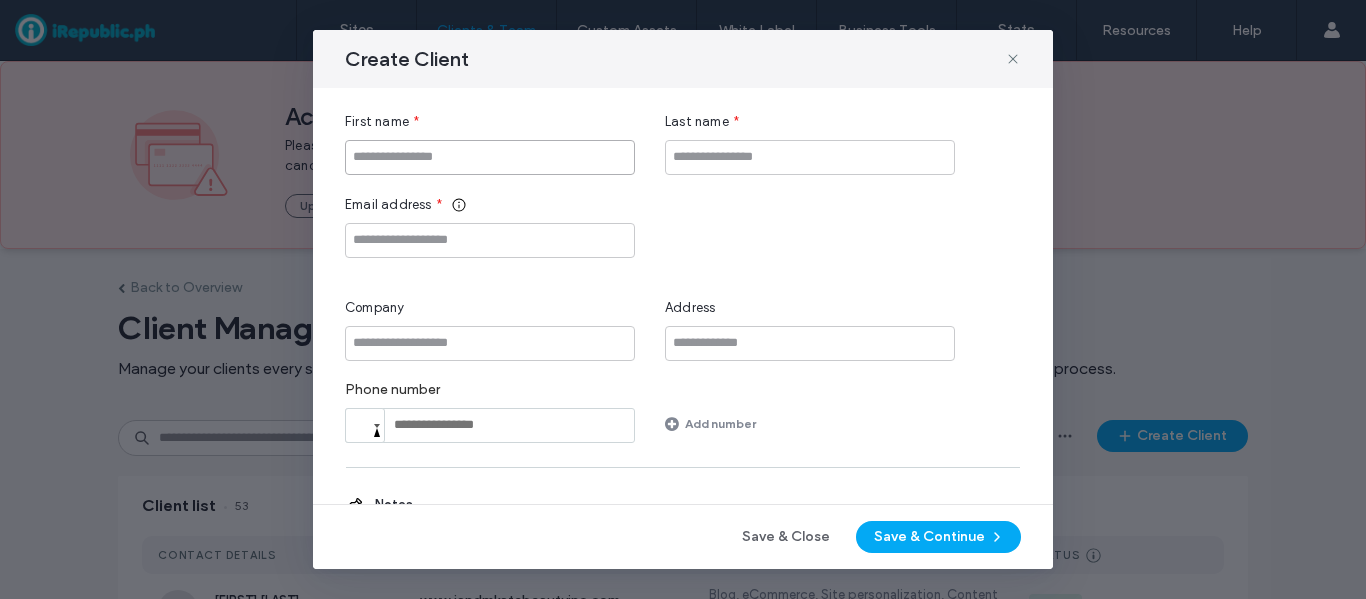 click at bounding box center [490, 157] 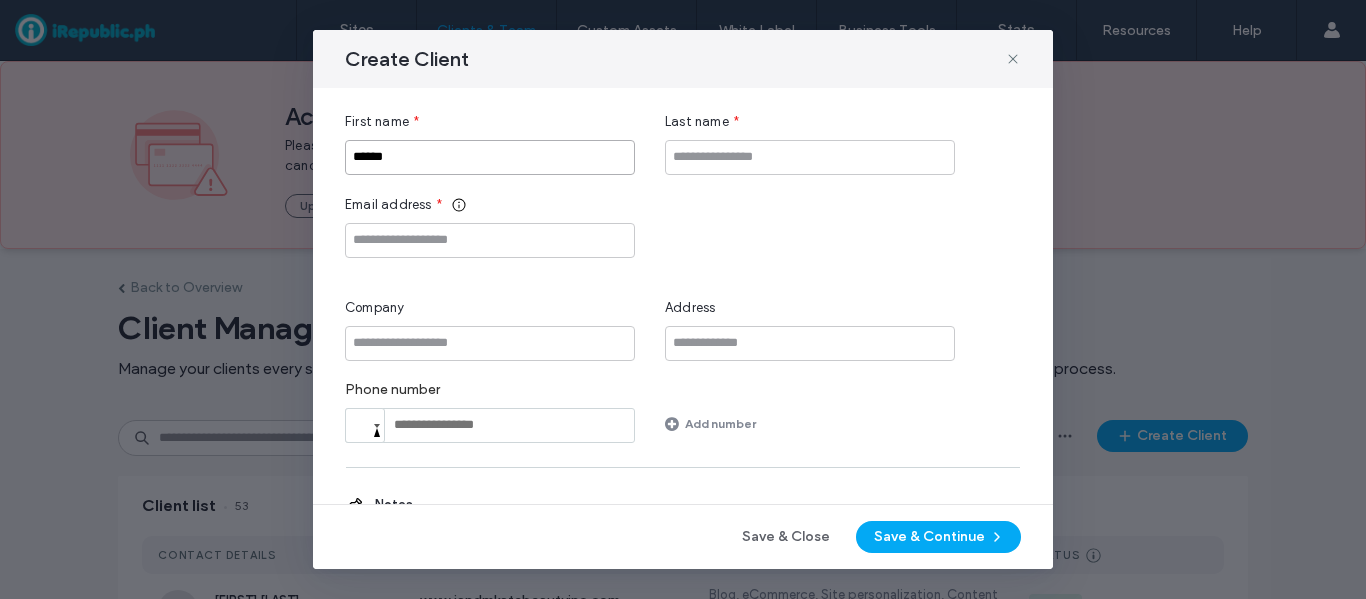 type on "******" 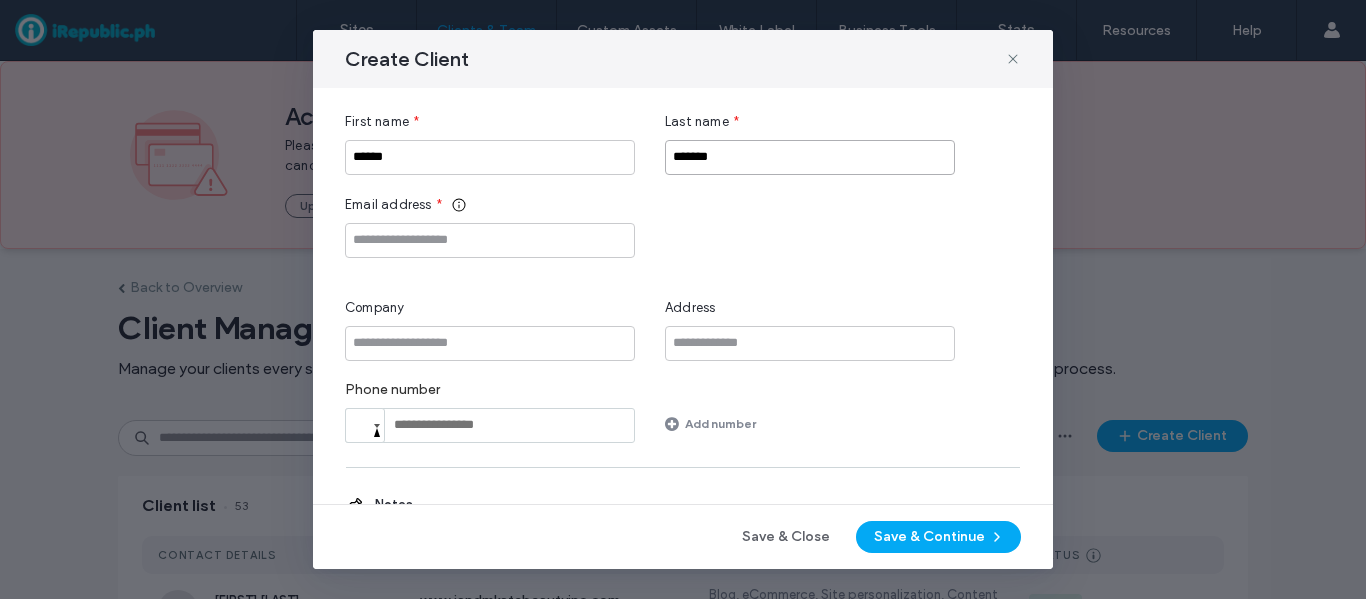 type on "*******" 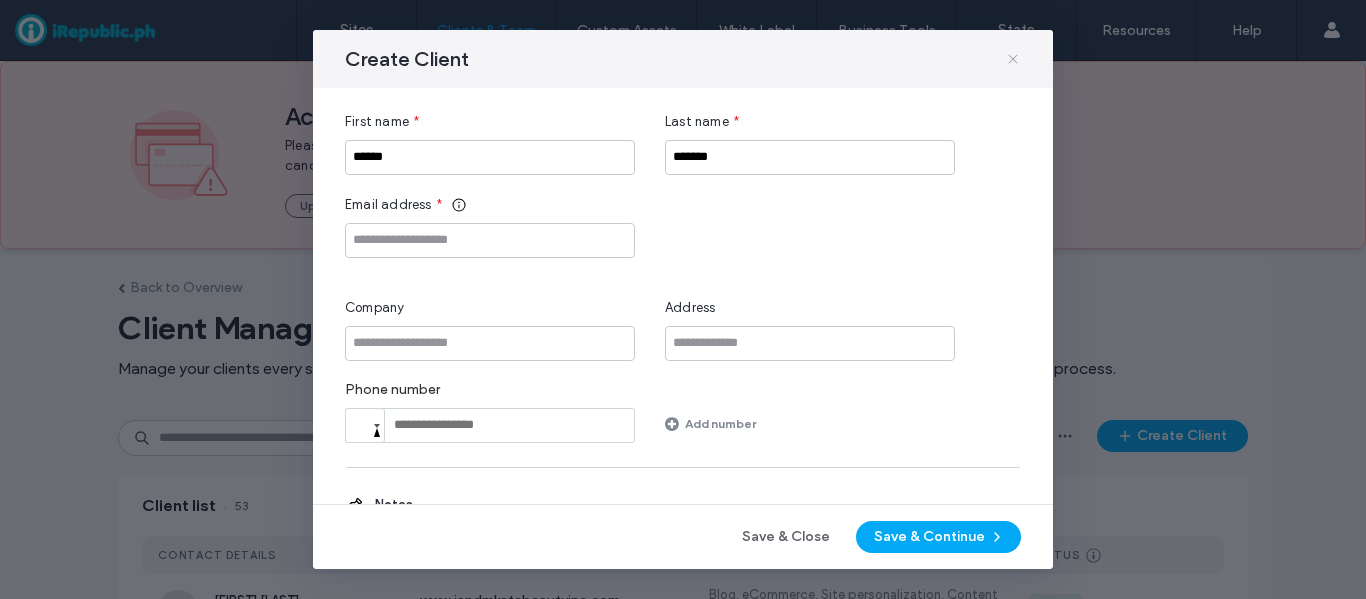 click 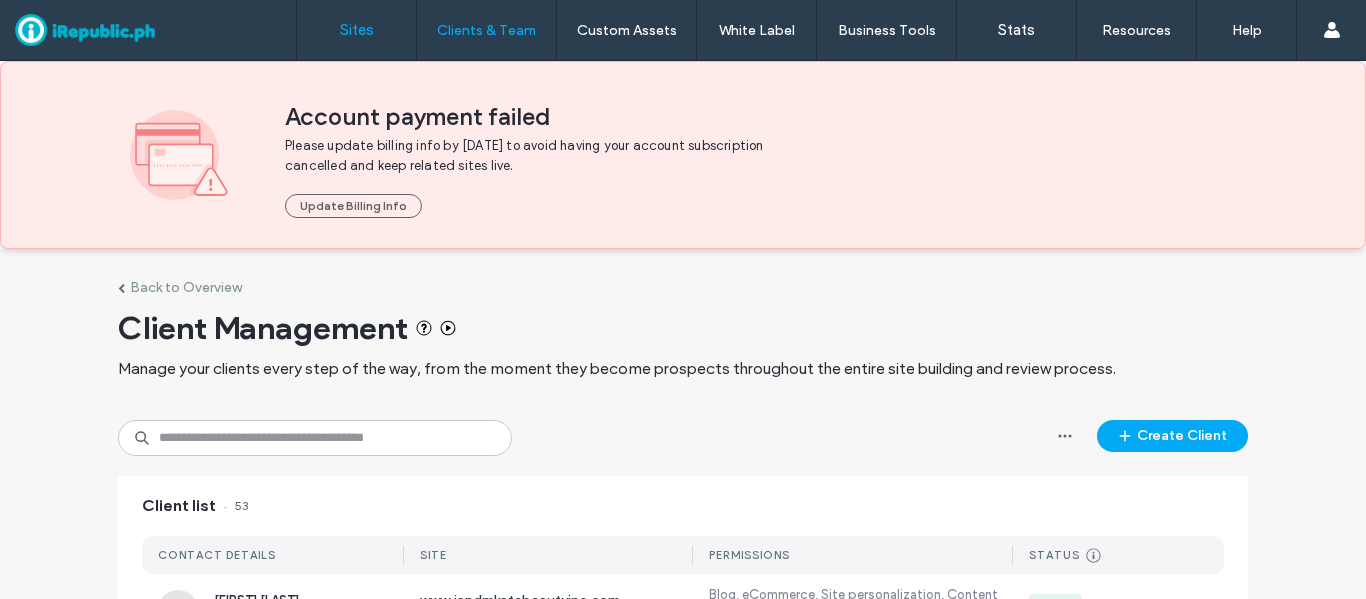 click on "Sites" at bounding box center (356, 30) 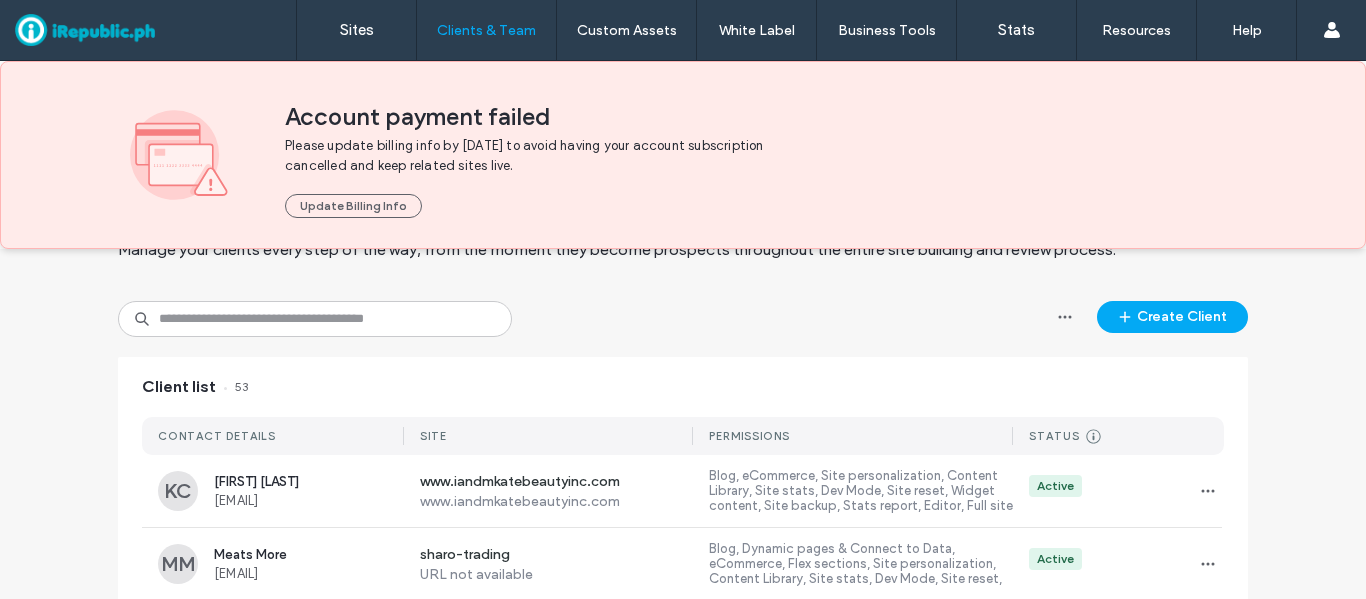 scroll, scrollTop: 100, scrollLeft: 0, axis: vertical 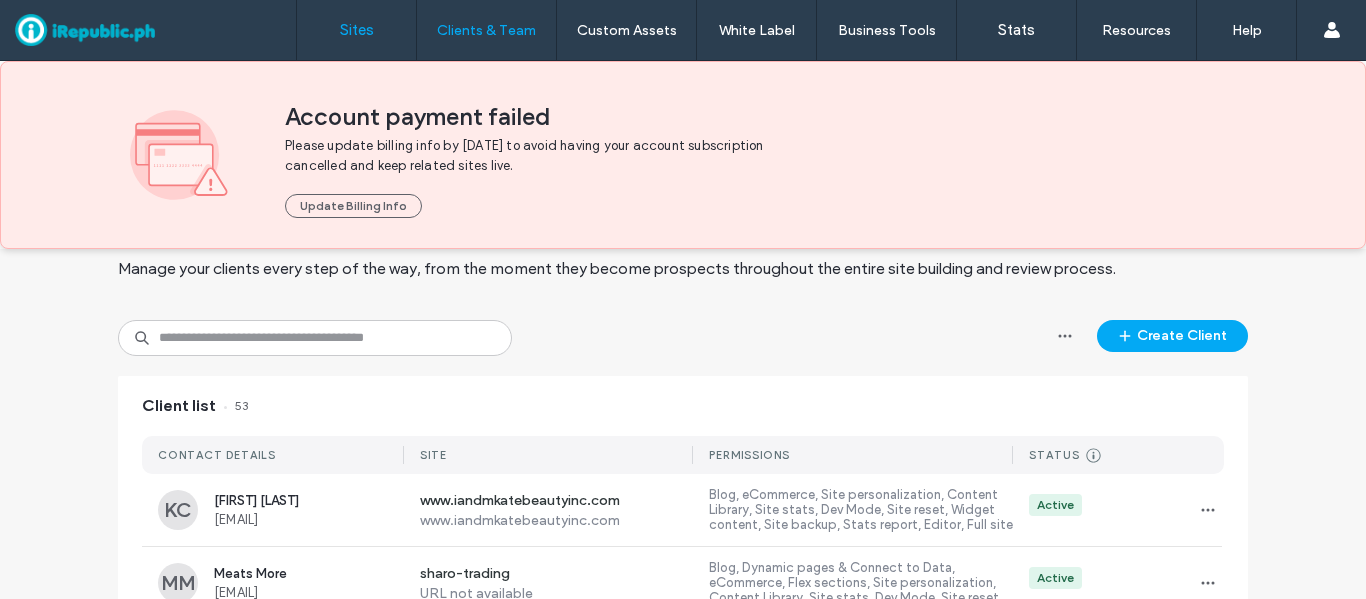 click on "Sites" at bounding box center [357, 30] 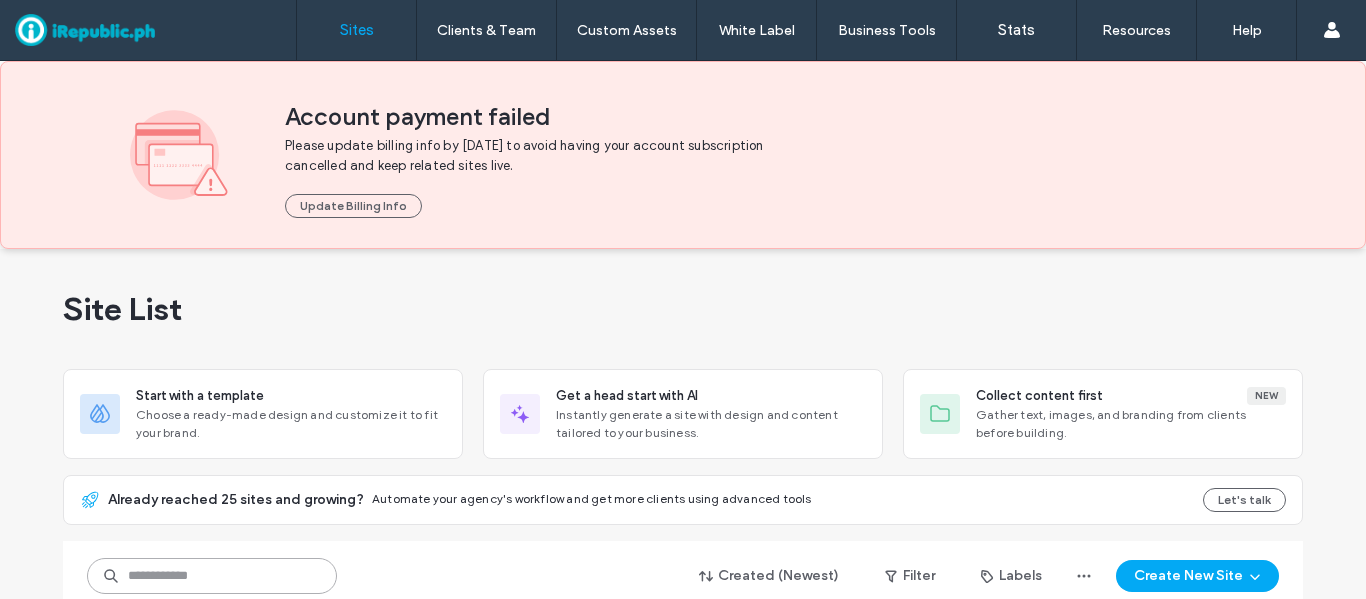click at bounding box center (212, 576) 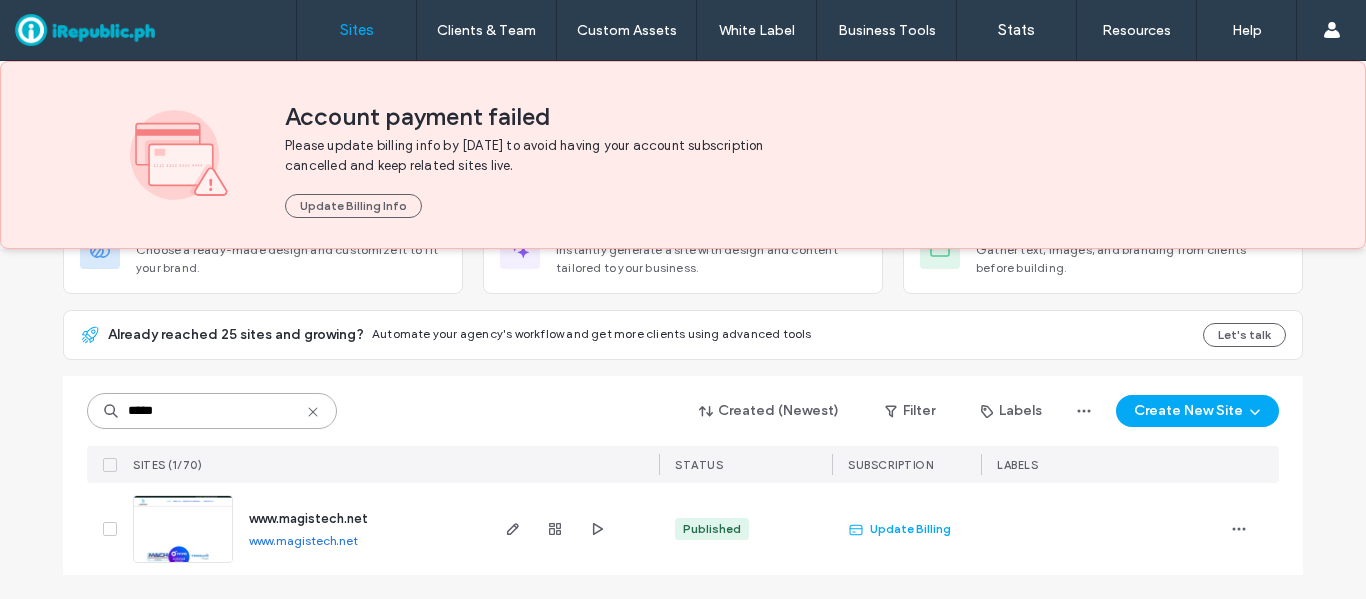 scroll, scrollTop: 165, scrollLeft: 0, axis: vertical 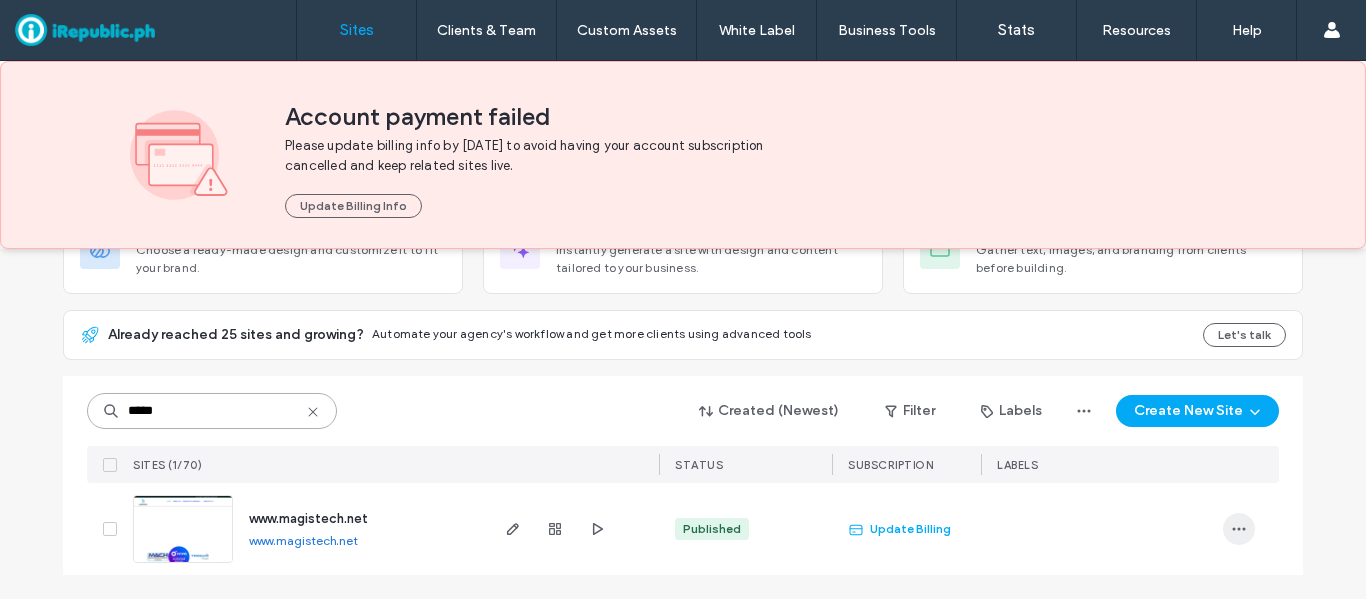type on "*****" 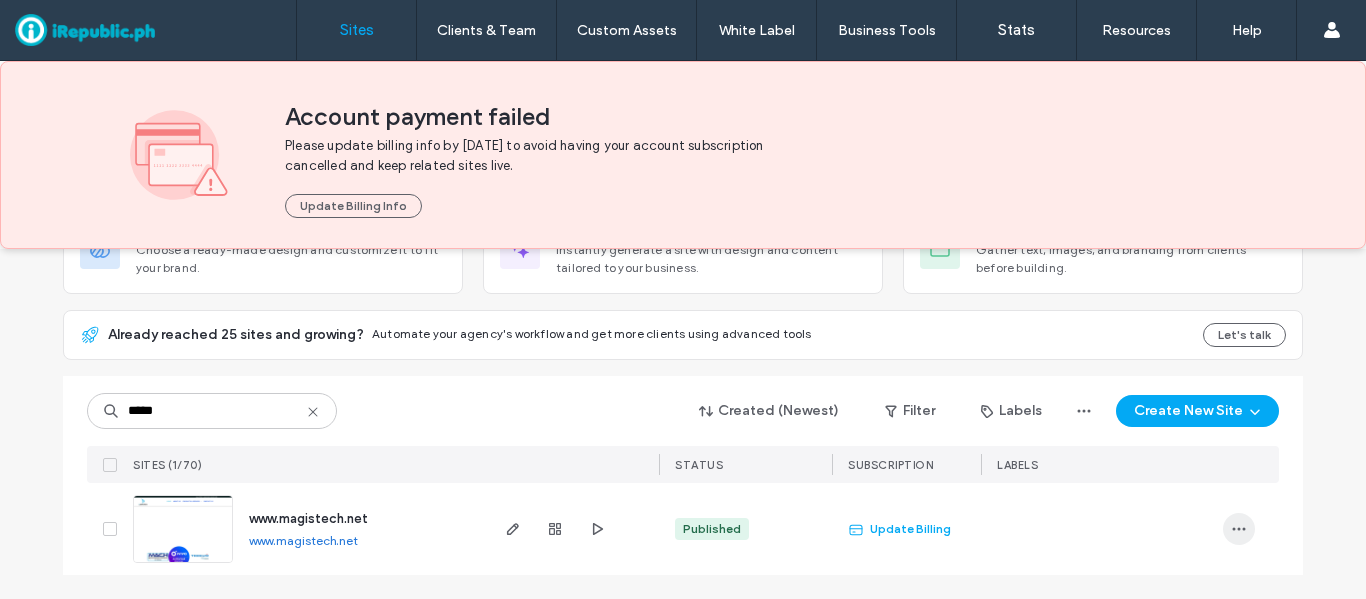 click 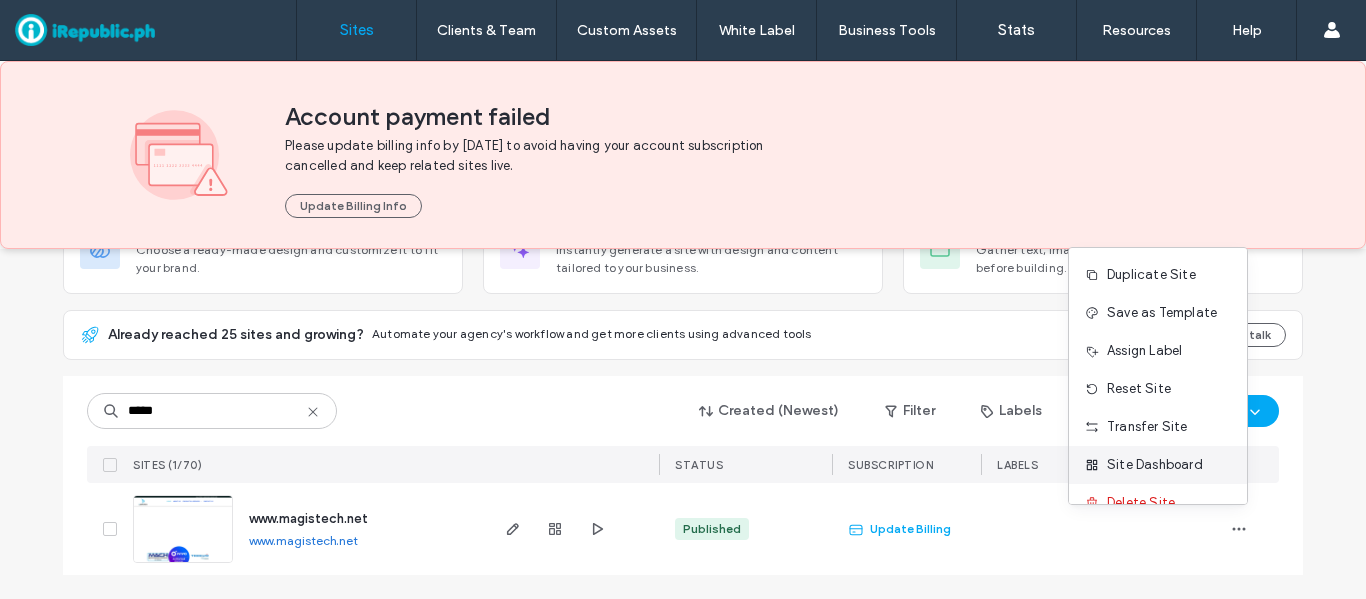 click on "Site Dashboard" at bounding box center (1158, 465) 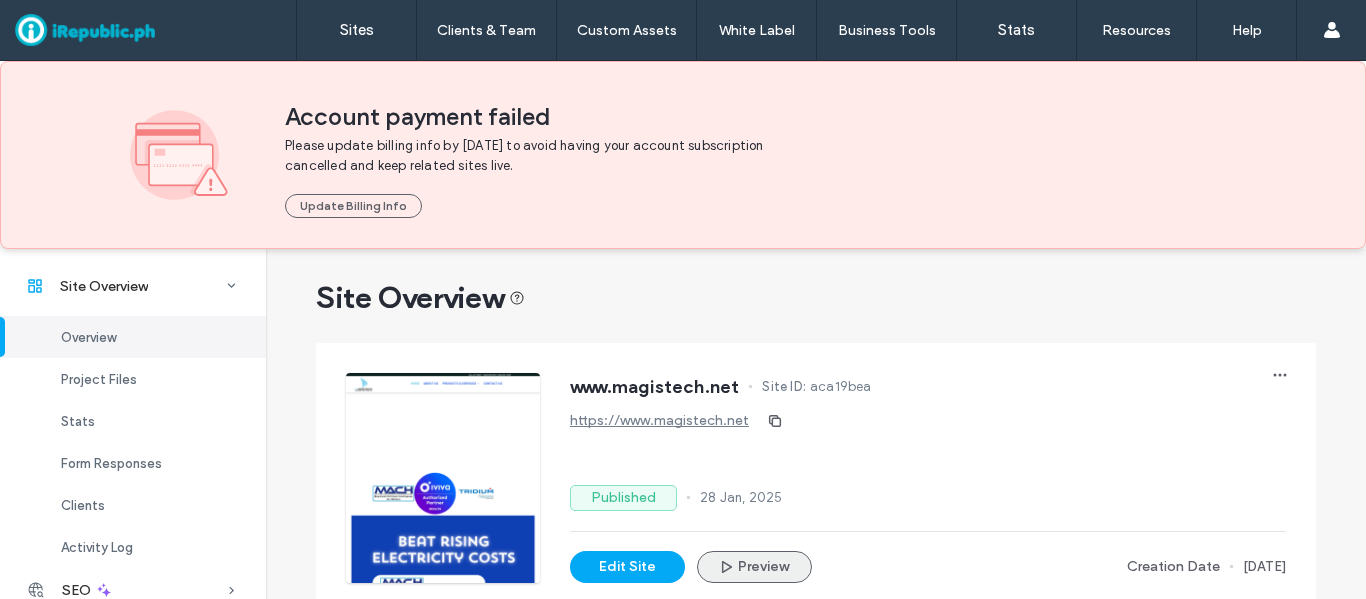 scroll, scrollTop: 100, scrollLeft: 0, axis: vertical 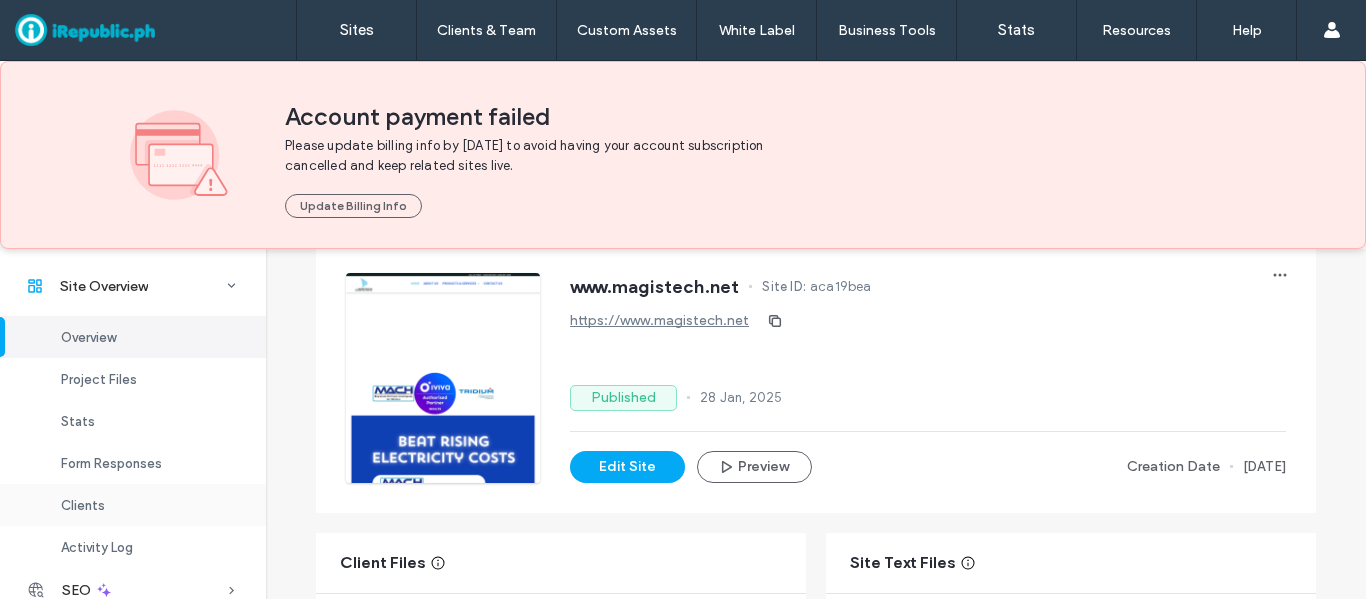 click on "Clients" at bounding box center [133, 505] 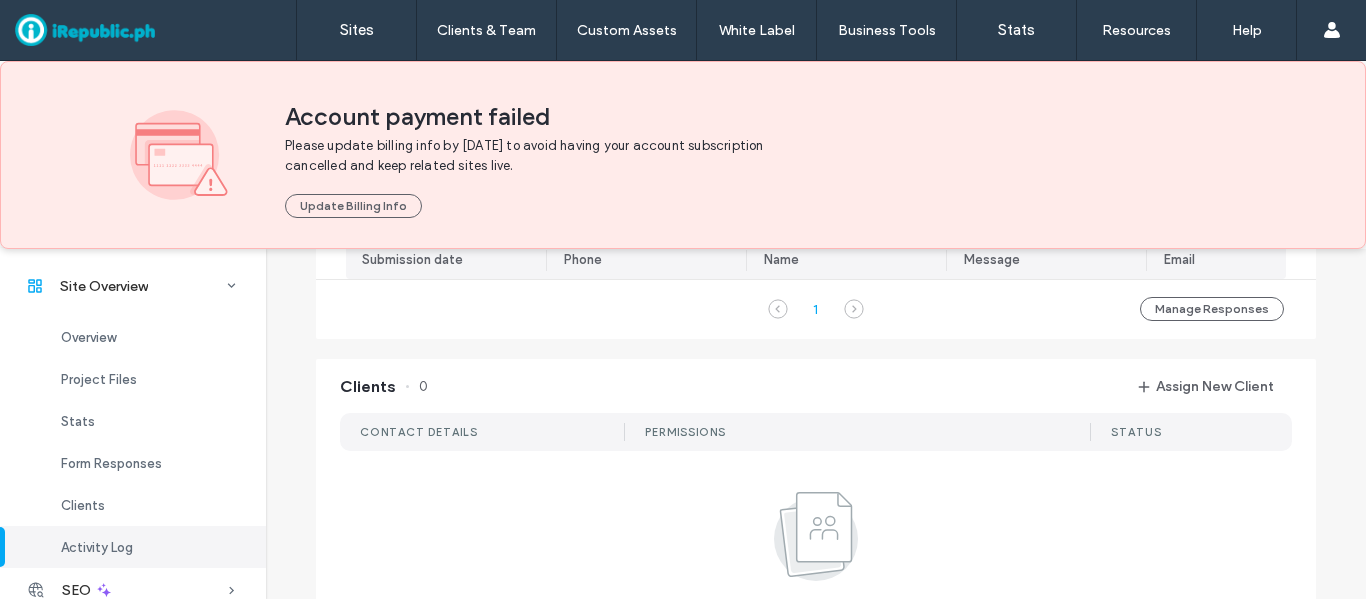 scroll, scrollTop: 1664, scrollLeft: 0, axis: vertical 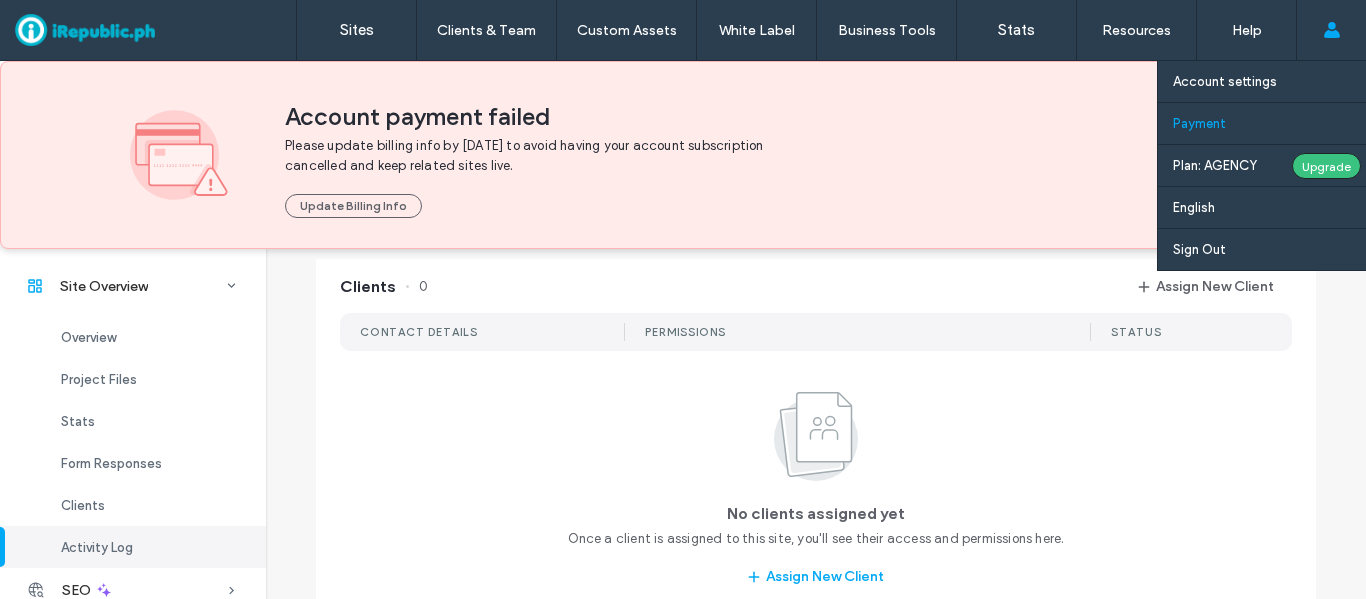 click on "Payment" at bounding box center [1199, 123] 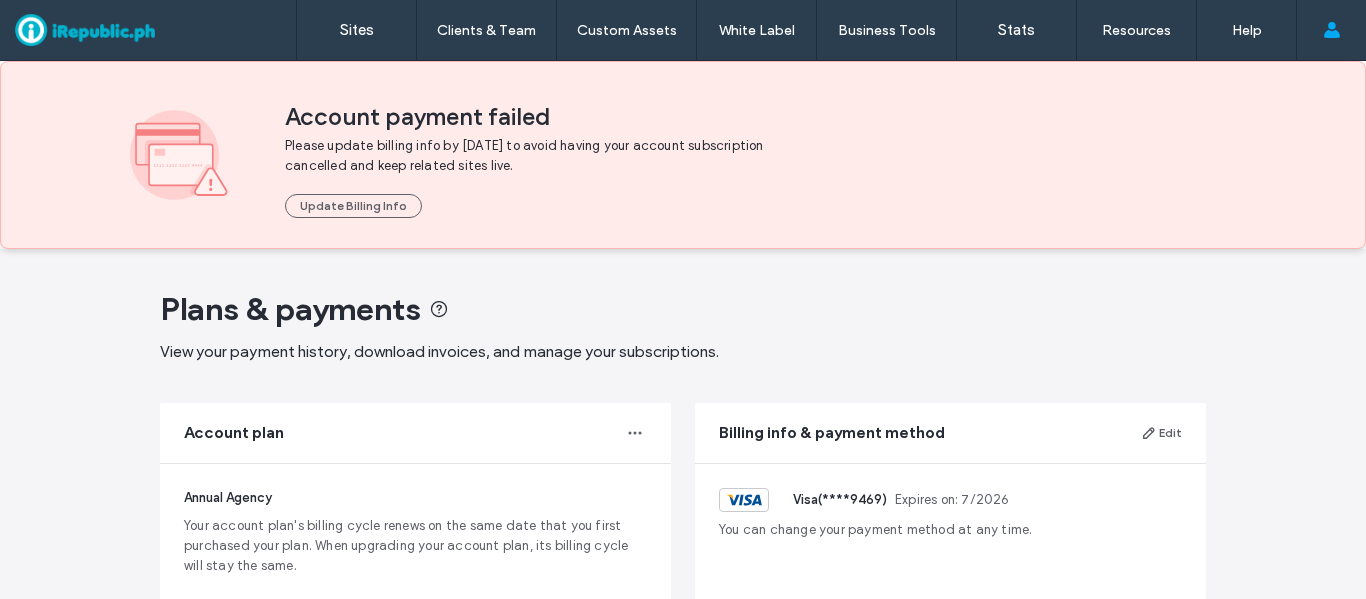 scroll, scrollTop: 116, scrollLeft: 0, axis: vertical 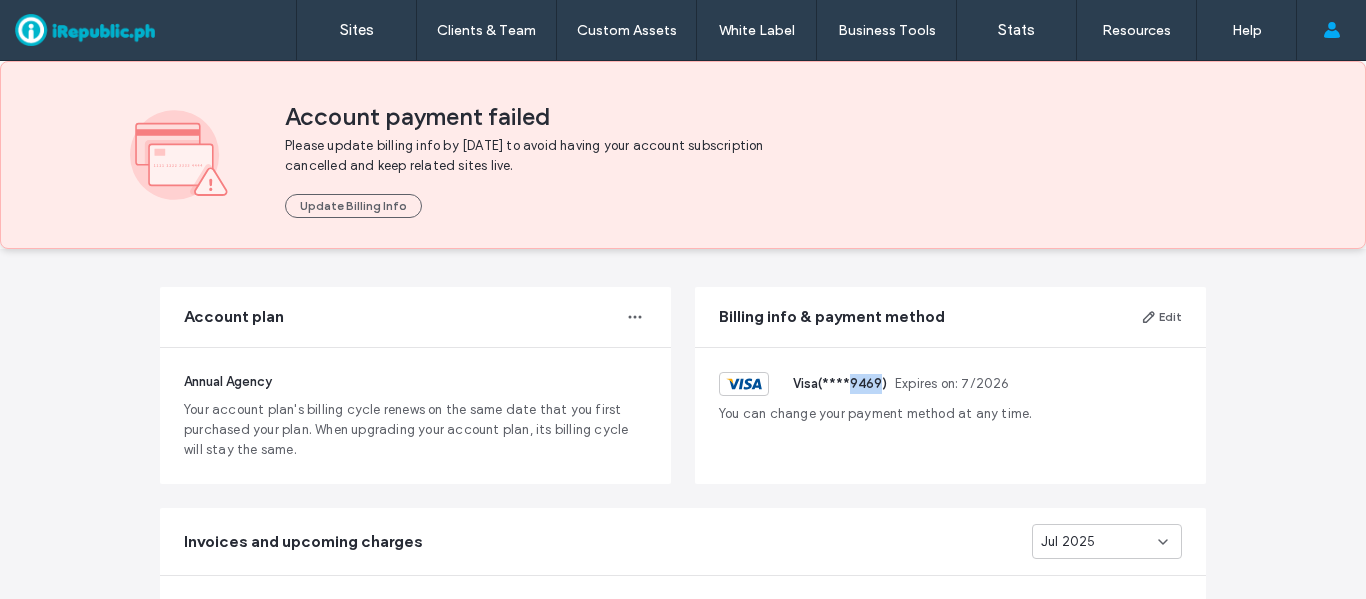 drag, startPoint x: 848, startPoint y: 383, endPoint x: 875, endPoint y: 382, distance: 27.018513 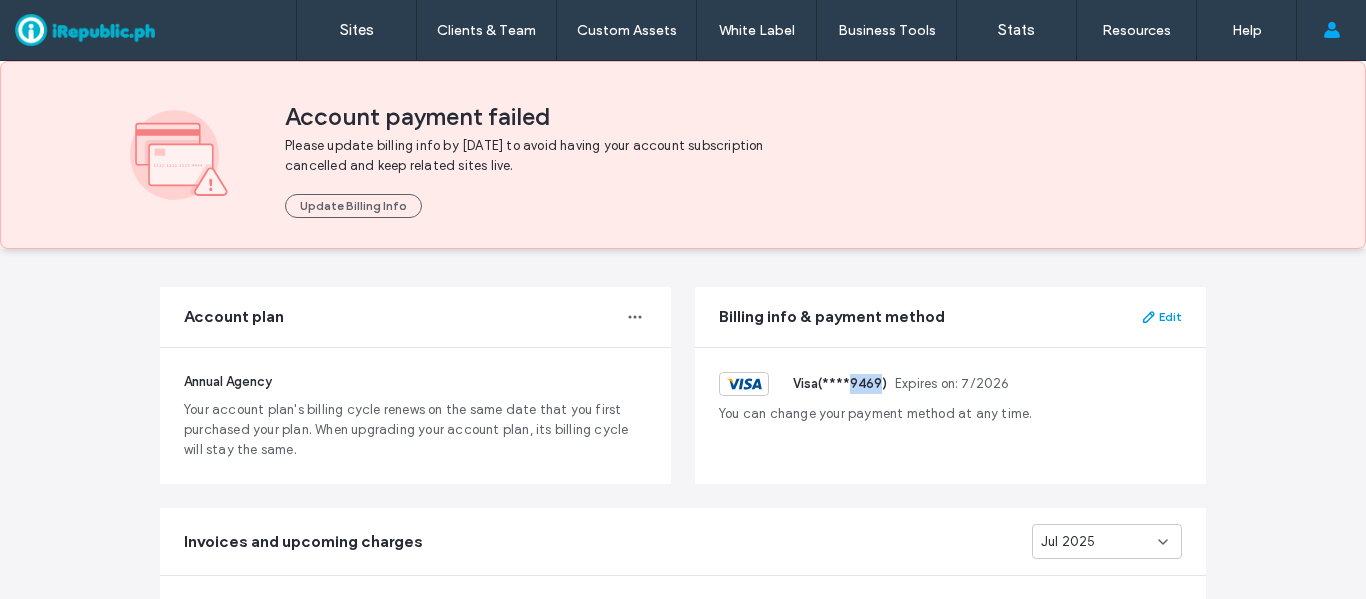click at bounding box center [1150, 317] 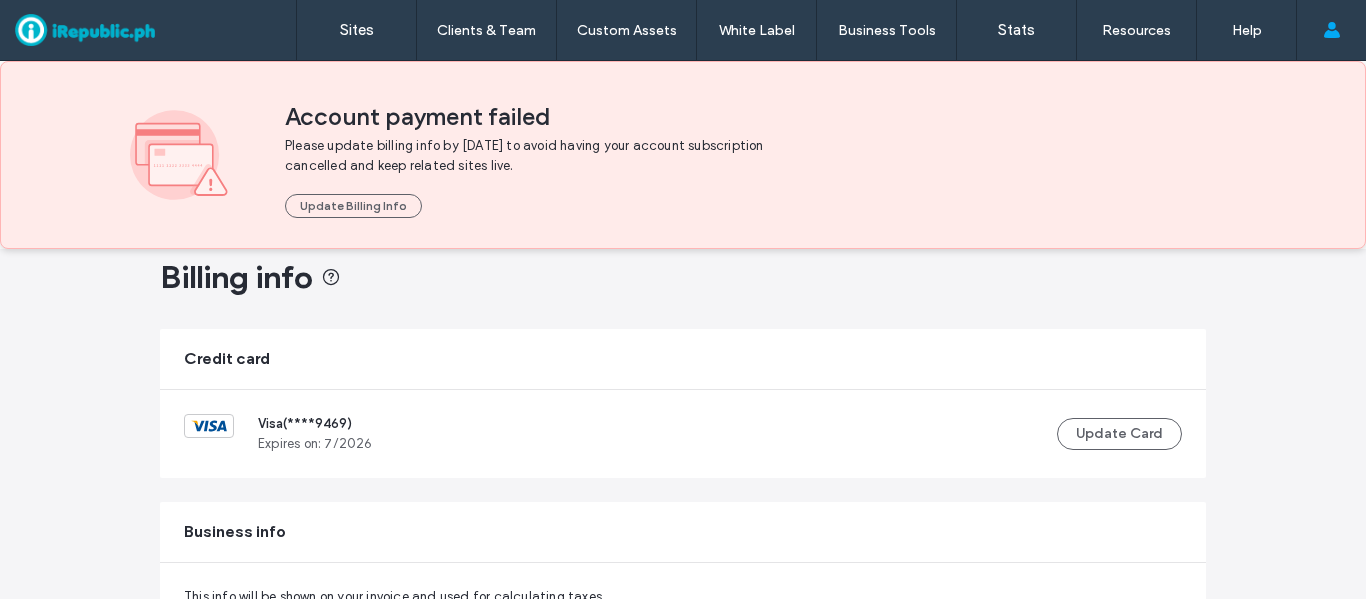 scroll, scrollTop: 200, scrollLeft: 0, axis: vertical 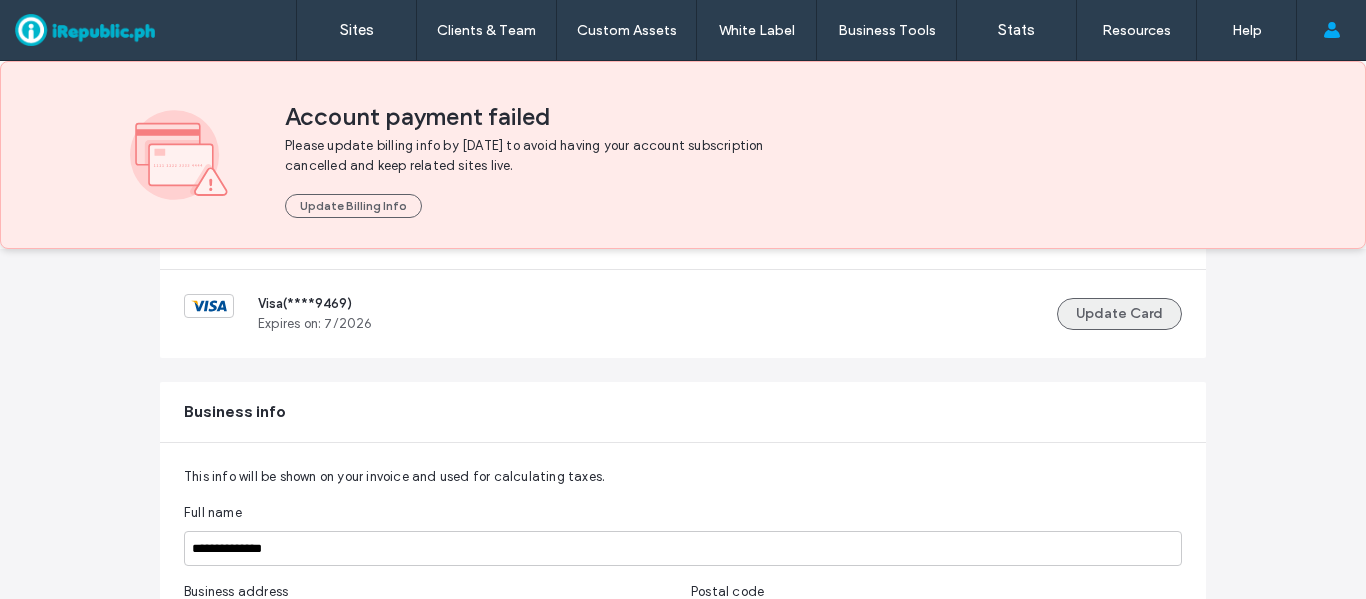 click on "Update Card" at bounding box center [1119, 314] 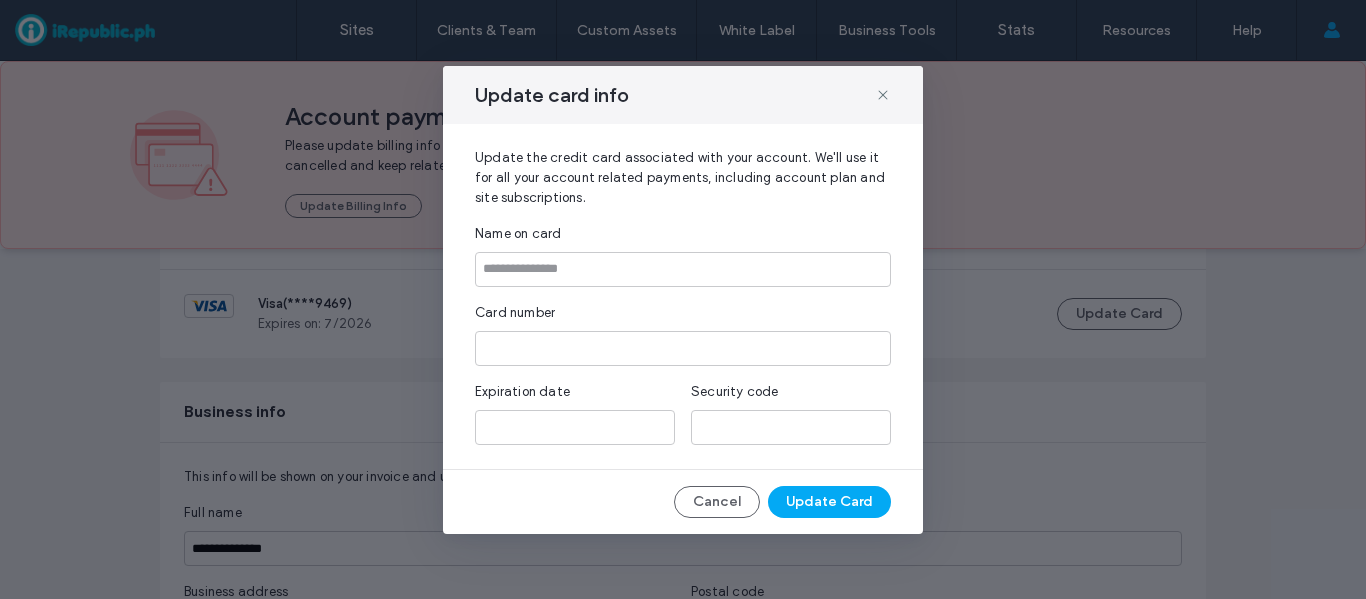 drag, startPoint x: 828, startPoint y: 500, endPoint x: 587, endPoint y: 299, distance: 313.81842 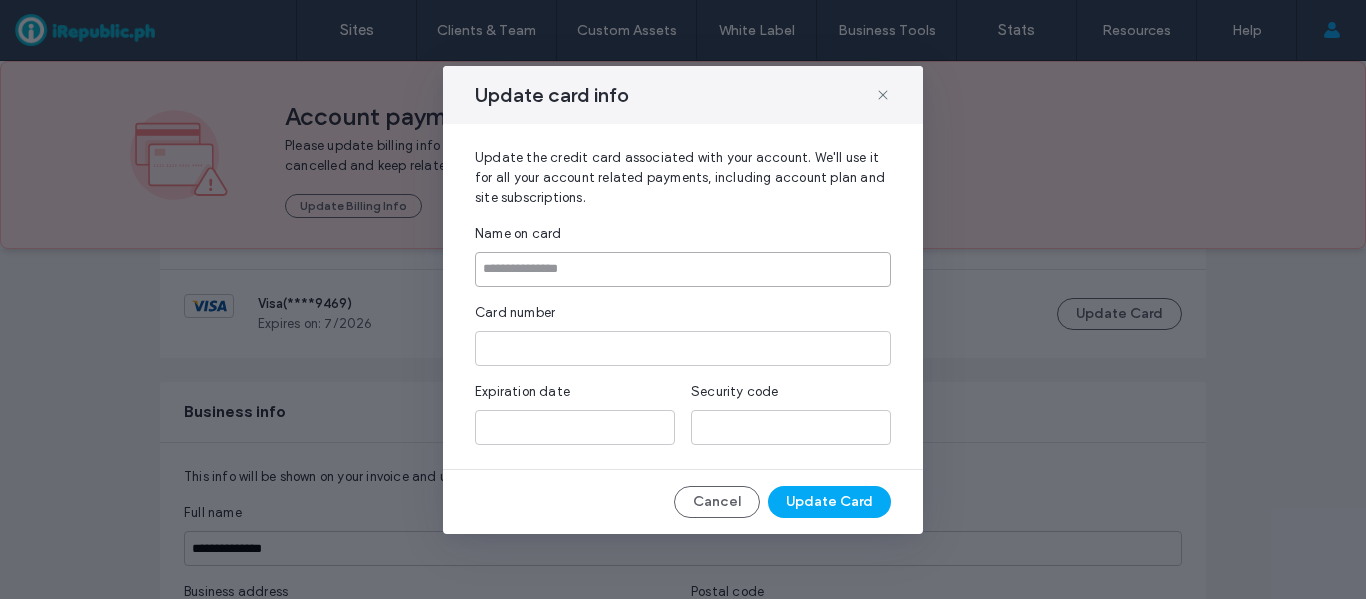 click at bounding box center [683, 269] 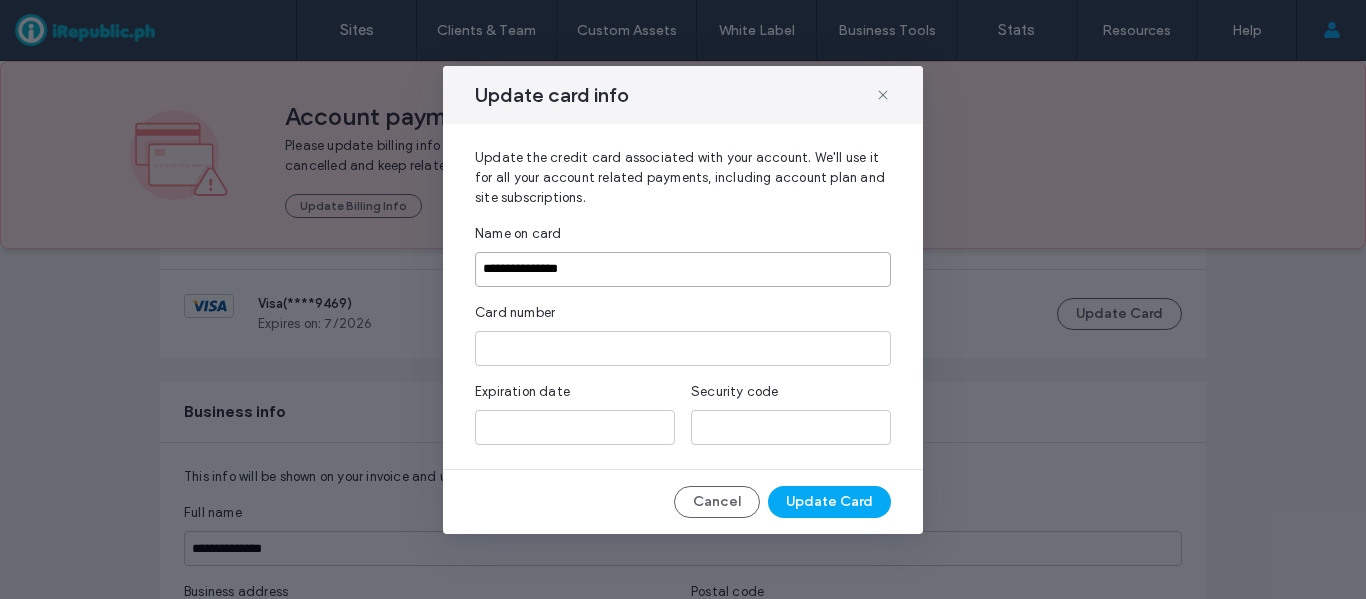 type on "**********" 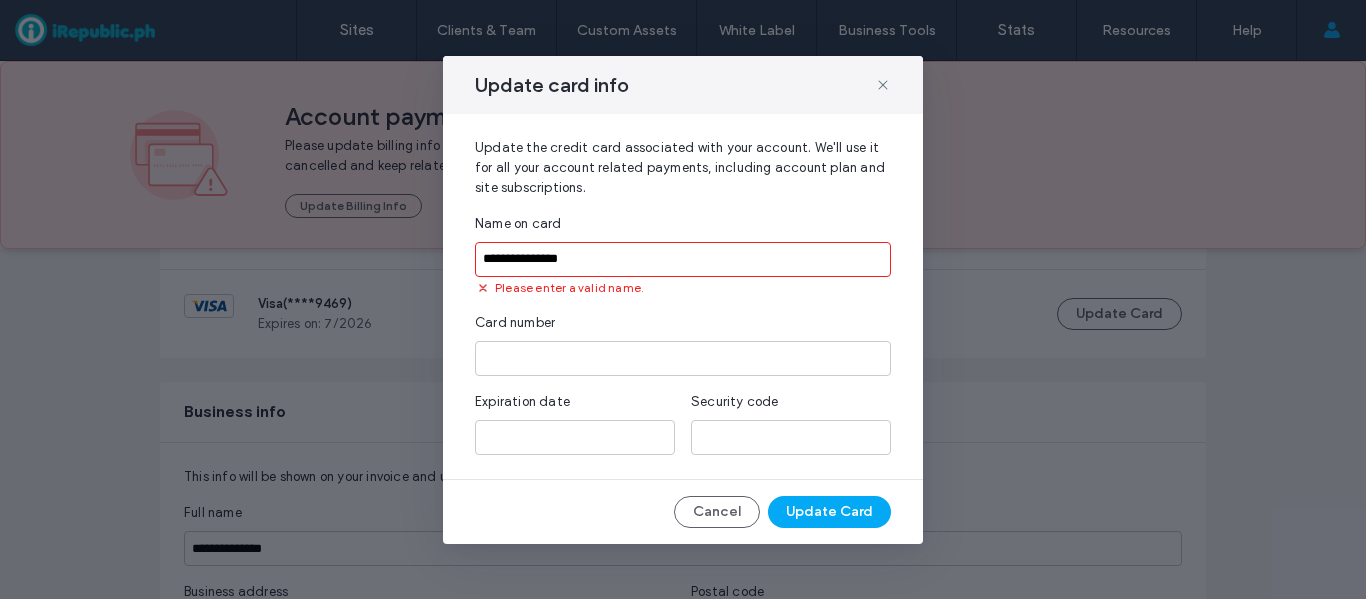 drag, startPoint x: 447, startPoint y: 257, endPoint x: 419, endPoint y: 257, distance: 28 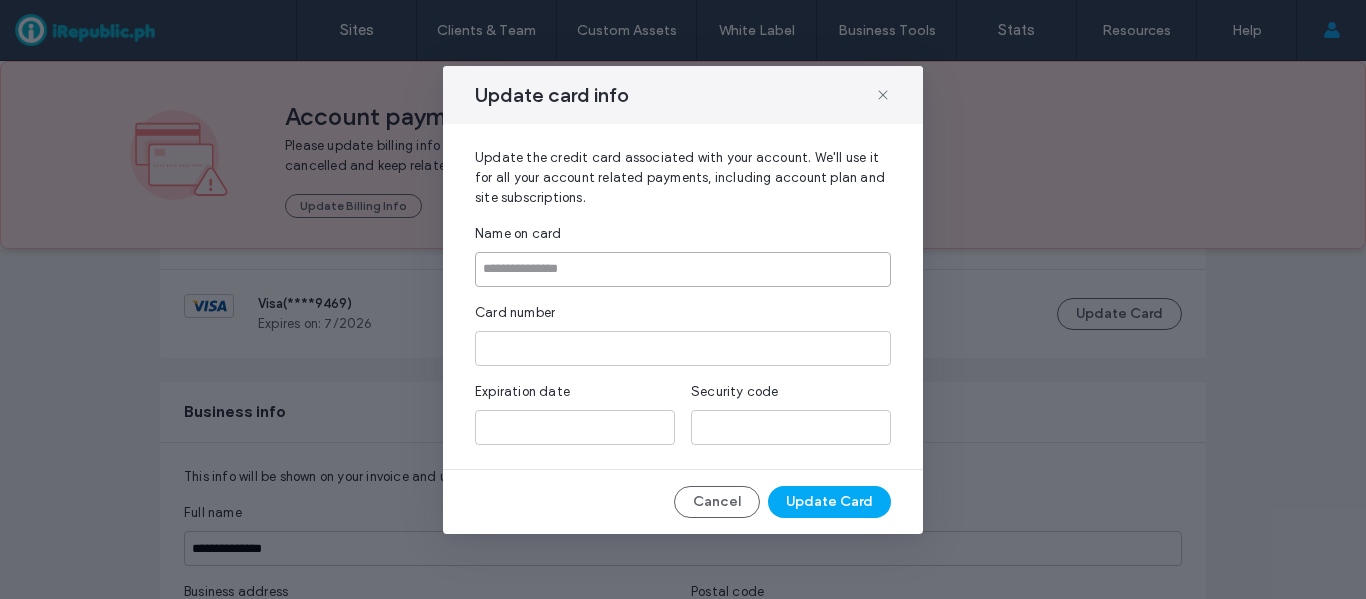 paste on "**********" 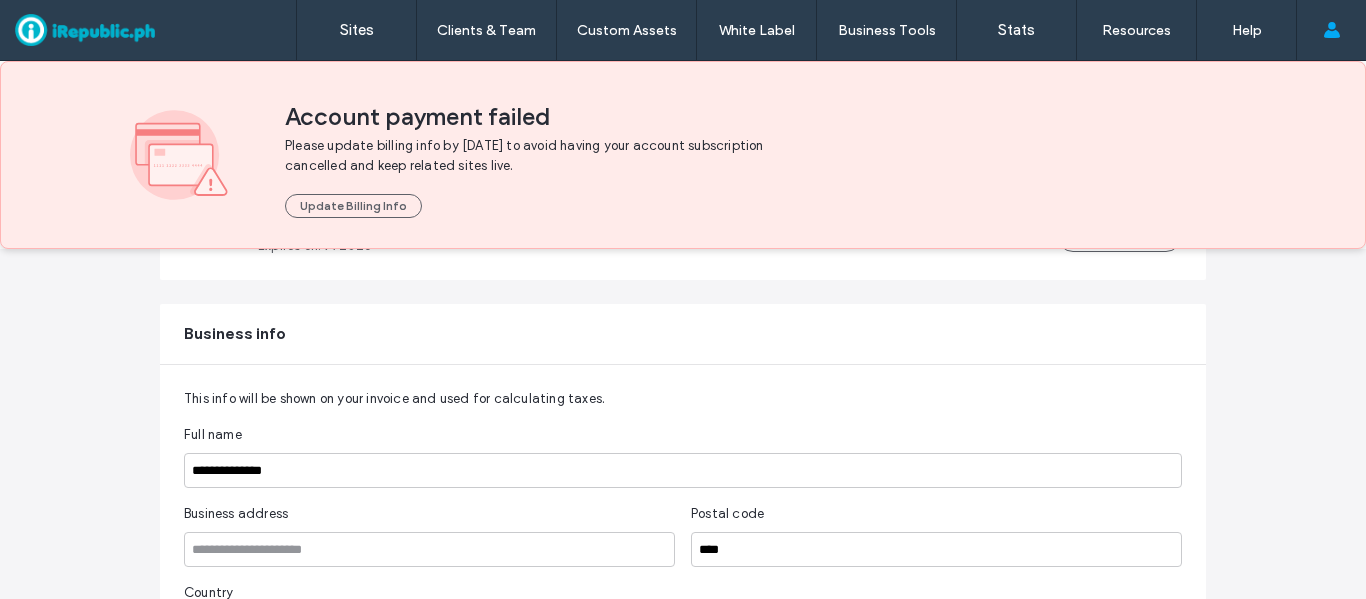 scroll, scrollTop: 100, scrollLeft: 0, axis: vertical 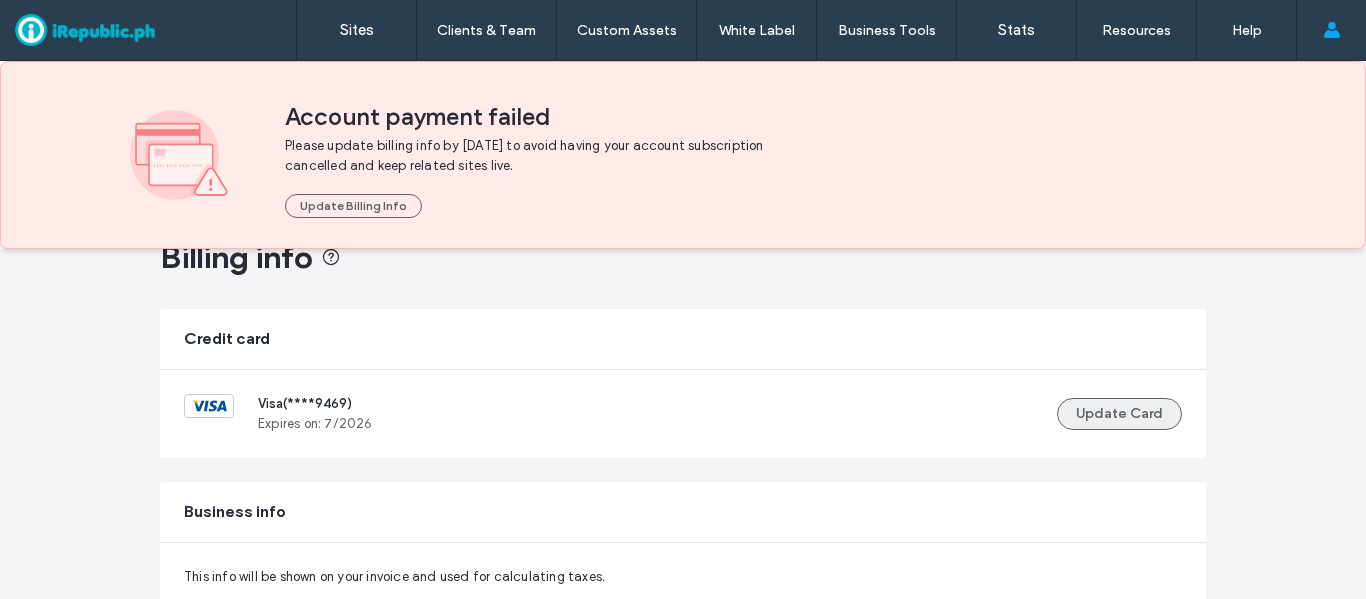 click on "Update Card" at bounding box center (1119, 414) 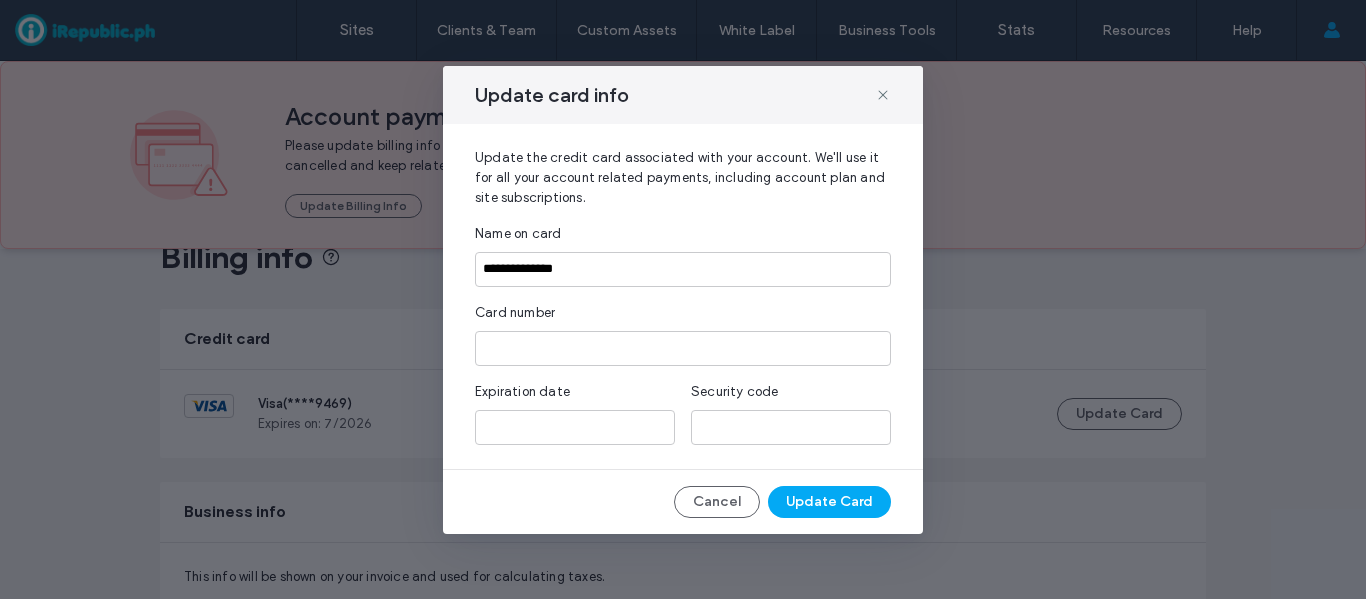 click at bounding box center (683, 348) 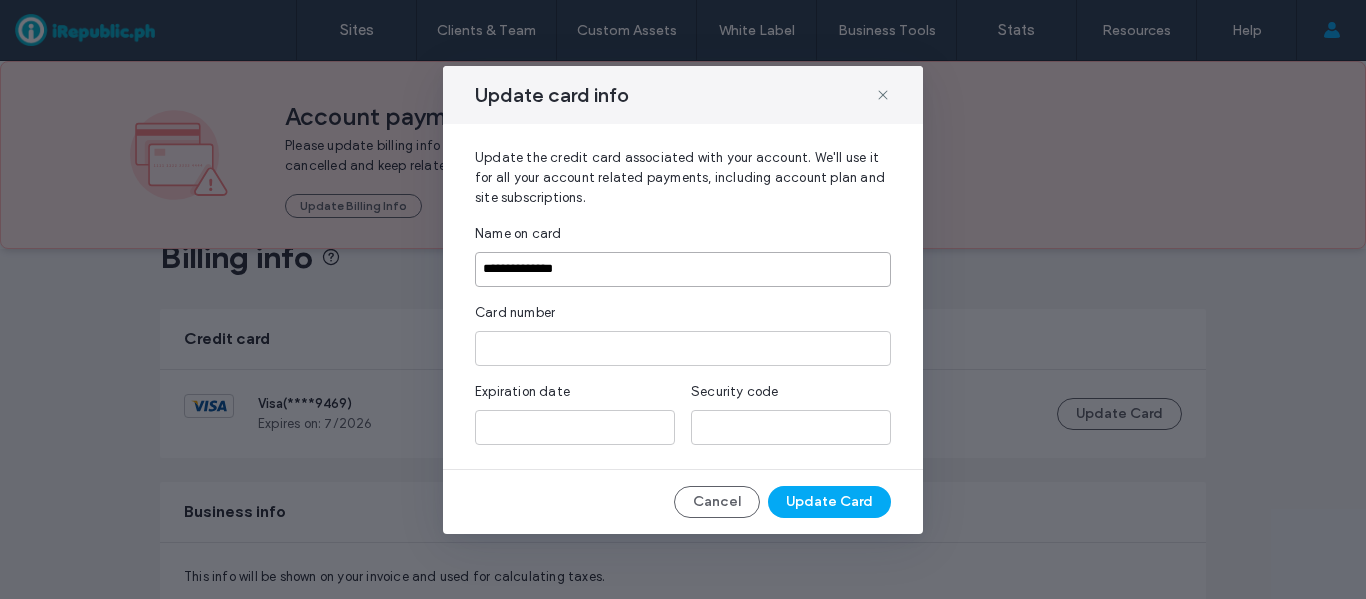 click on "**********" at bounding box center [683, 269] 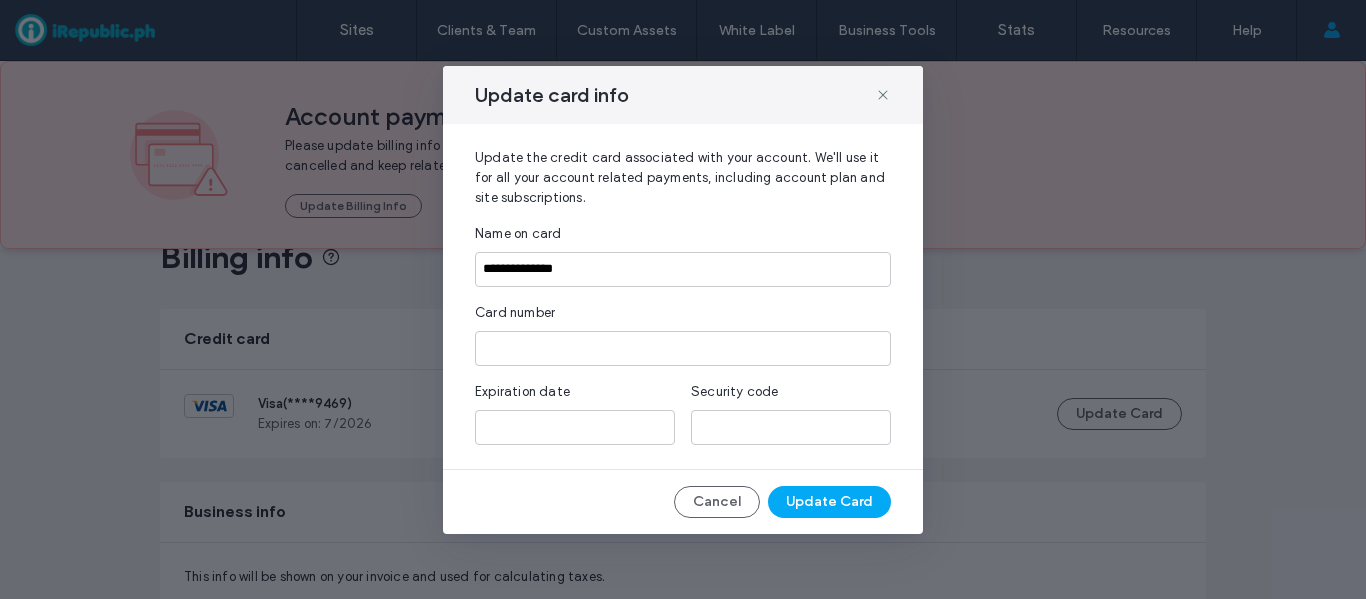 click at bounding box center (683, 348) 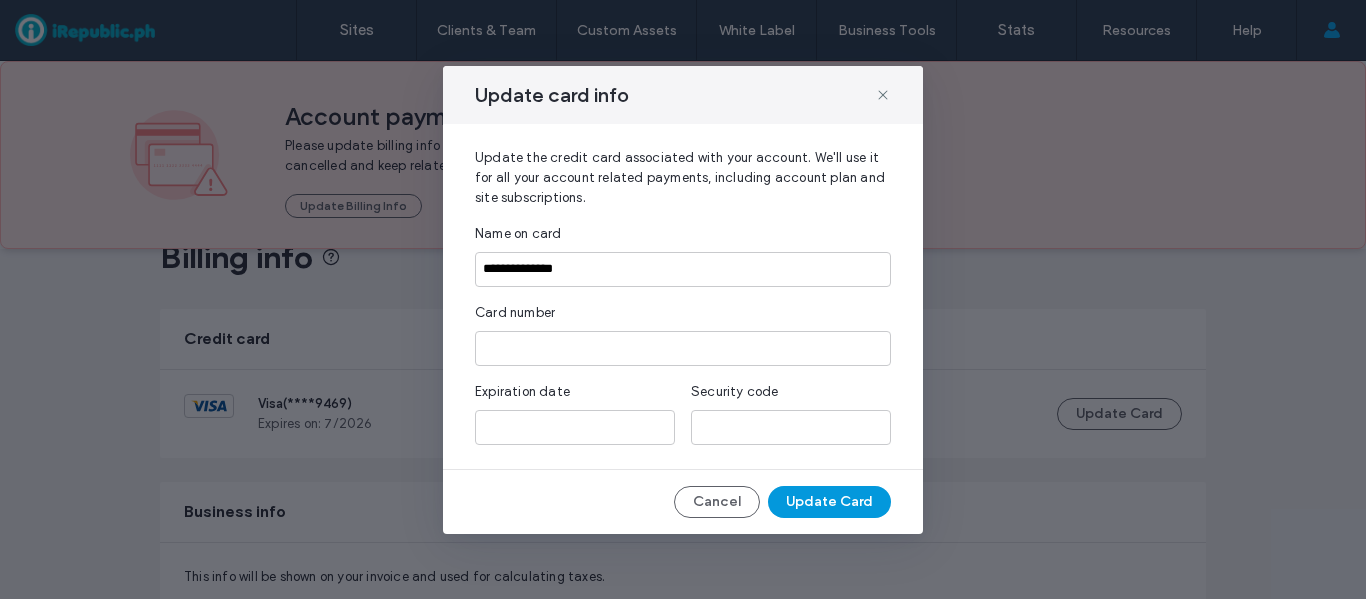 click on "Update Card" at bounding box center (829, 502) 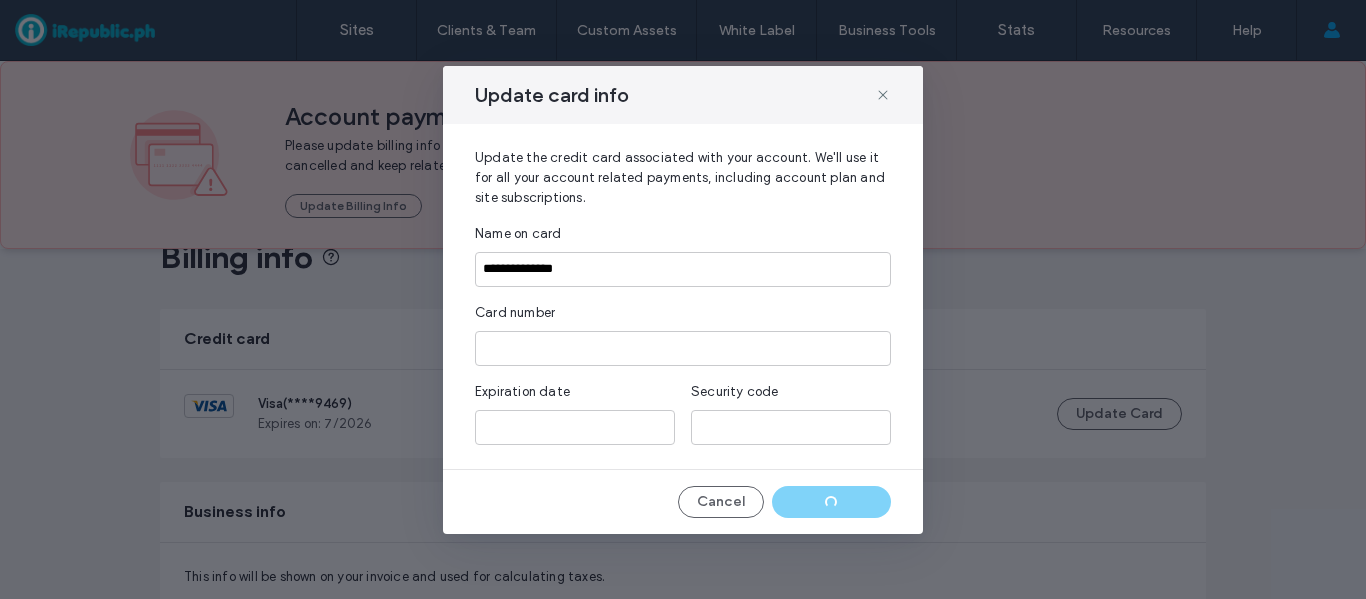type 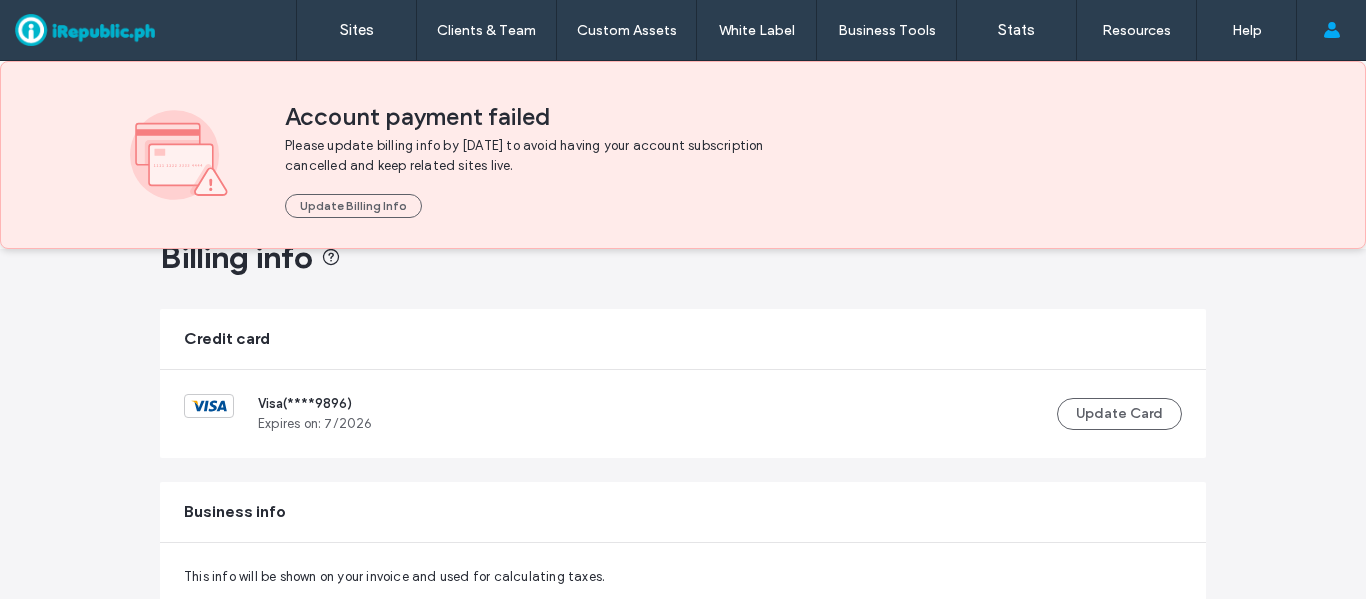 click on "Billing info" at bounding box center (683, 257) 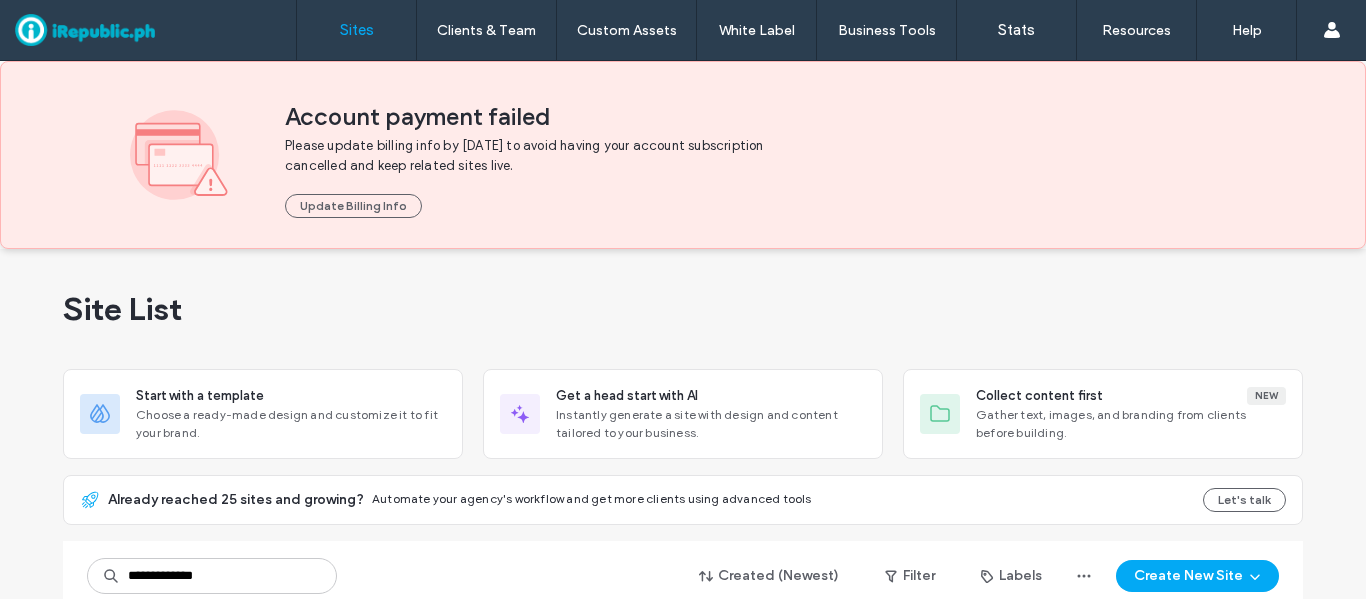 scroll, scrollTop: 0, scrollLeft: 0, axis: both 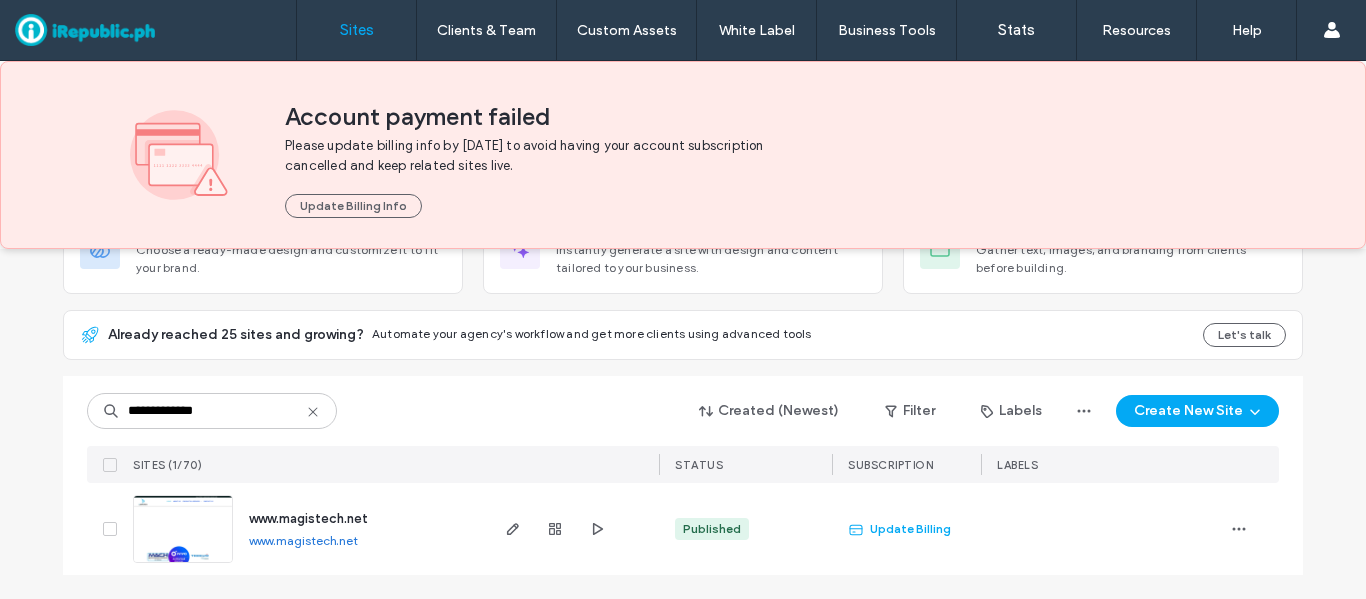 type on "**********" 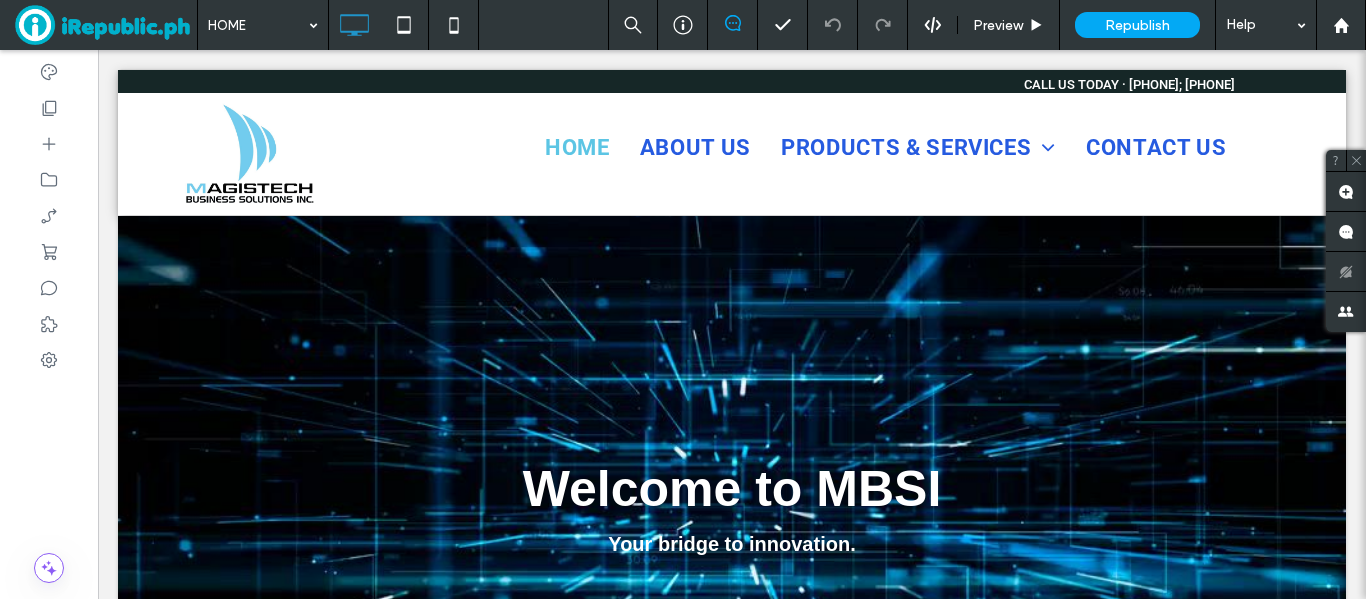 scroll, scrollTop: 0, scrollLeft: 0, axis: both 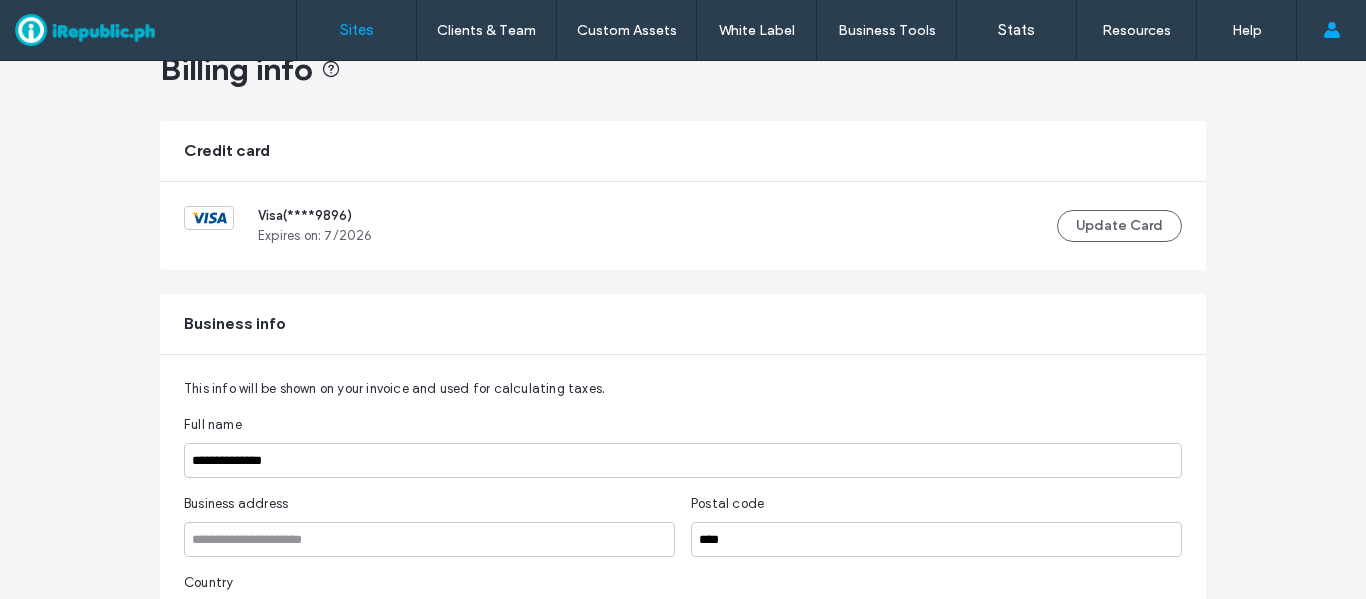 click on "Sites" at bounding box center [356, 30] 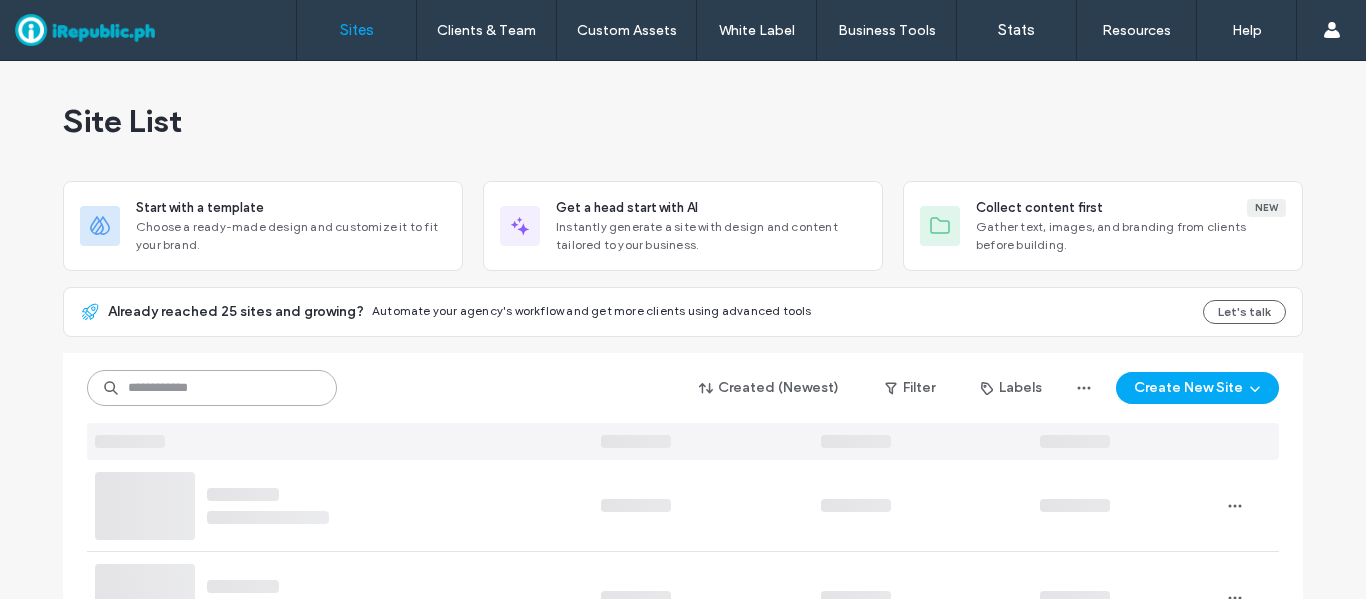 click at bounding box center (212, 388) 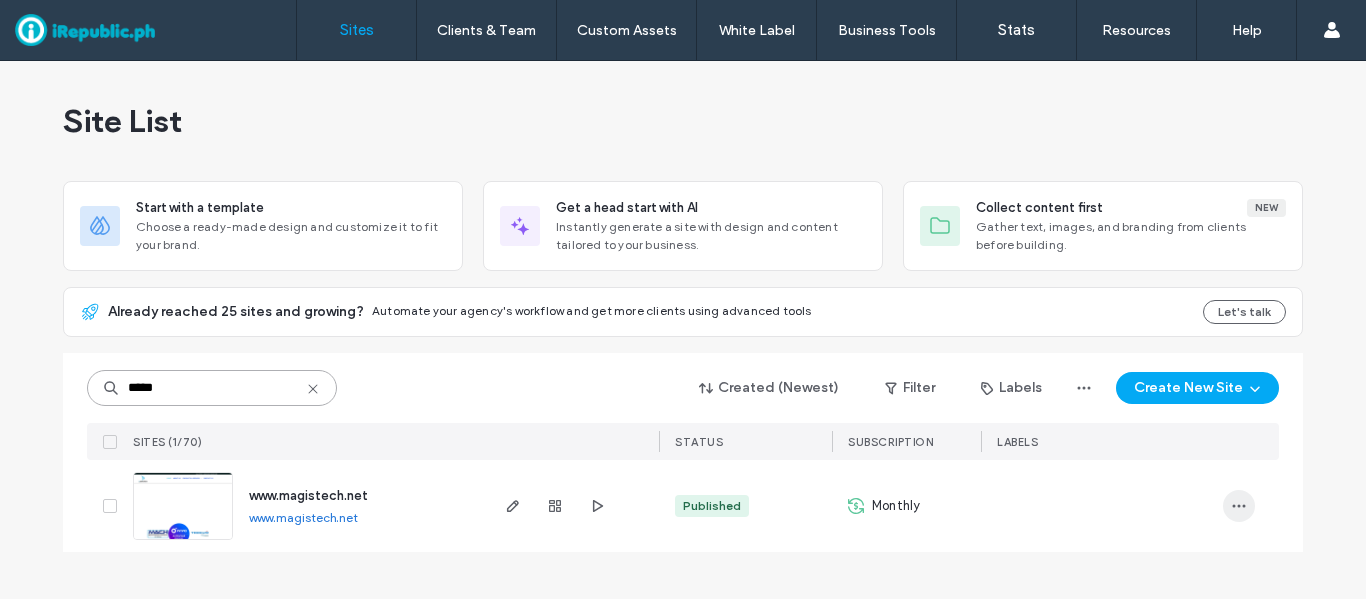 type on "*****" 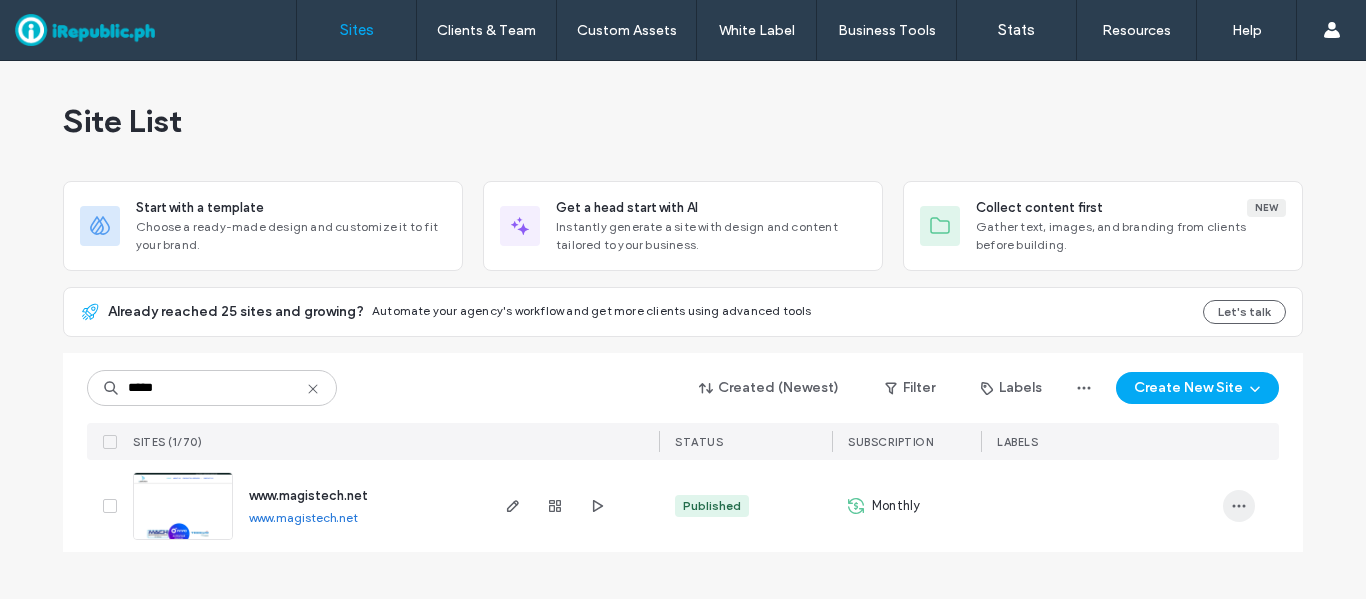 click at bounding box center [1239, 506] 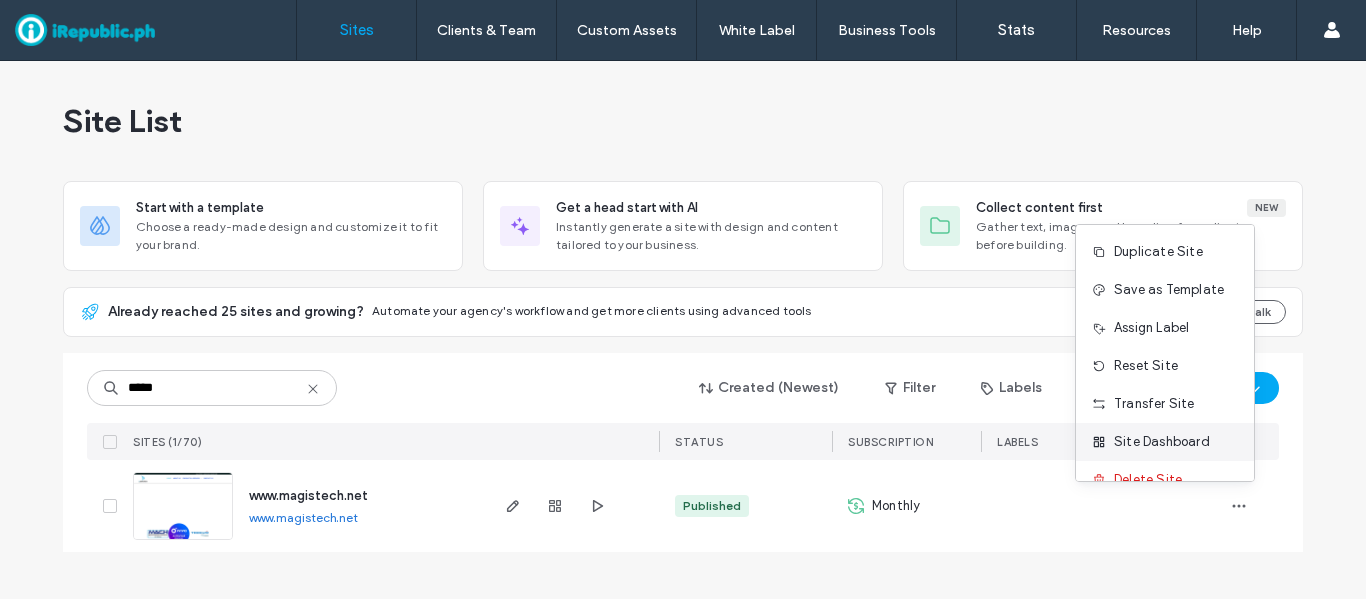 click on "Site Dashboard" at bounding box center [1162, 442] 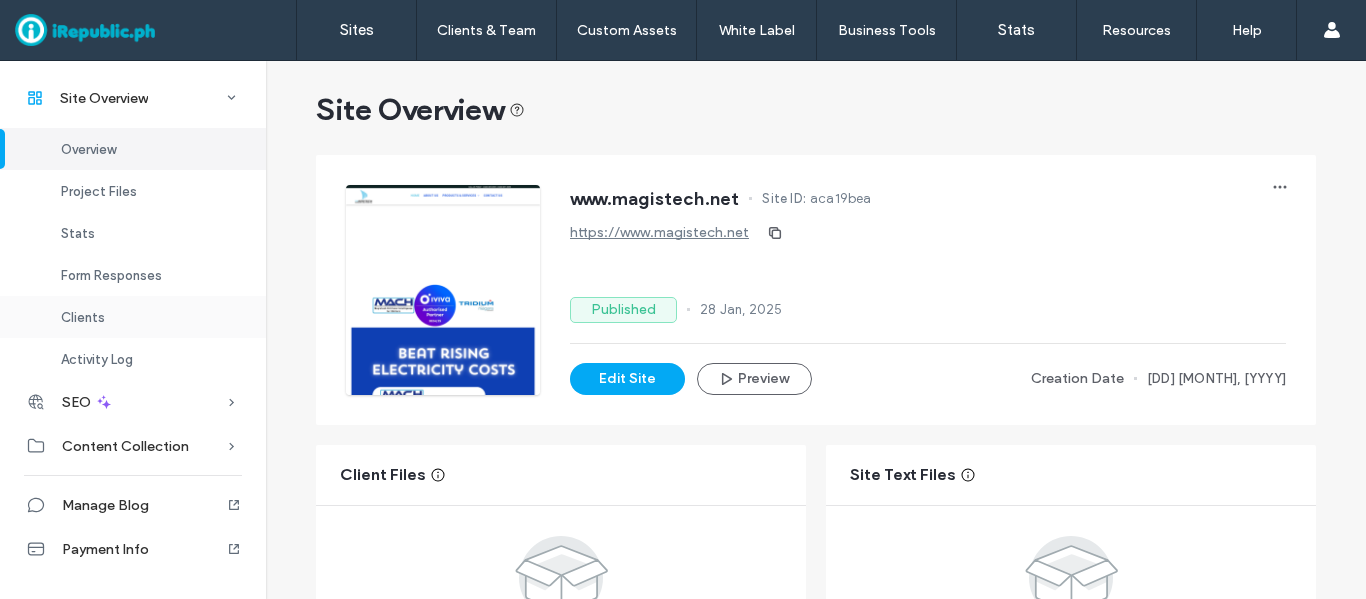 click on "Clients" at bounding box center (83, 317) 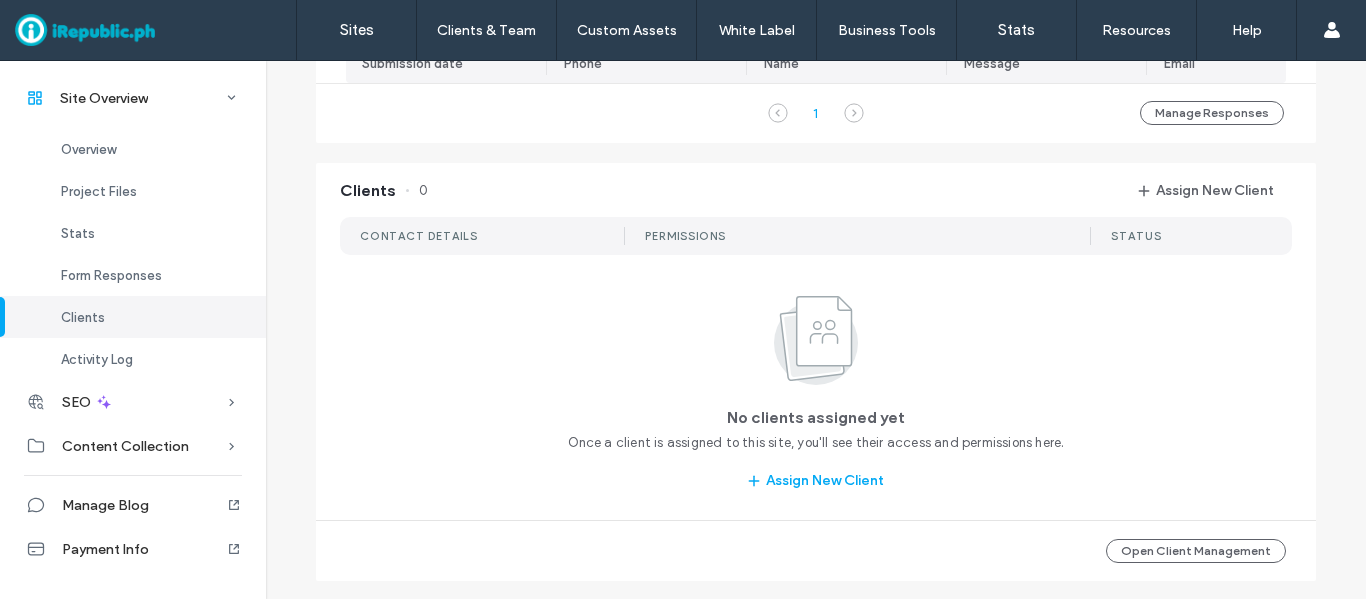 scroll, scrollTop: 1676, scrollLeft: 0, axis: vertical 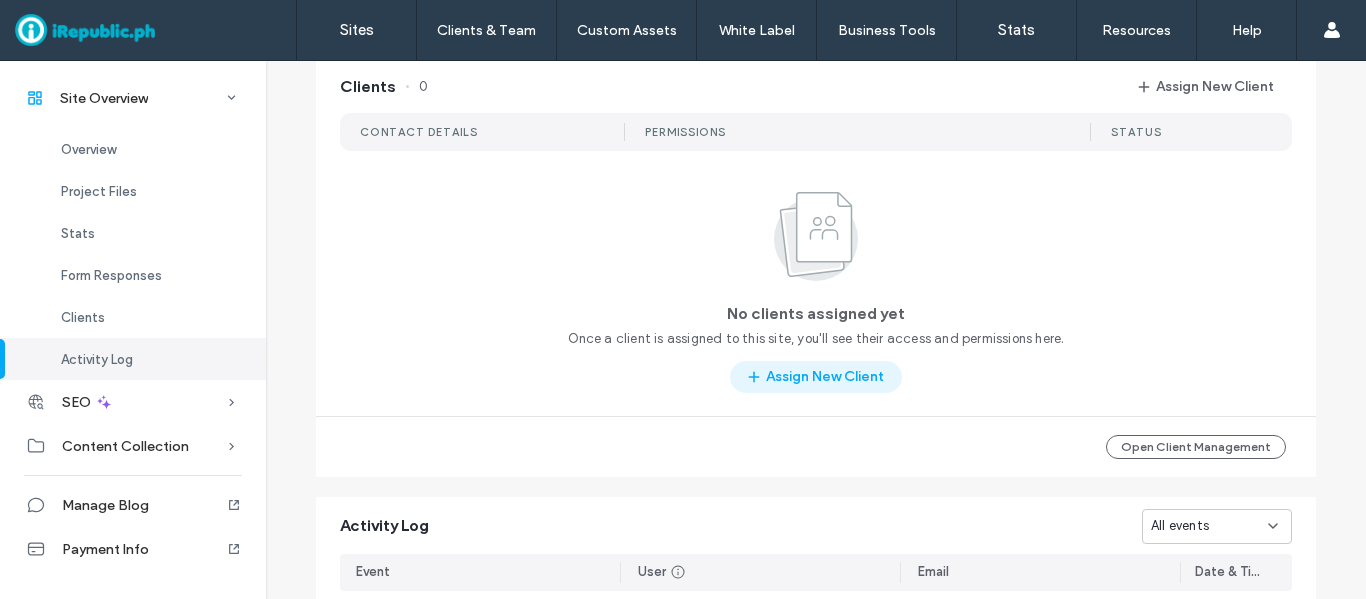 click on "Assign New Client" at bounding box center [816, 377] 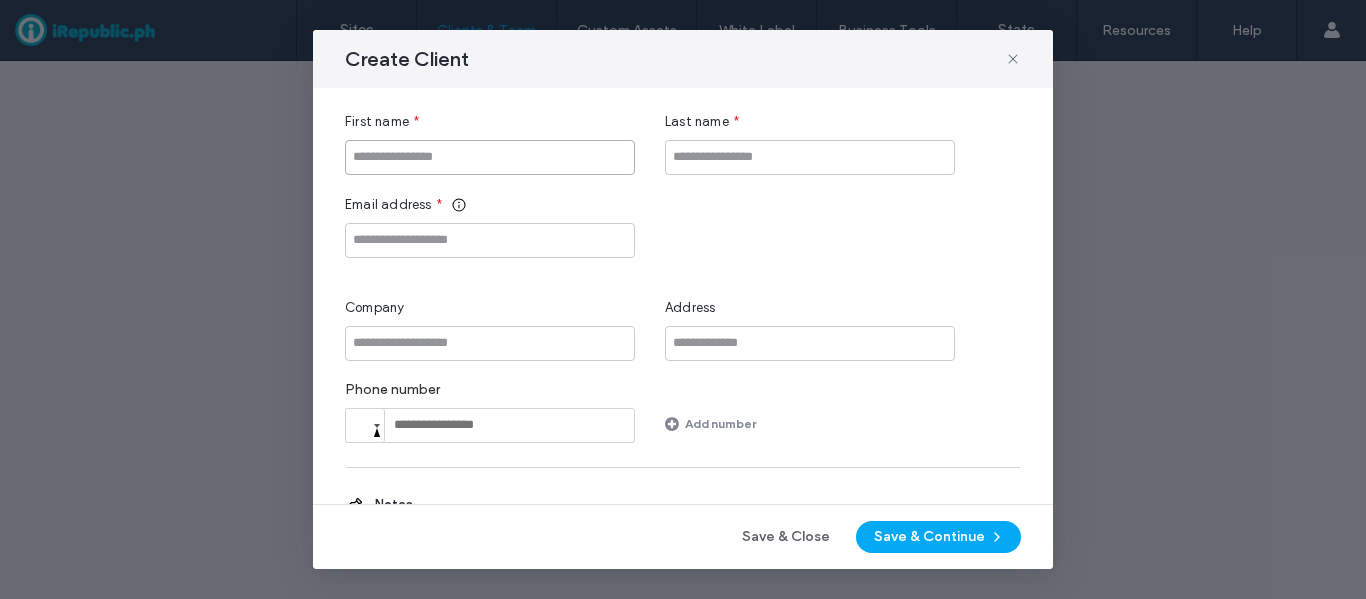 click at bounding box center (490, 157) 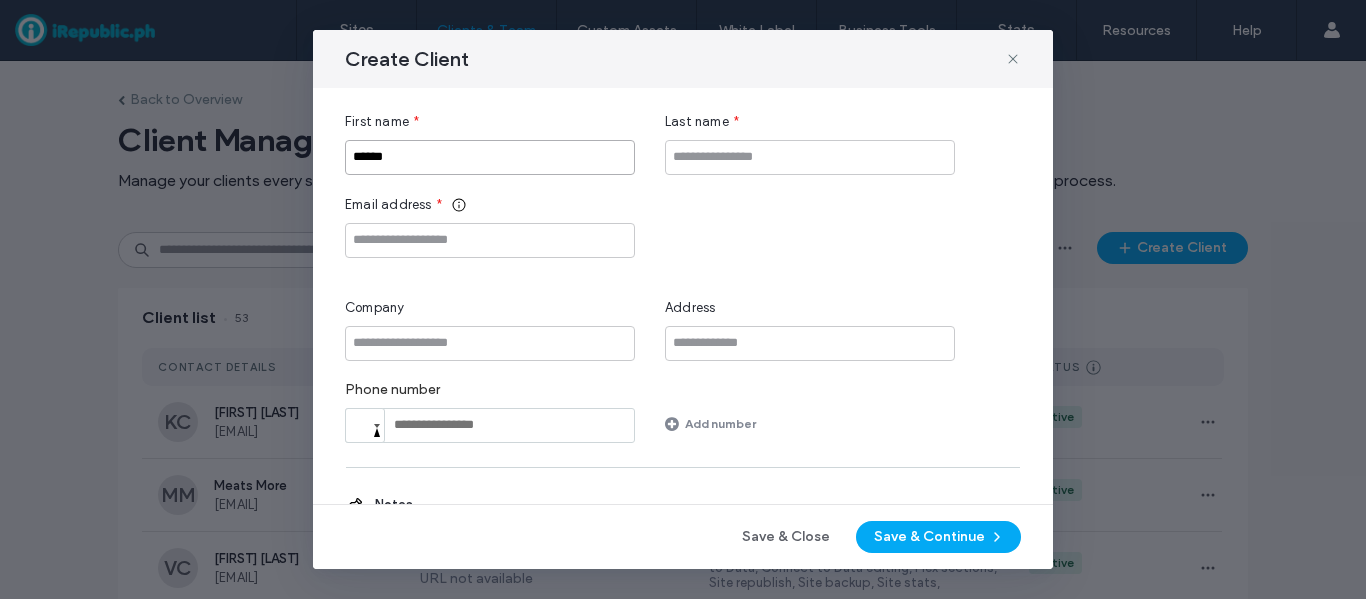 type on "******" 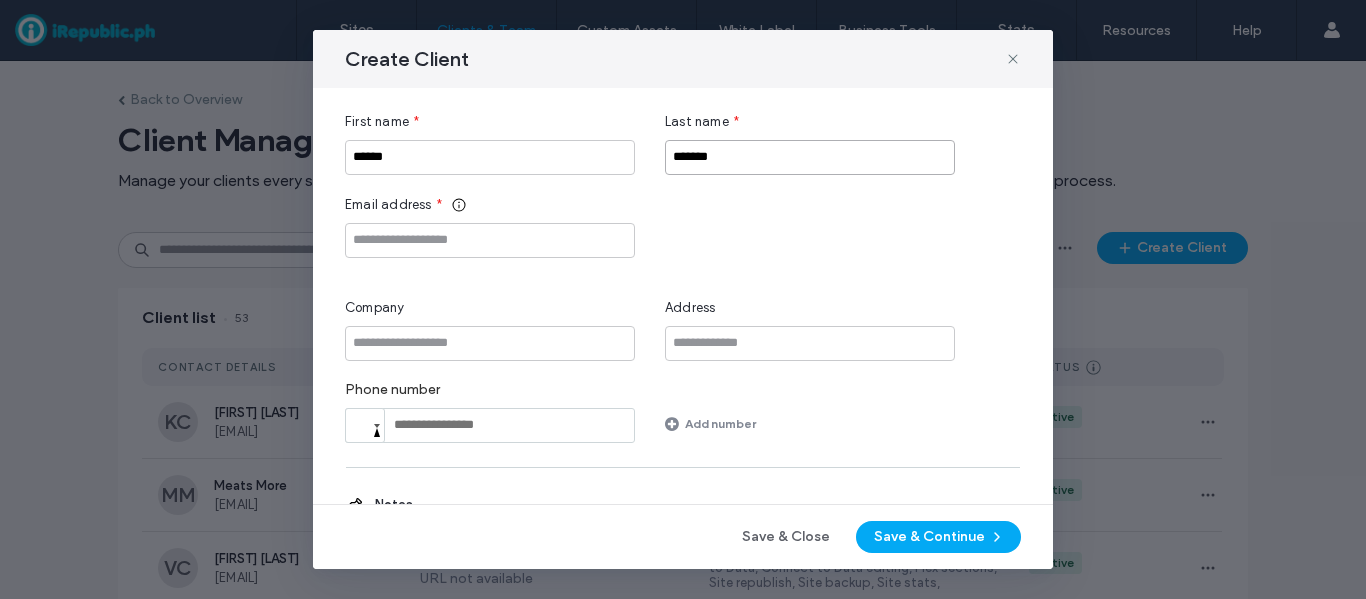 type on "*******" 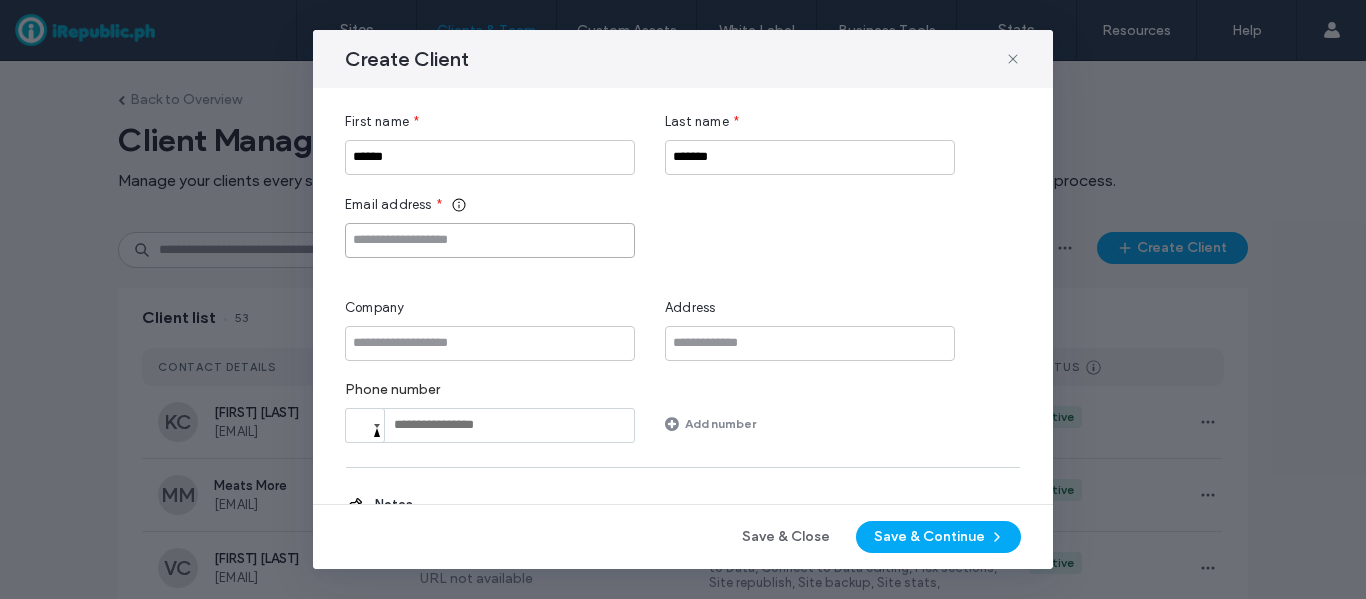 click at bounding box center [490, 240] 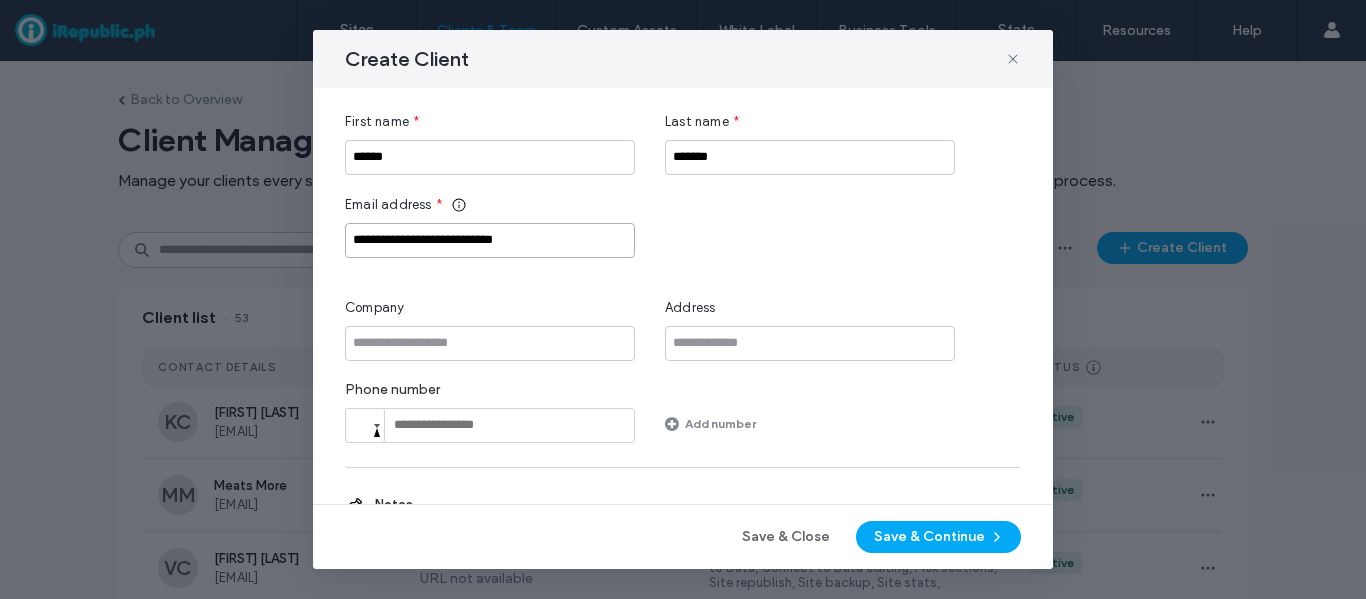 type on "**********" 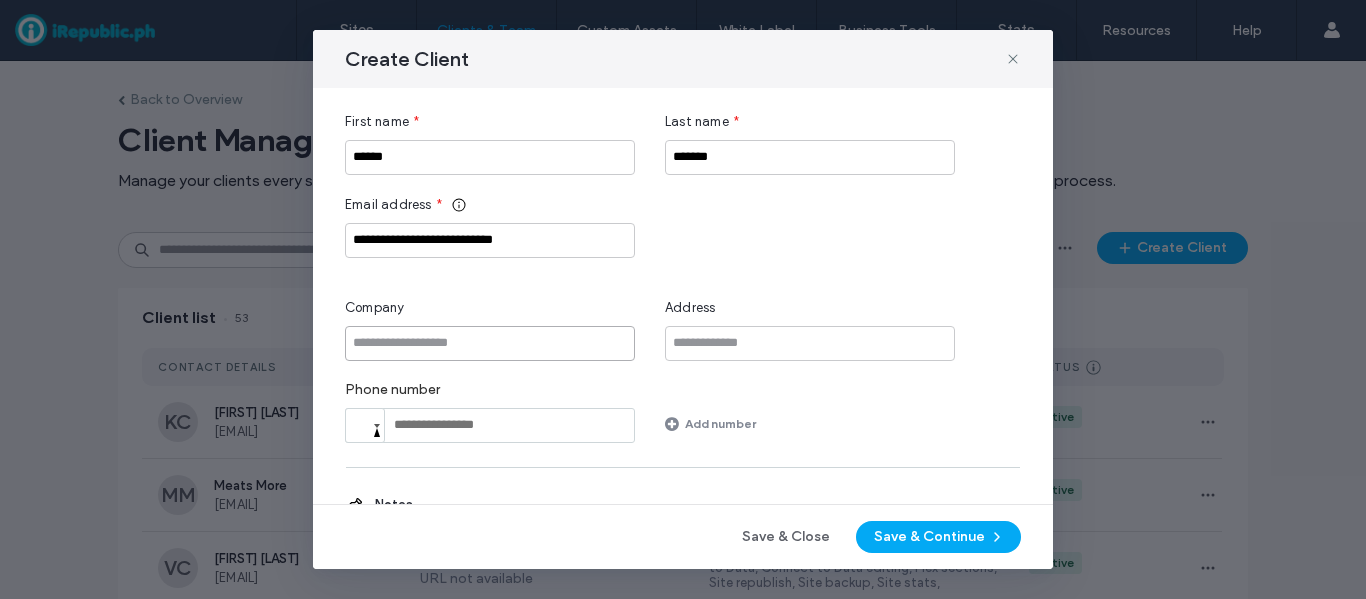click at bounding box center [490, 343] 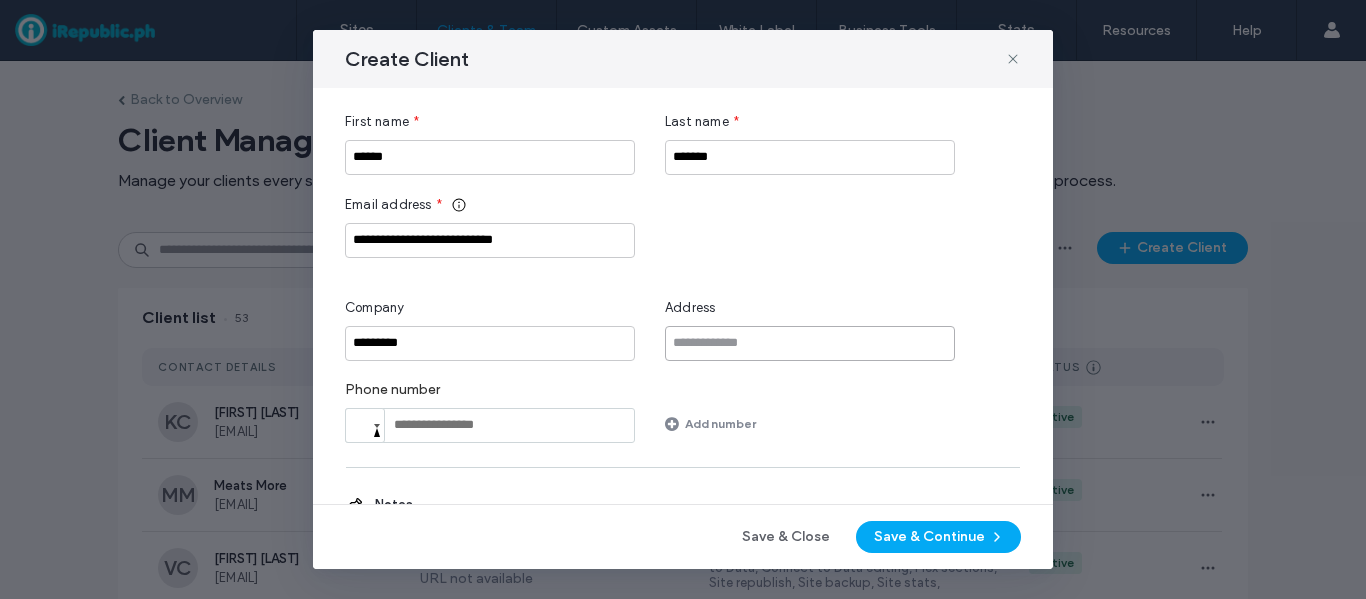click at bounding box center [810, 343] 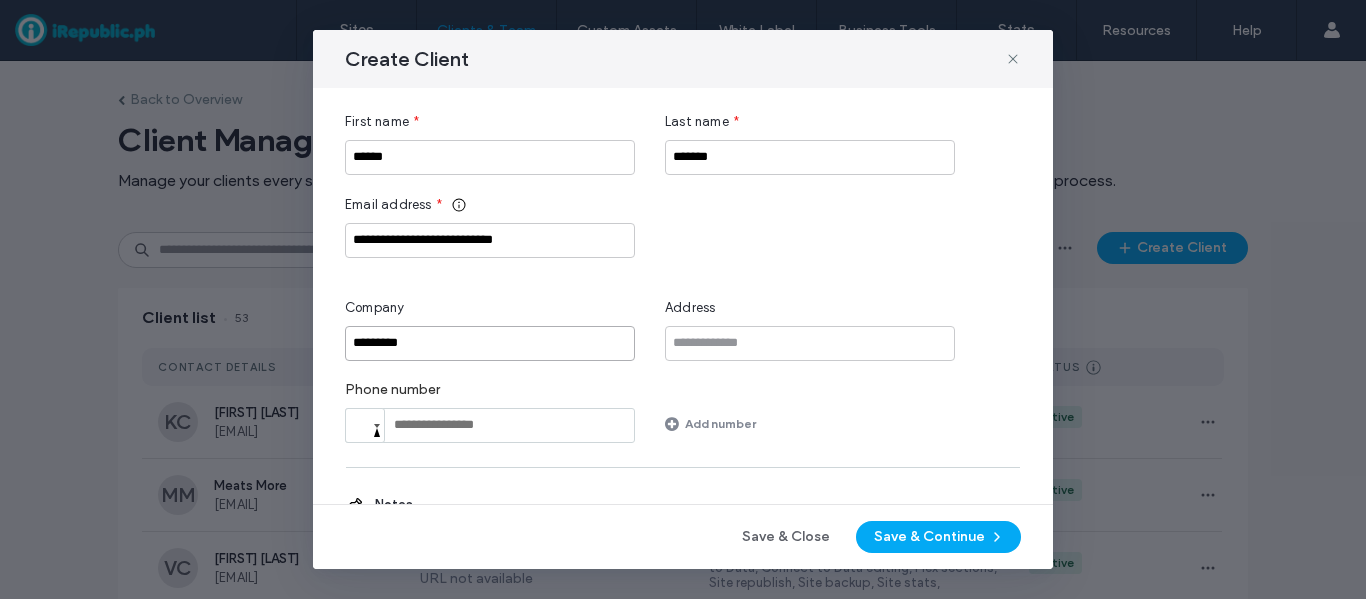drag, startPoint x: 447, startPoint y: 333, endPoint x: 253, endPoint y: 333, distance: 194 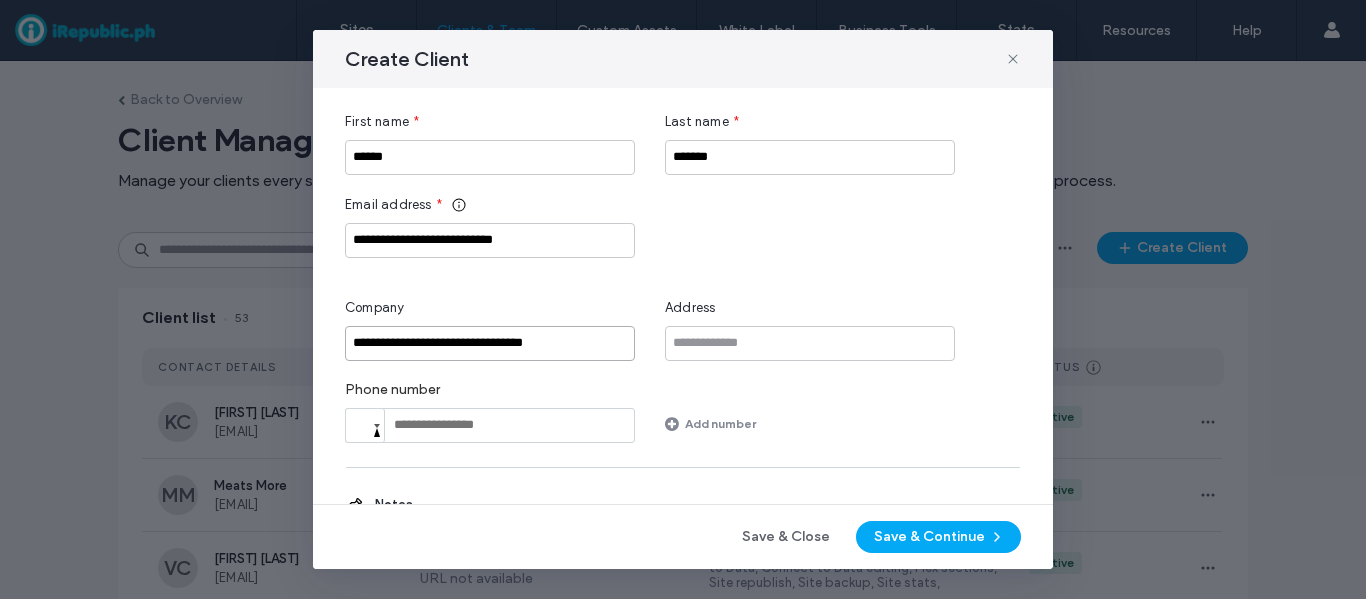 type on "**********" 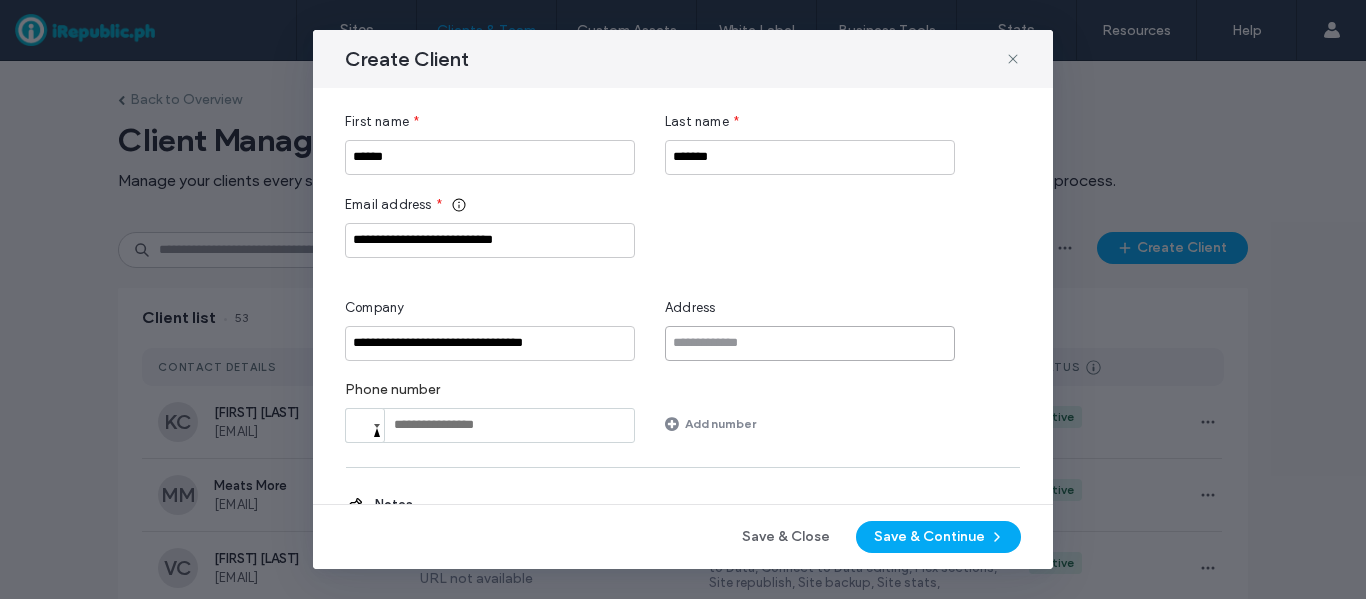 click at bounding box center (810, 343) 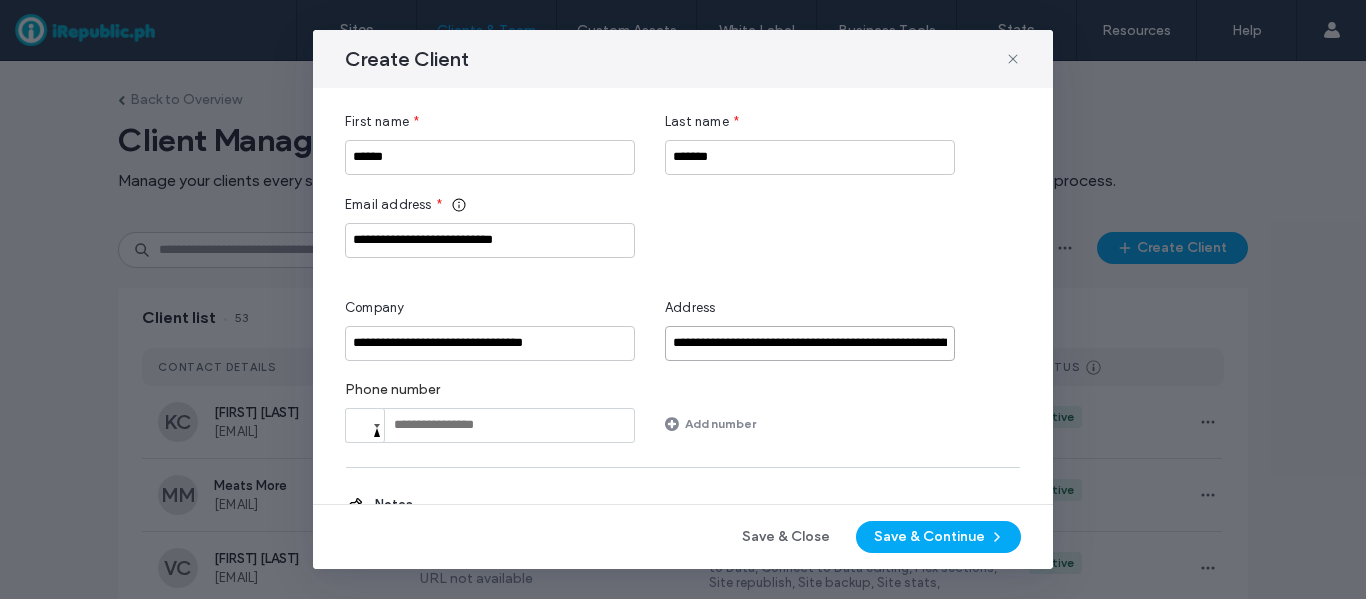 scroll, scrollTop: 0, scrollLeft: 185, axis: horizontal 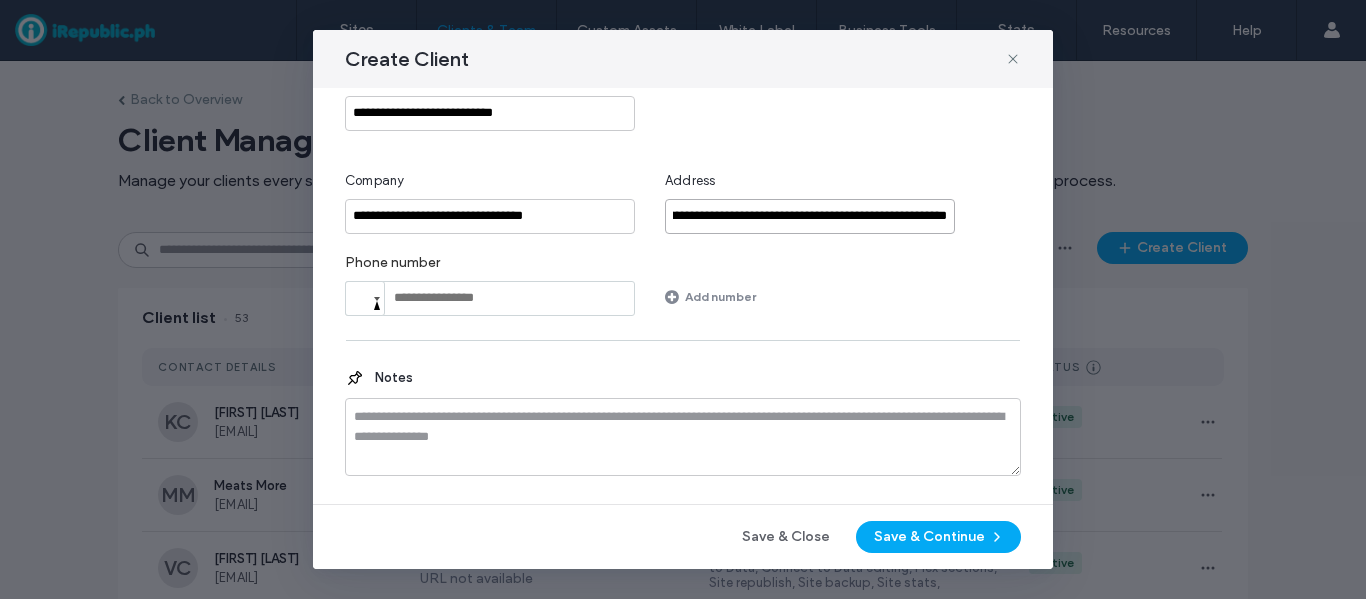 type on "**********" 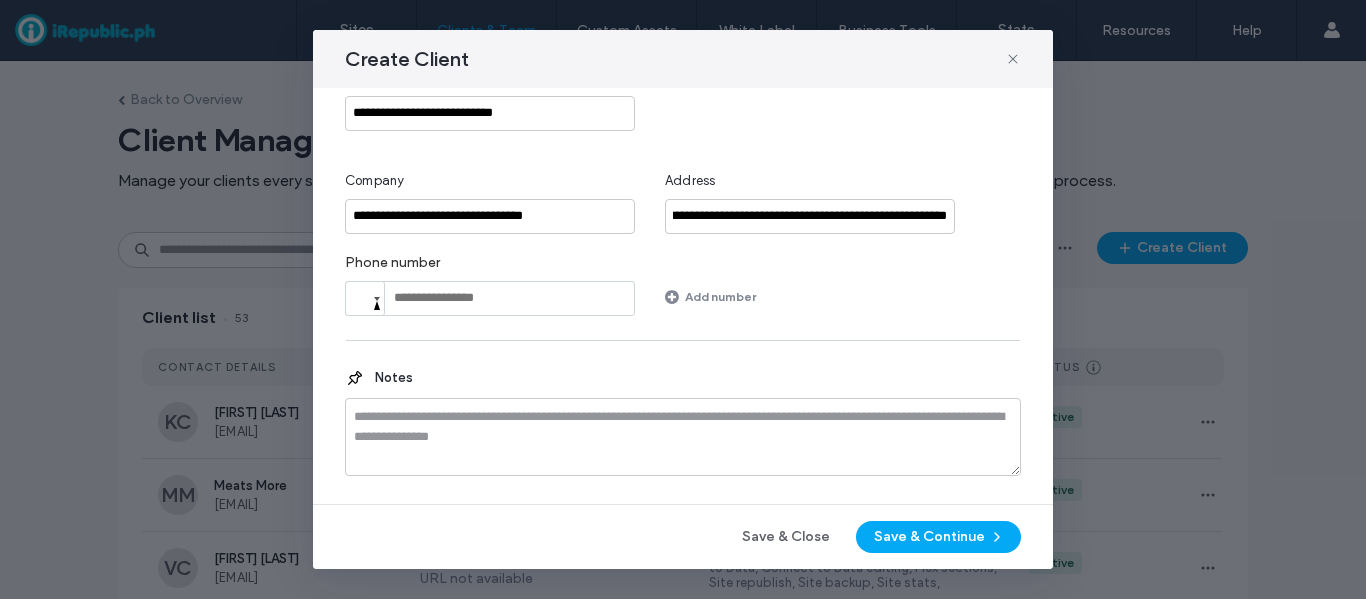scroll, scrollTop: 0, scrollLeft: 0, axis: both 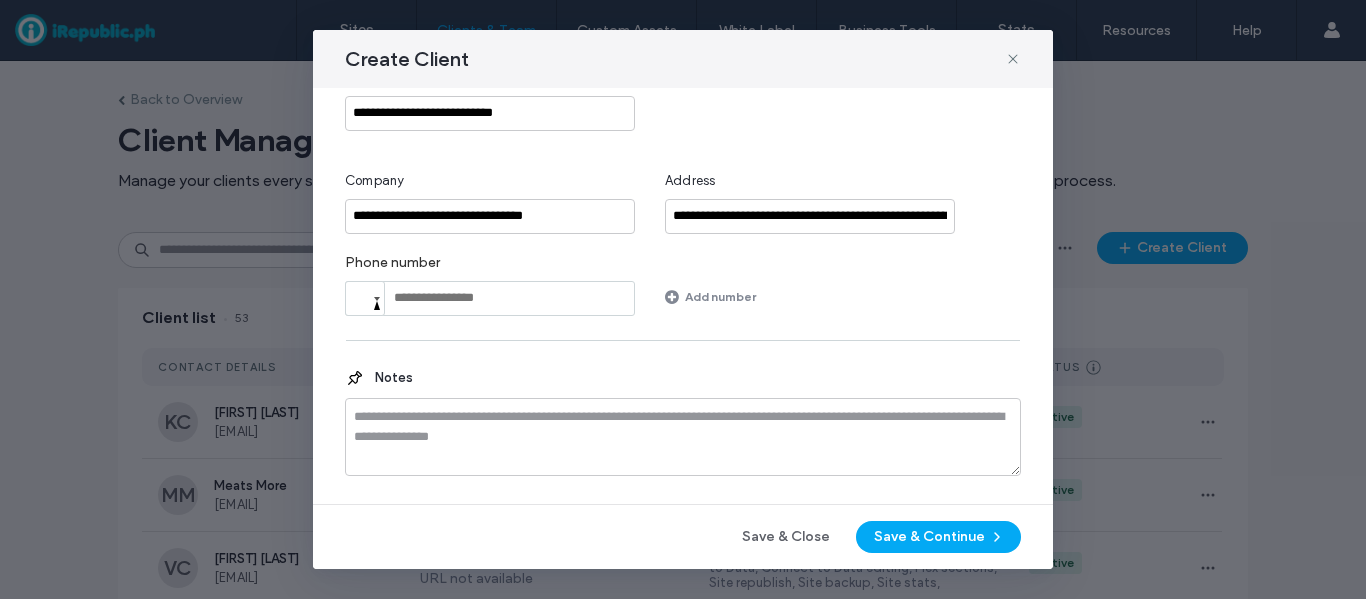 click at bounding box center [490, 298] 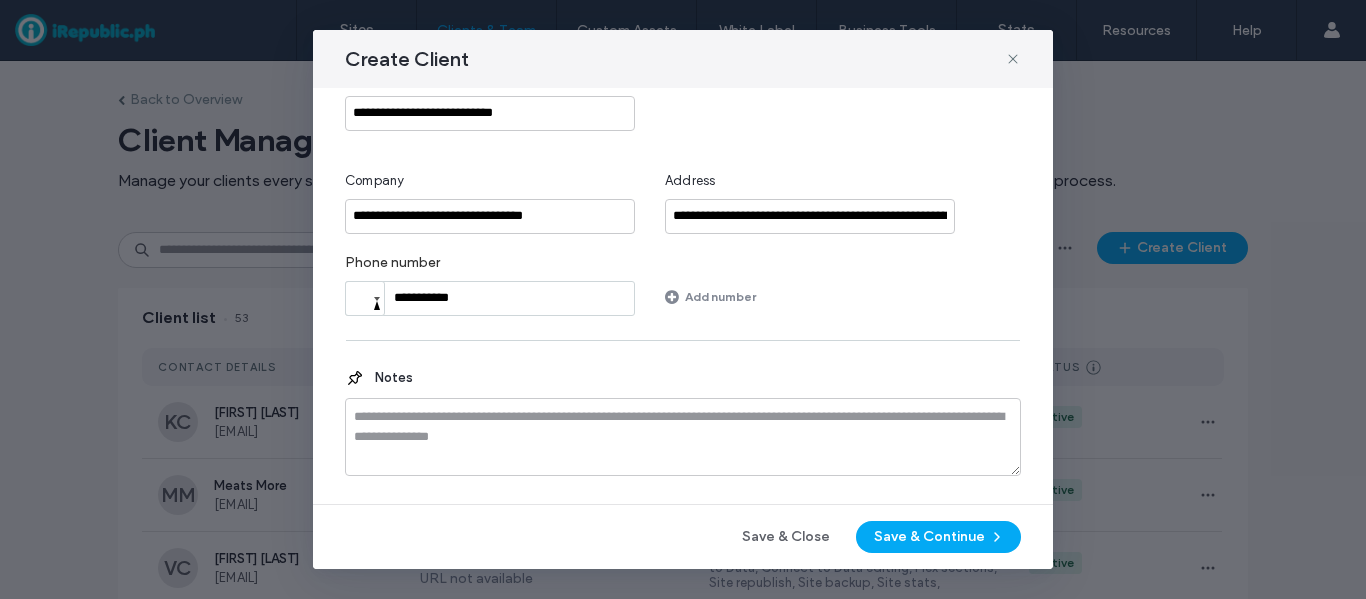click on "**********" at bounding box center (490, 298) 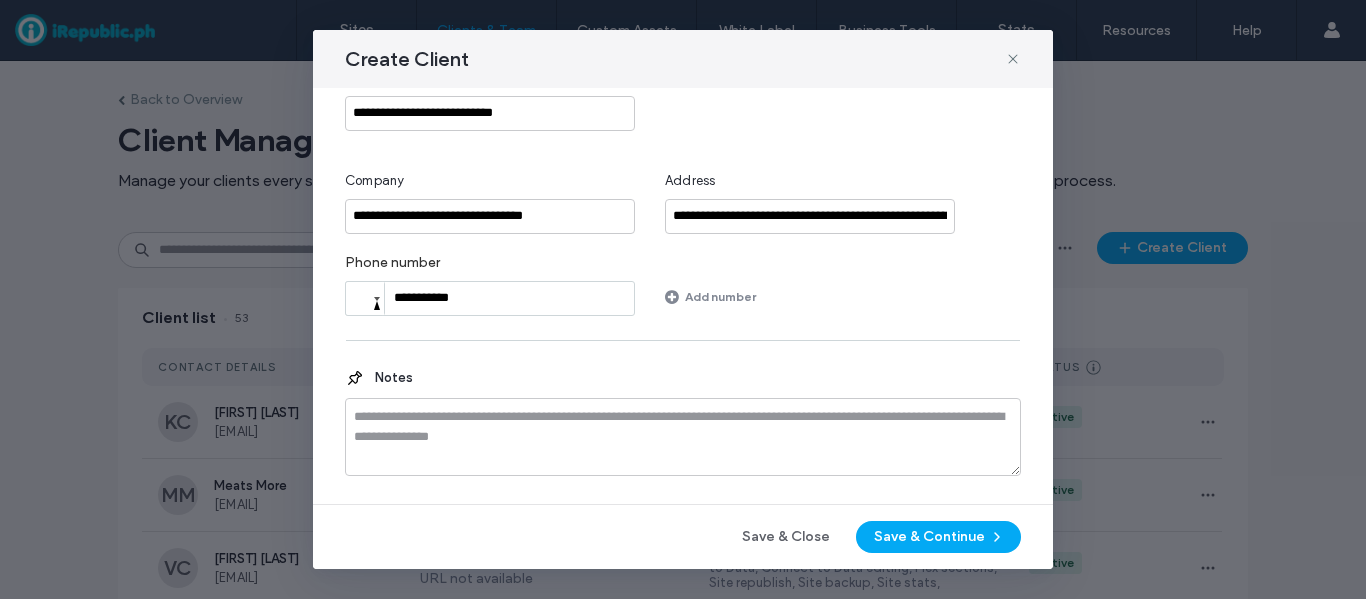 click at bounding box center (362, 298) 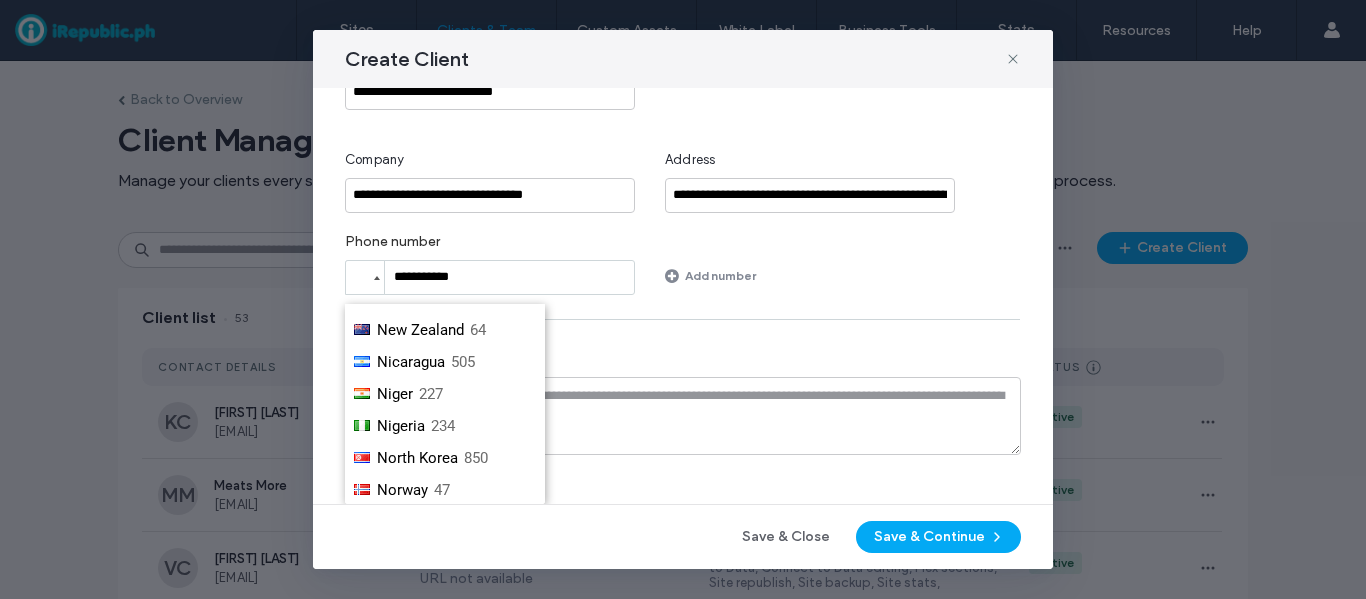 scroll, scrollTop: 4800, scrollLeft: 0, axis: vertical 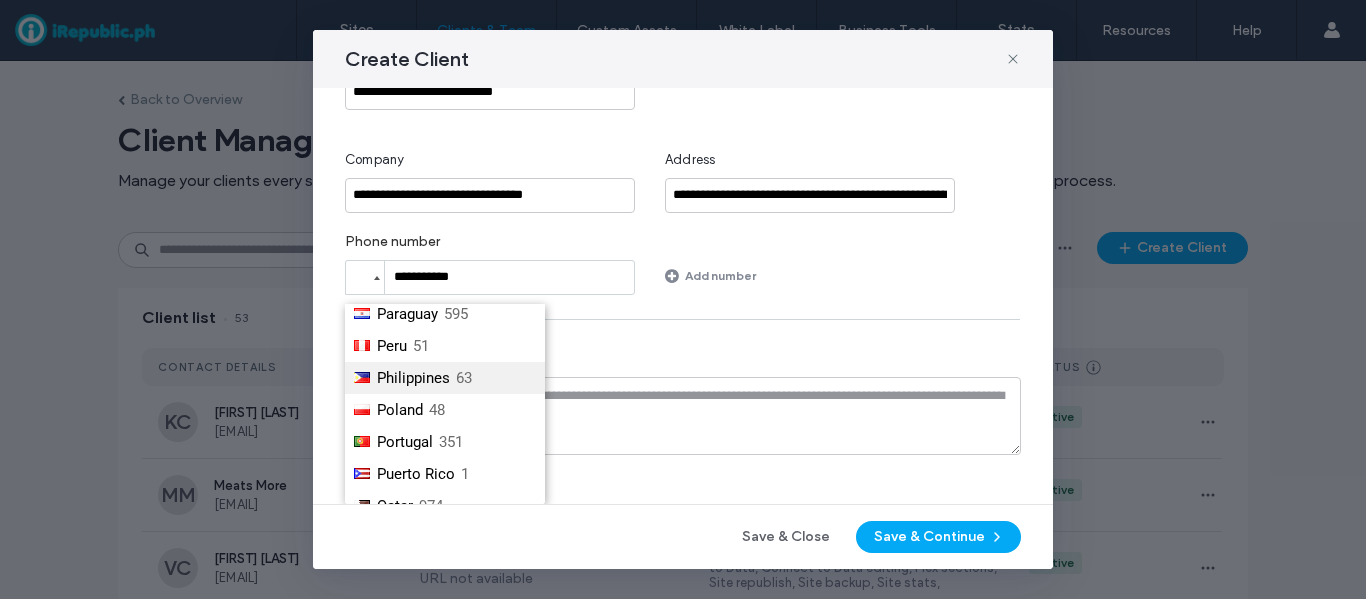 click on "Philippines" at bounding box center [413, 378] 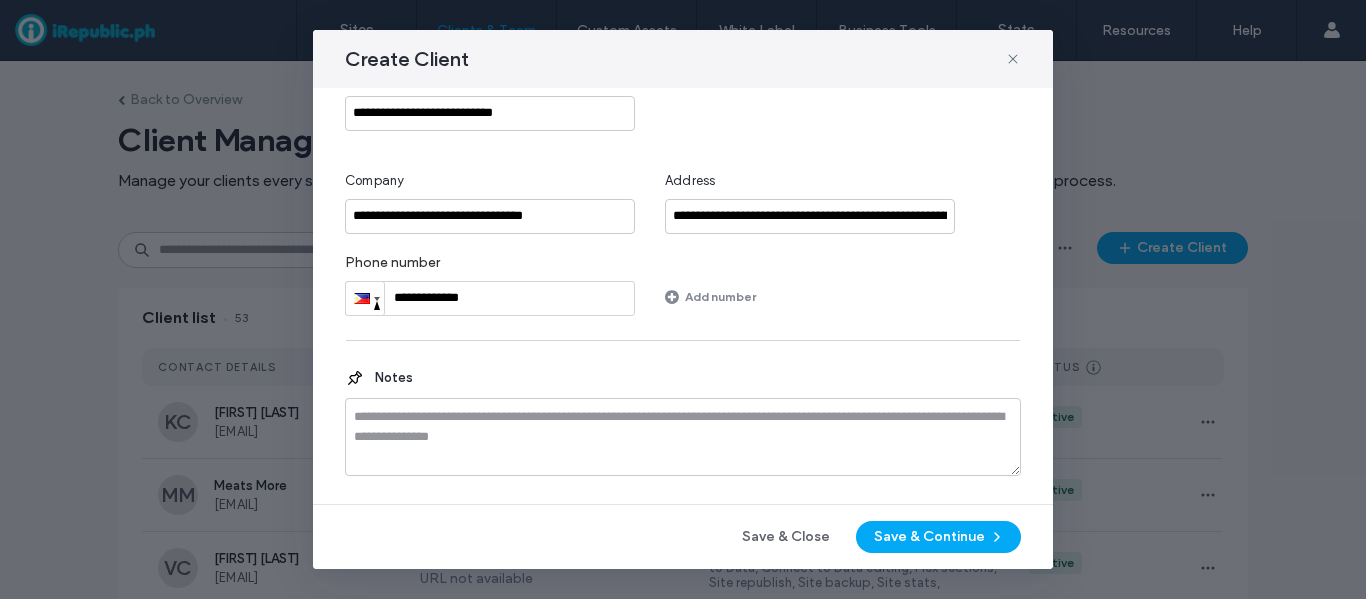 scroll, scrollTop: 127, scrollLeft: 0, axis: vertical 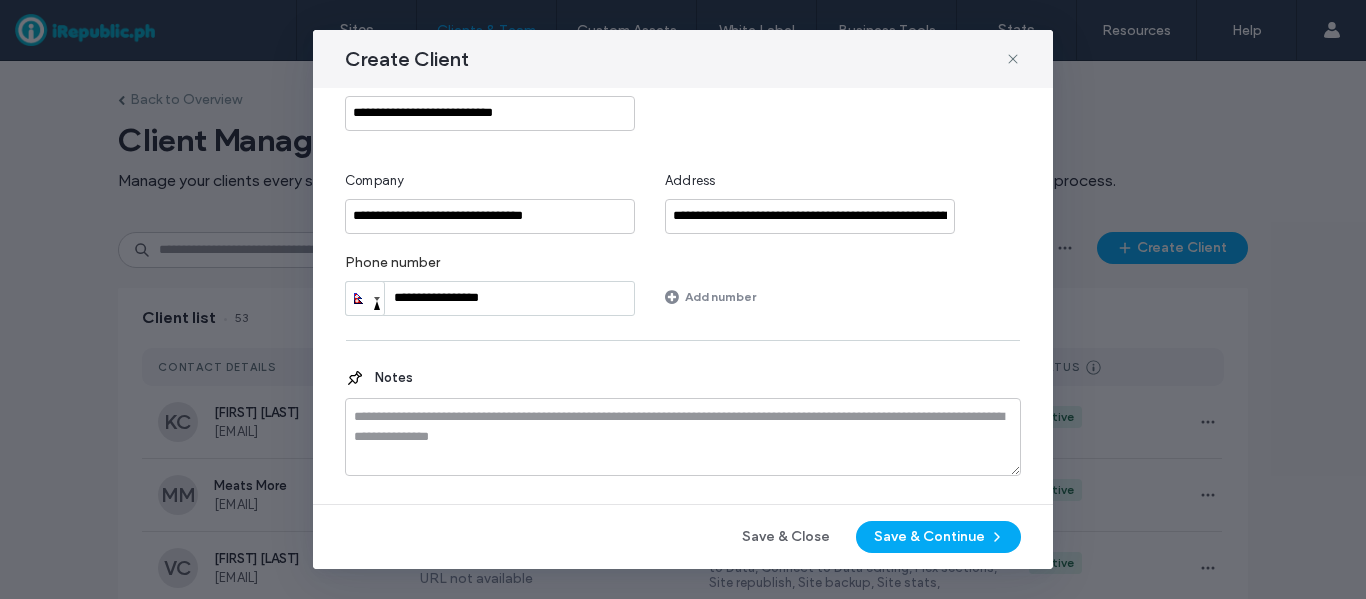 click on "**********" at bounding box center (490, 298) 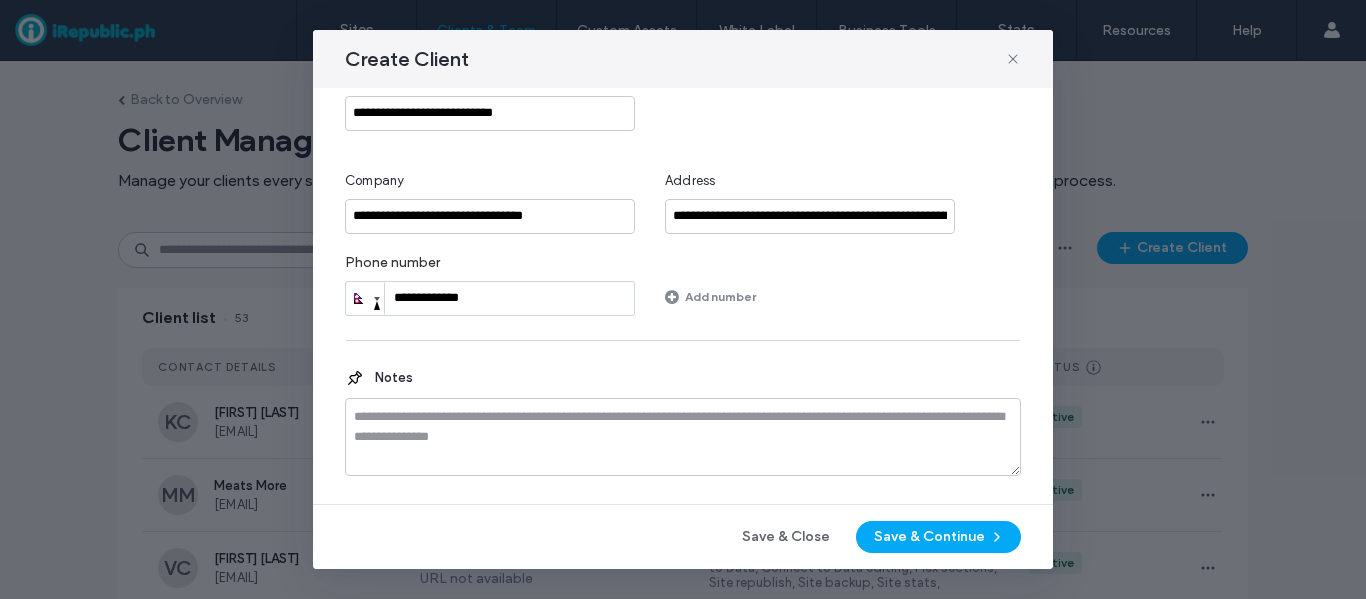 click at bounding box center (377, 303) 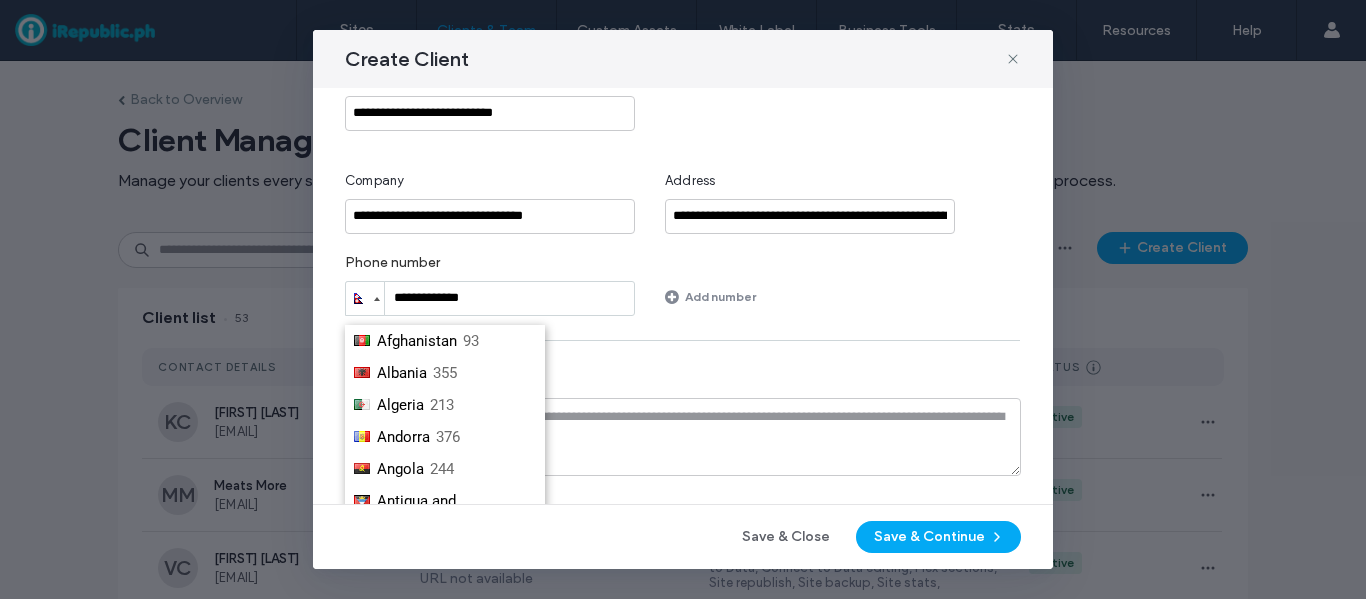 scroll, scrollTop: 148, scrollLeft: 0, axis: vertical 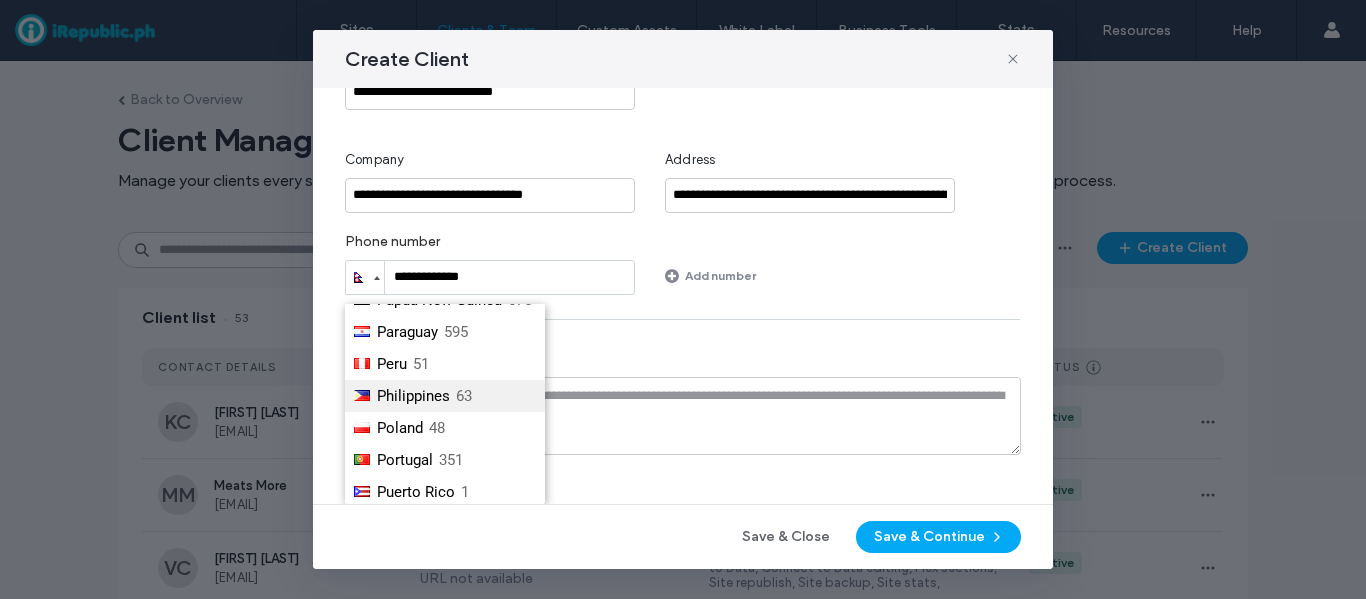 click on "[COUNTRY] [COUNTRY_CODE]" at bounding box center [445, 396] 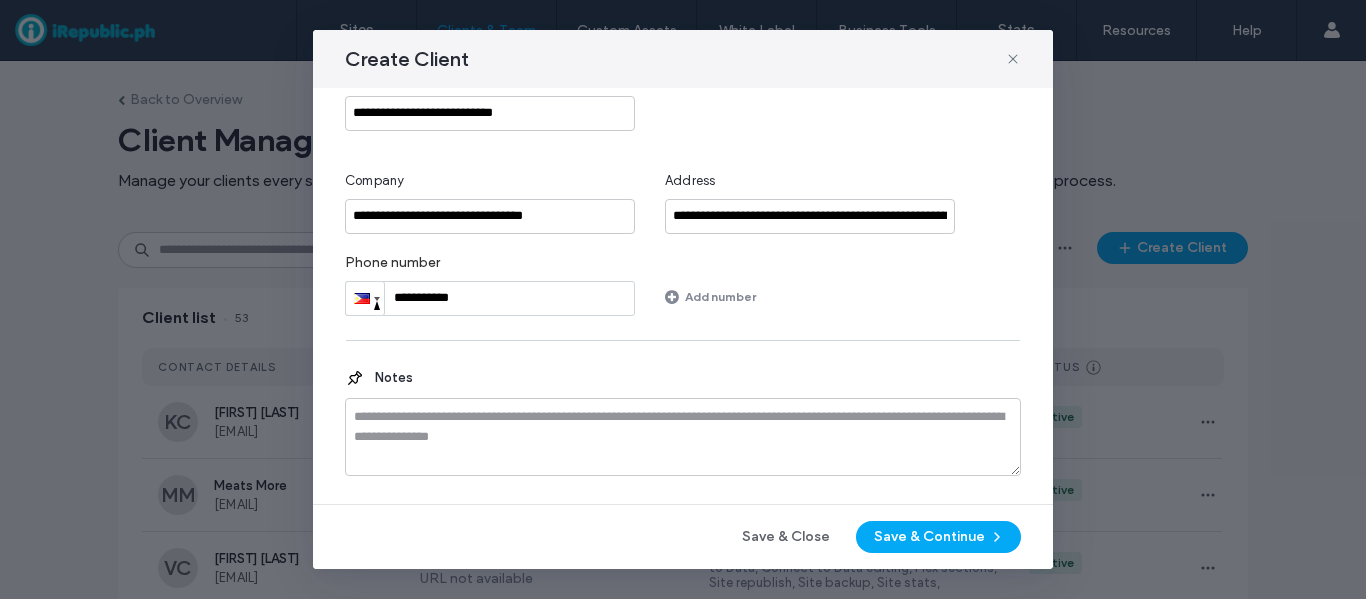 scroll, scrollTop: 127, scrollLeft: 0, axis: vertical 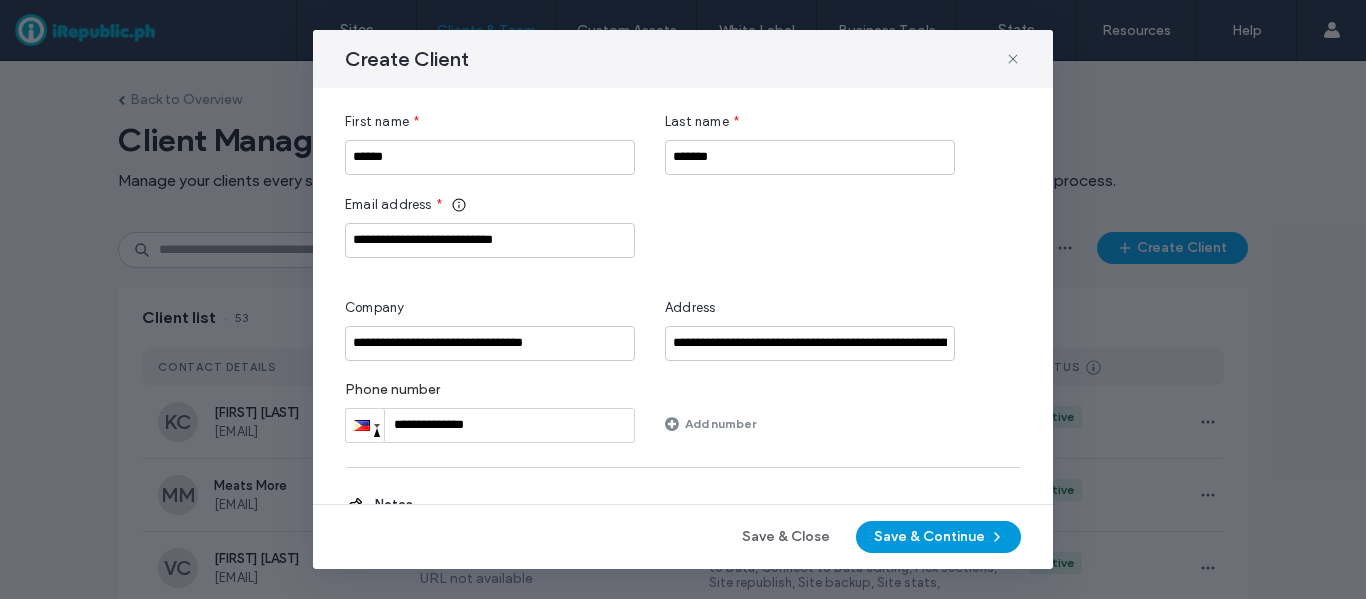 type on "**********" 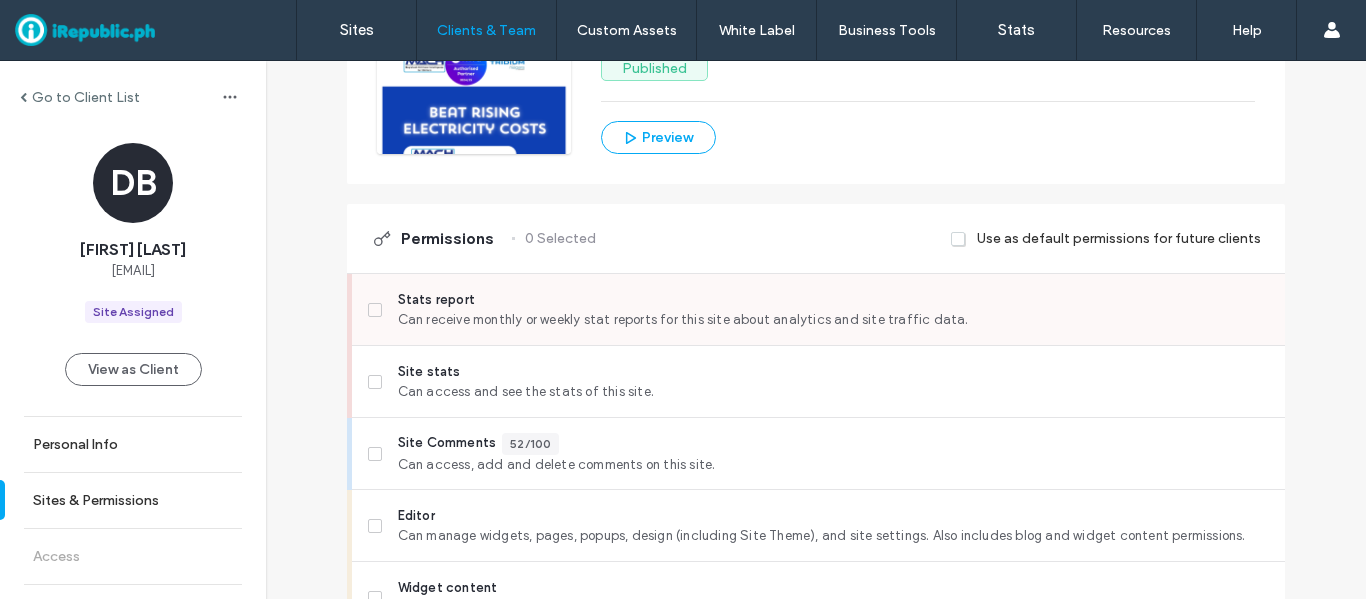 scroll, scrollTop: 346, scrollLeft: 0, axis: vertical 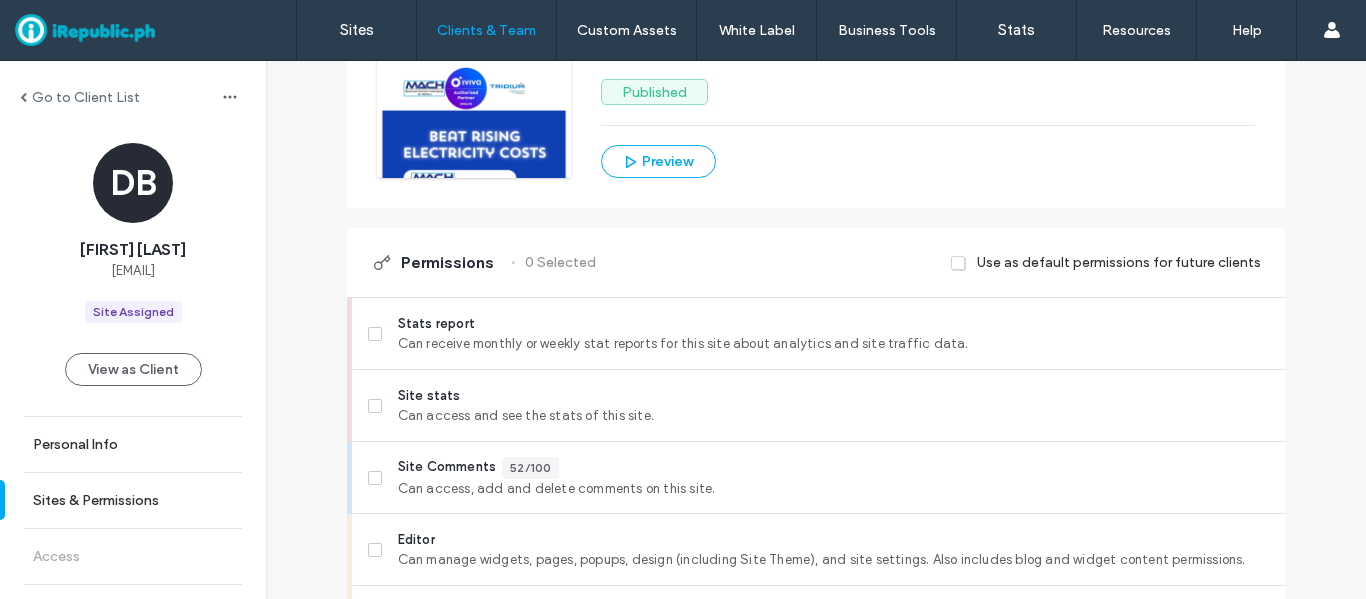 click at bounding box center [959, 263] 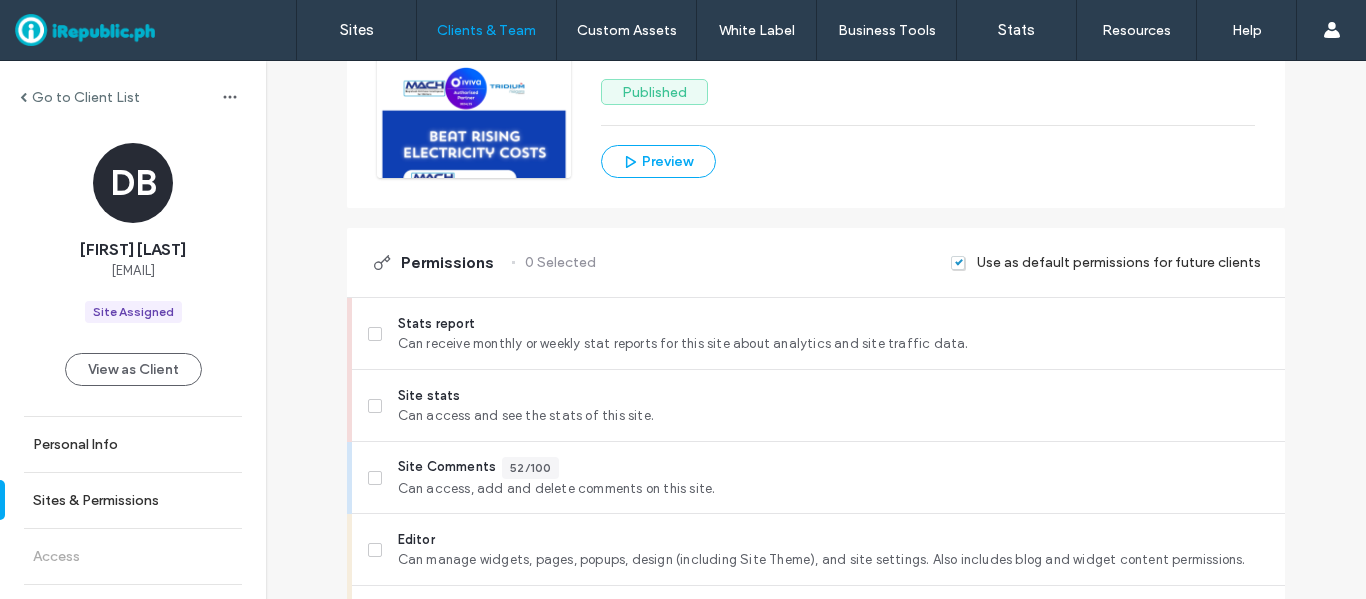 click at bounding box center [959, 263] 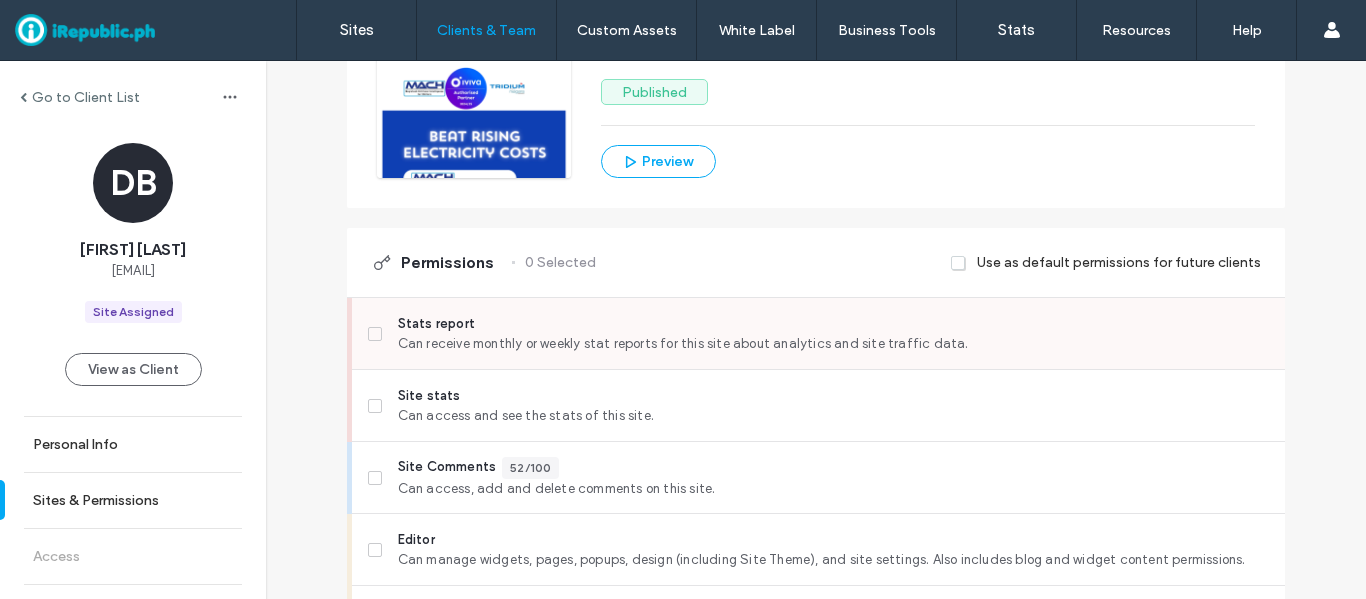 click 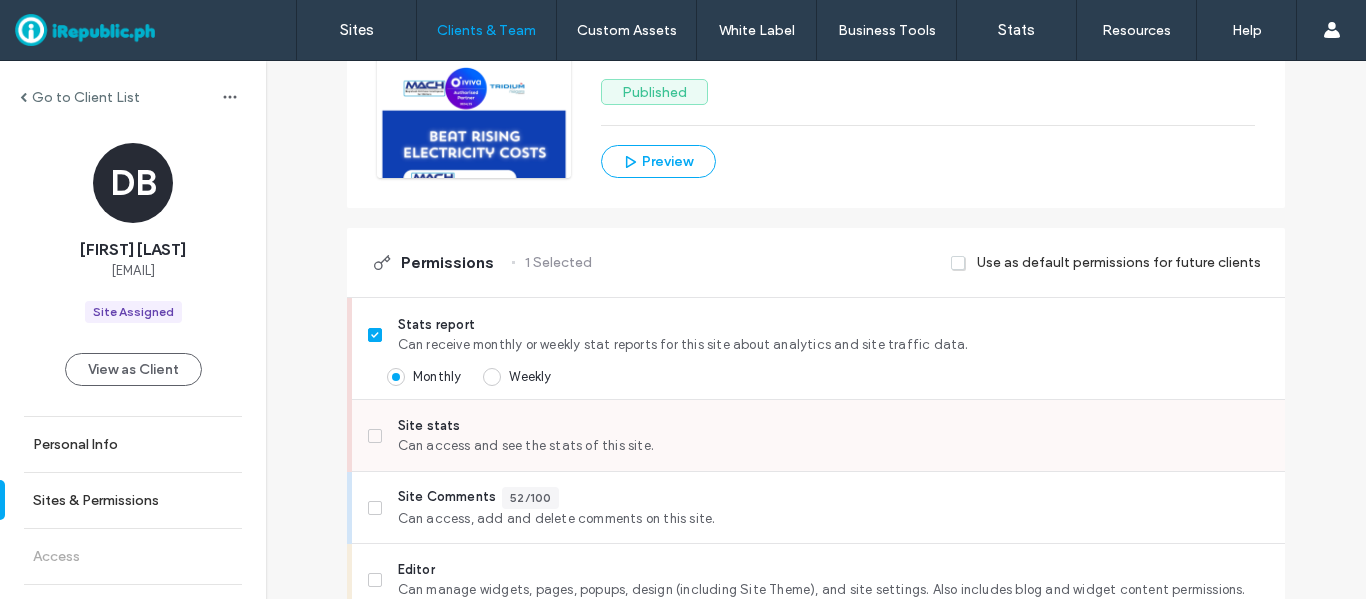 click at bounding box center [375, 436] 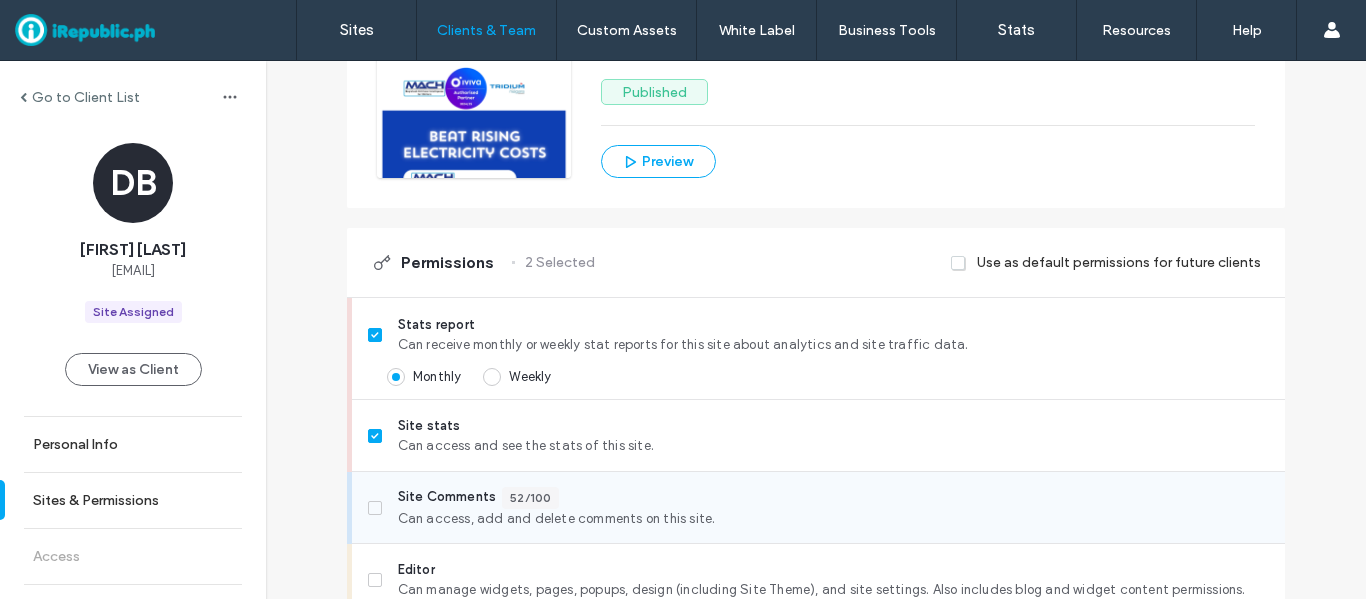 click at bounding box center [375, 508] 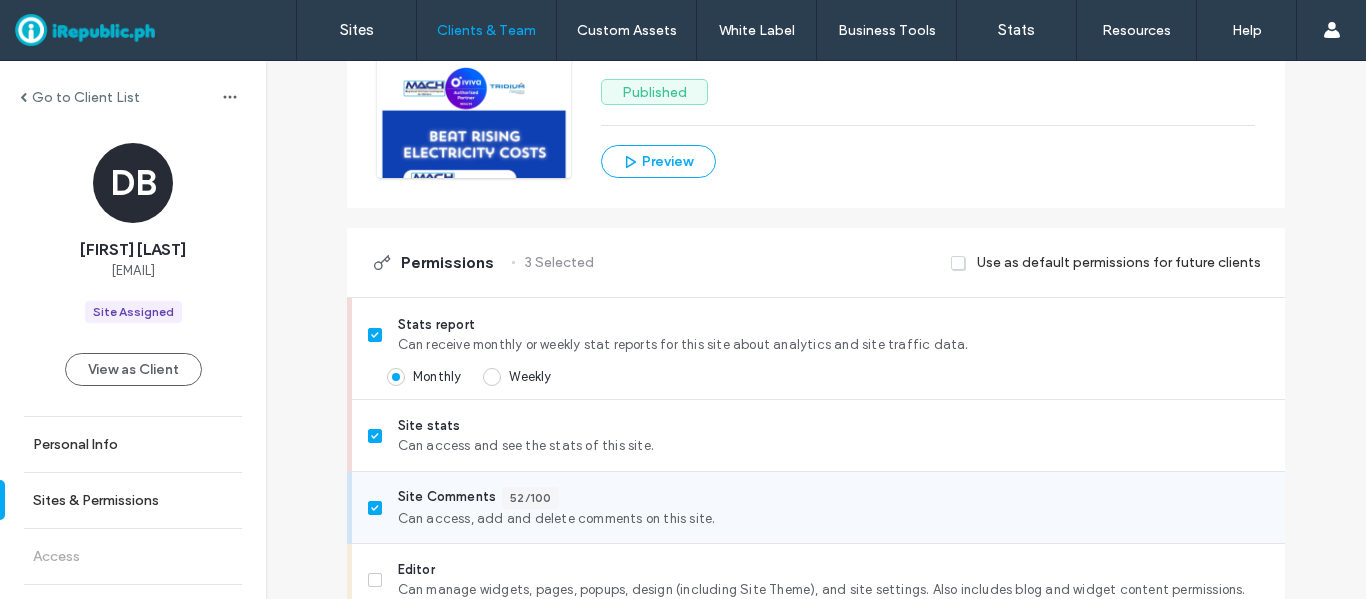 scroll, scrollTop: 546, scrollLeft: 0, axis: vertical 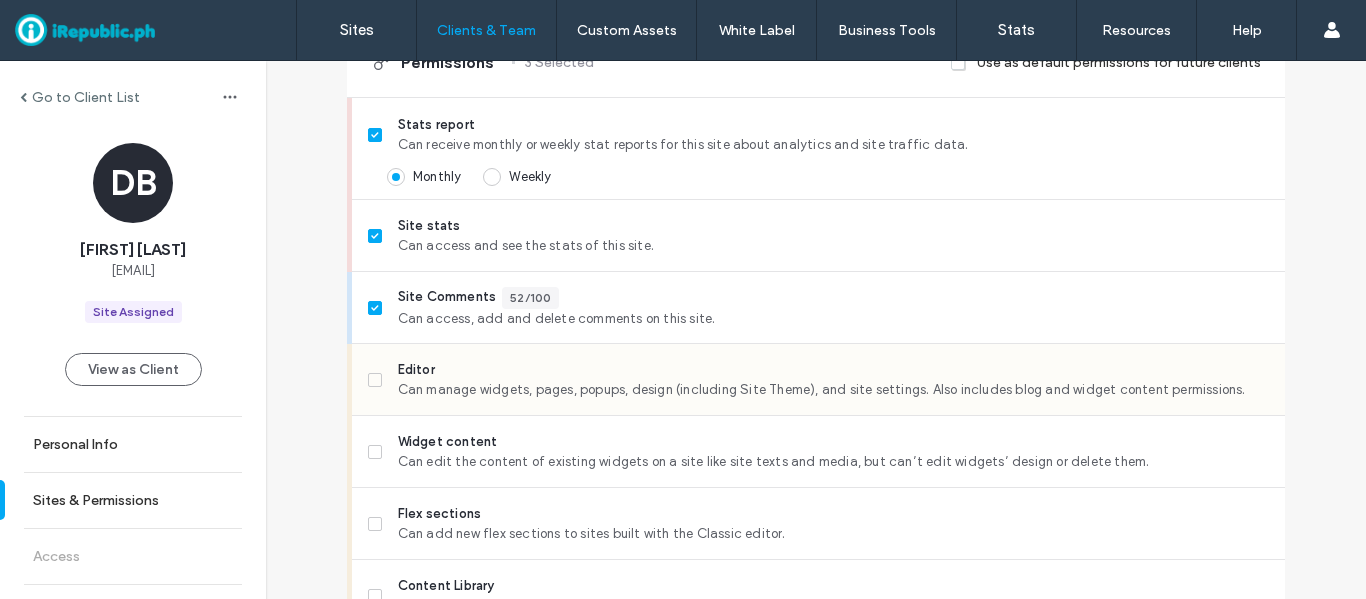 click 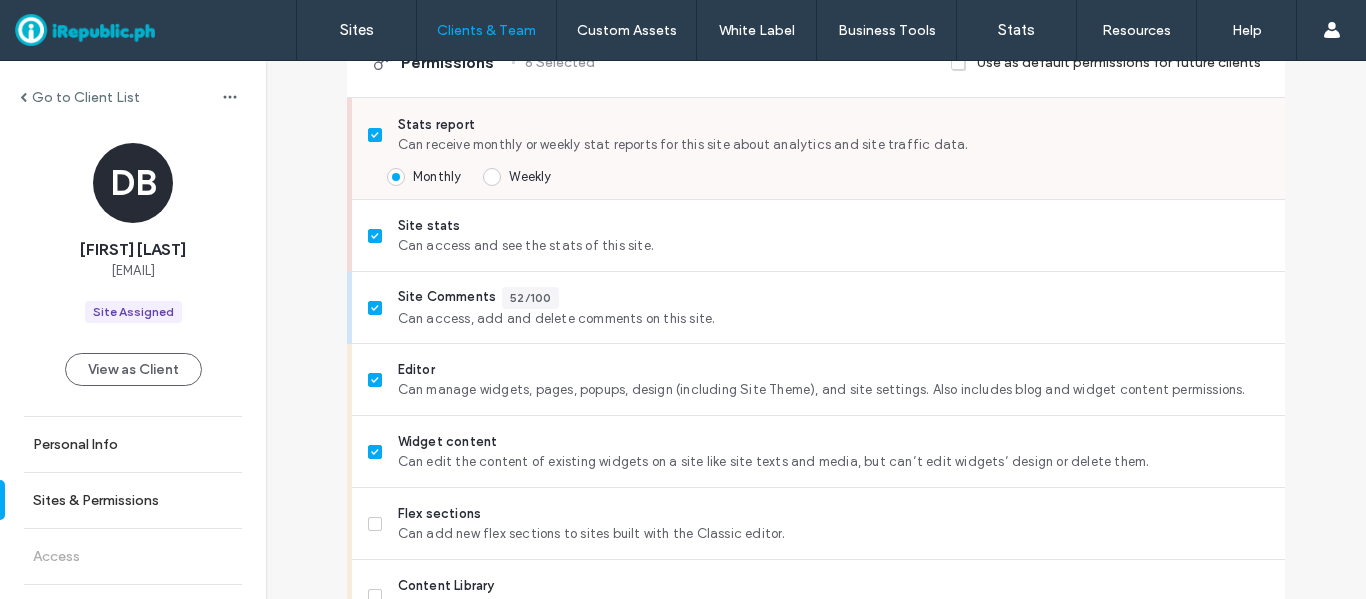 click on "Stats report Can receive monthly or weekly stat reports for this site about analytics and site traffic data." at bounding box center [818, 135] 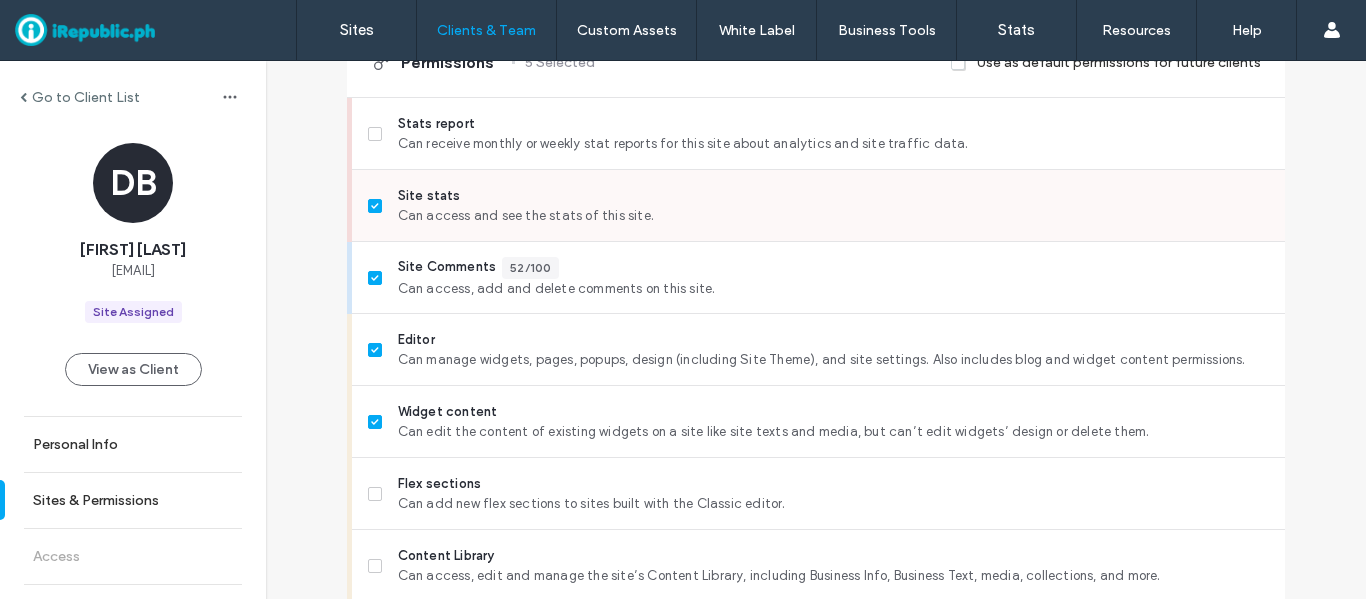 click at bounding box center (375, 206) 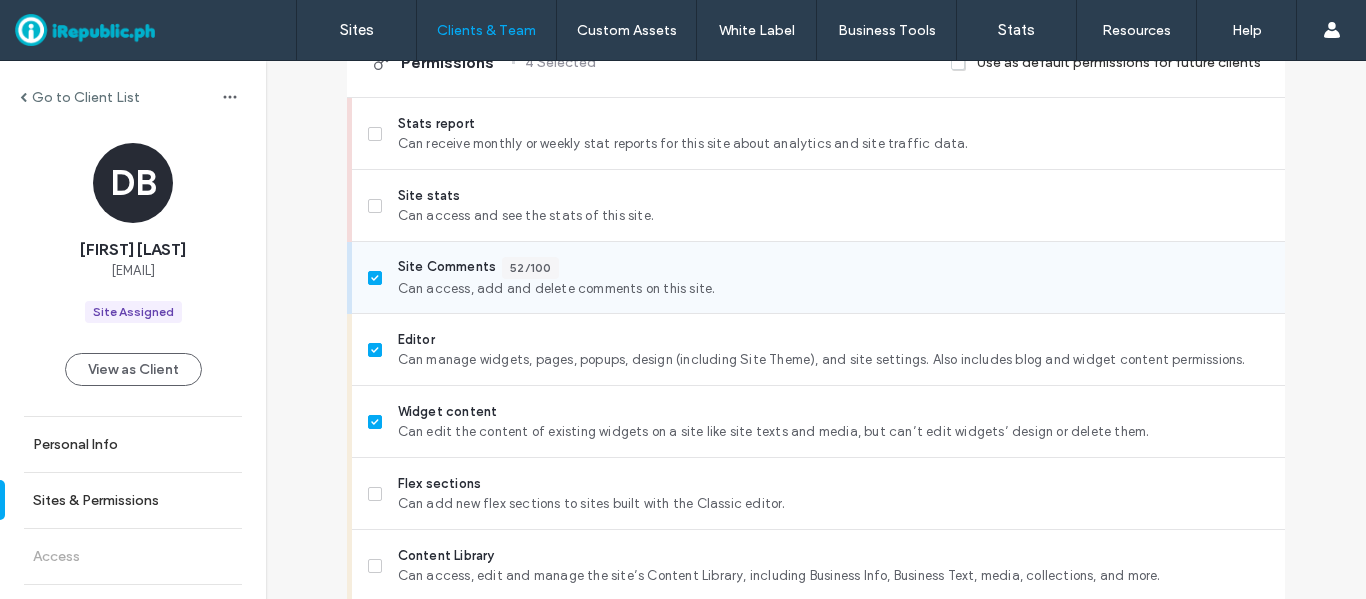 click on "Site Comments 52/100 Can access, add and delete comments on this site." at bounding box center [818, 278] 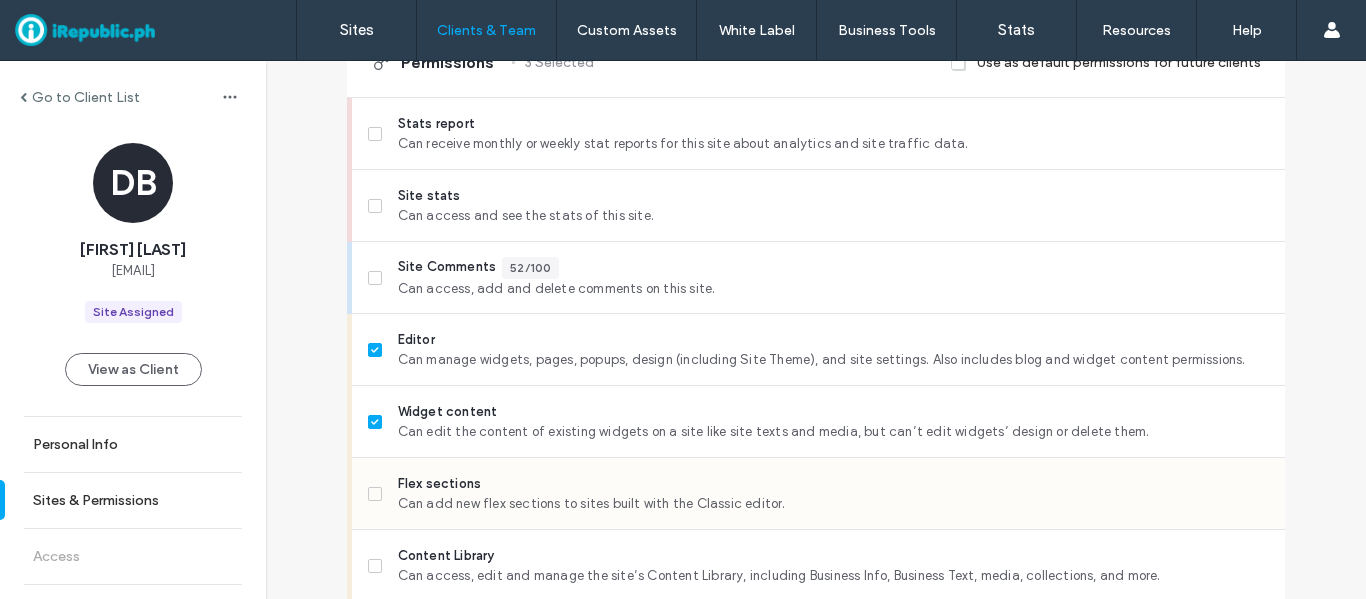 click 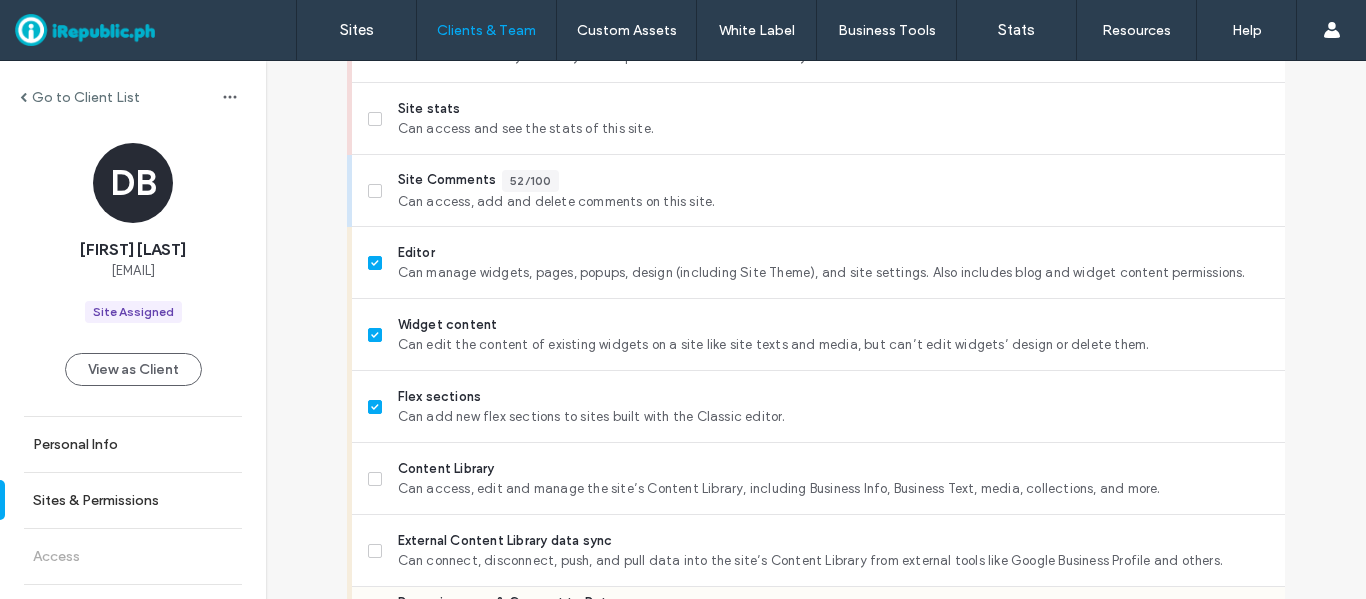 scroll, scrollTop: 746, scrollLeft: 0, axis: vertical 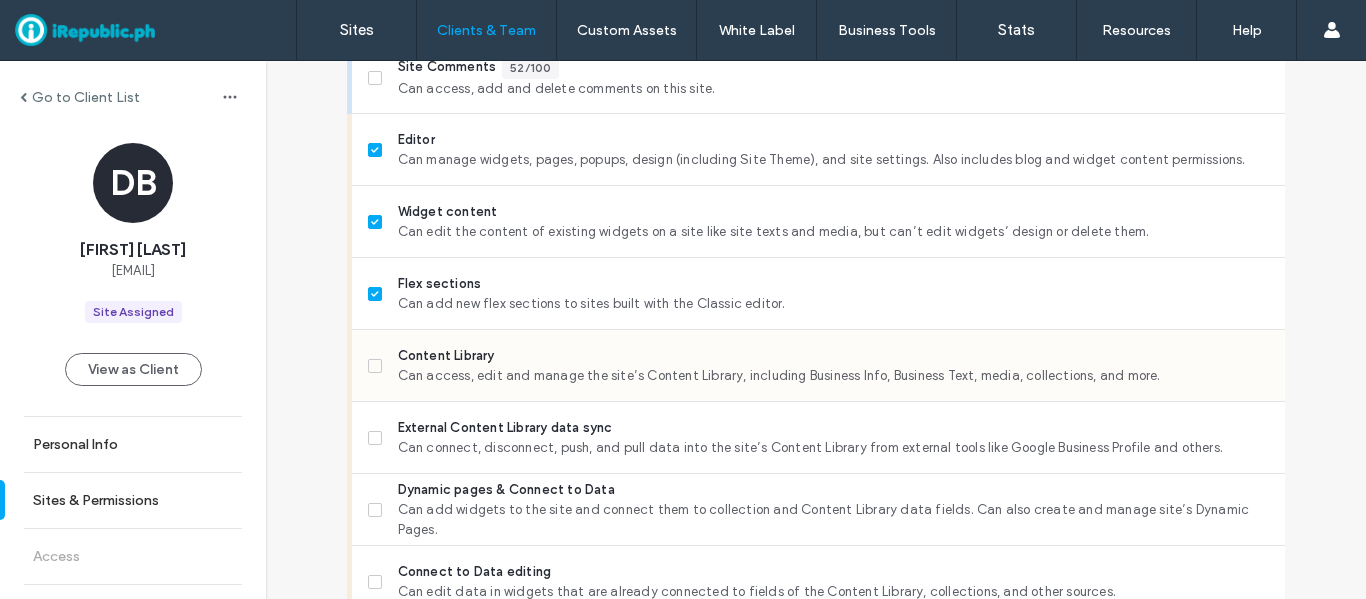 click at bounding box center (375, 366) 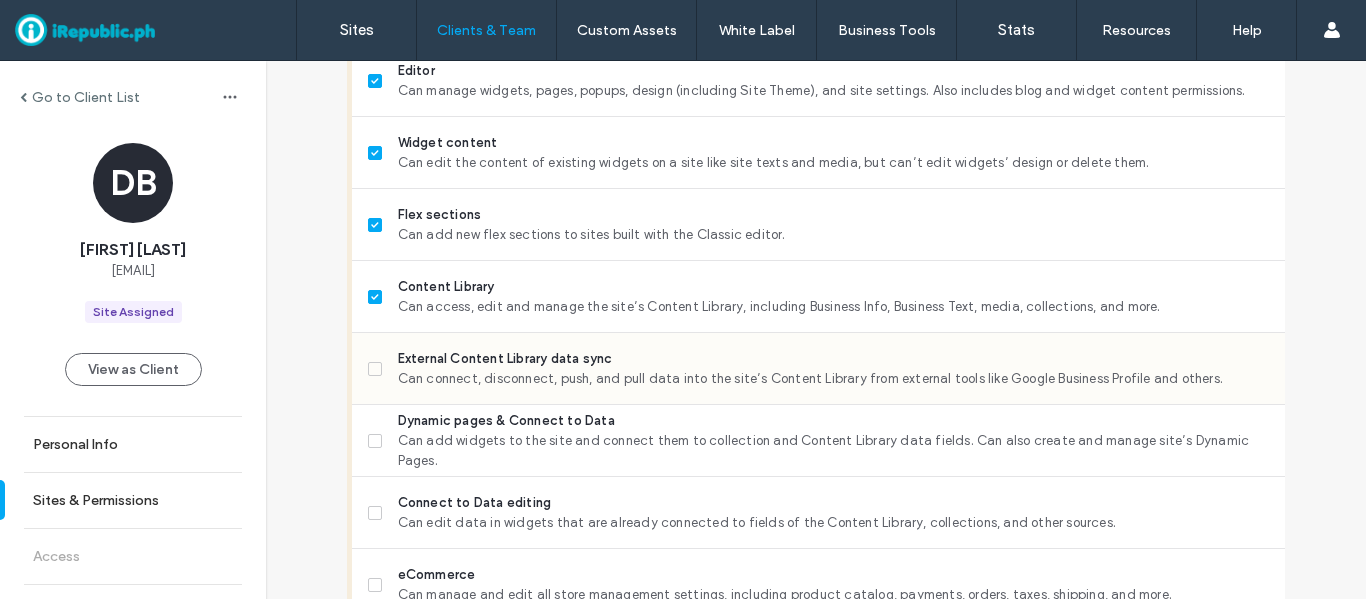 scroll, scrollTop: 946, scrollLeft: 0, axis: vertical 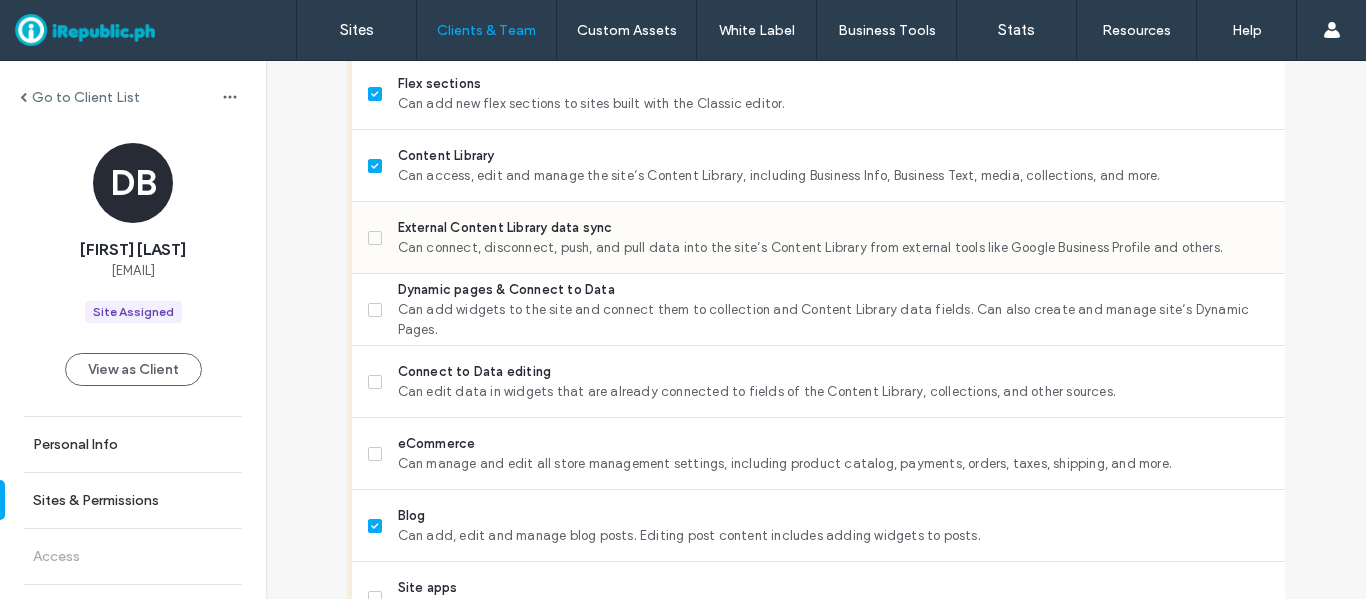 click 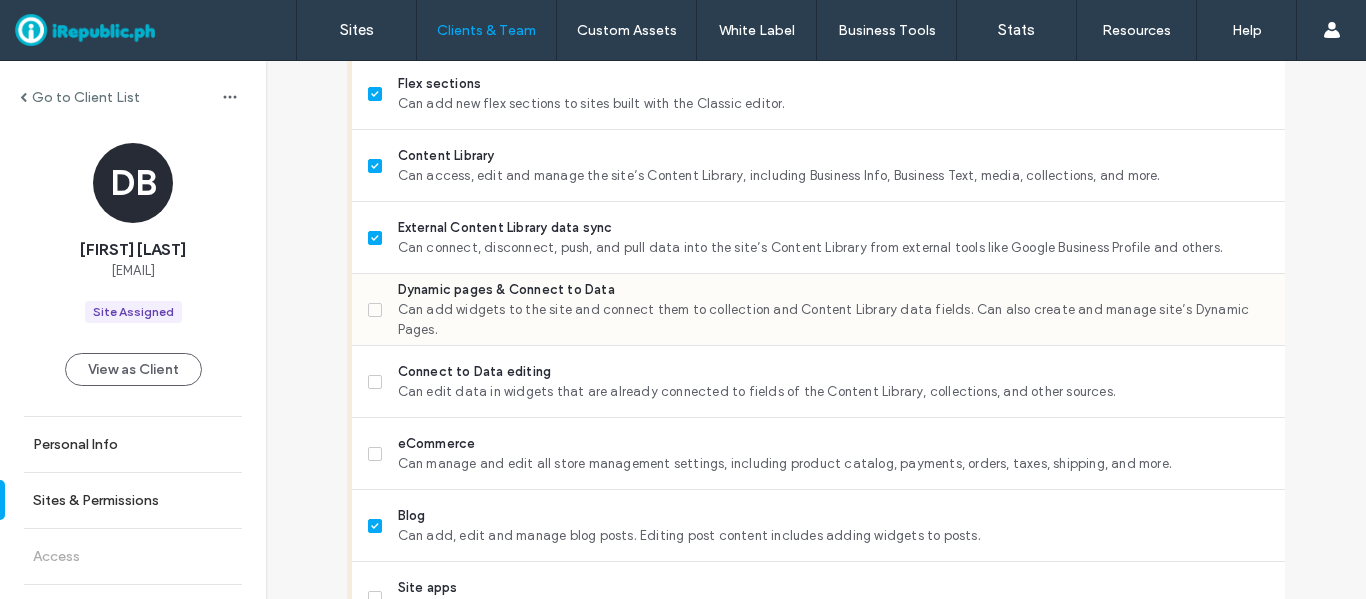 click at bounding box center [375, 310] 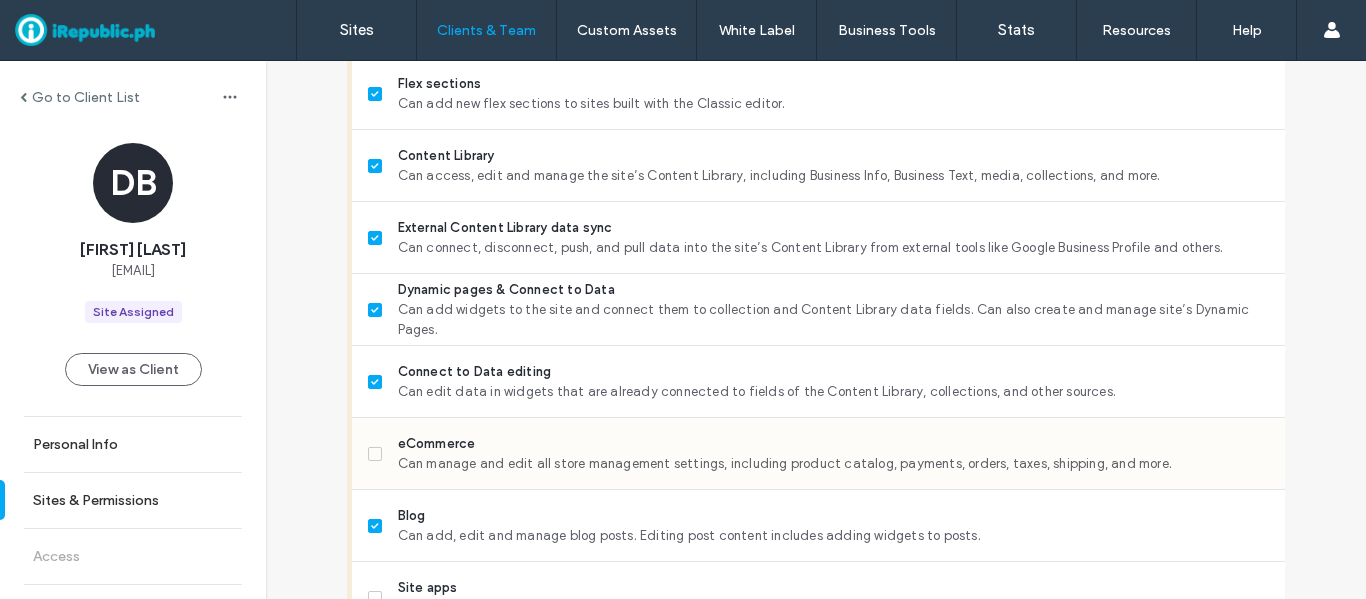 click at bounding box center (375, 454) 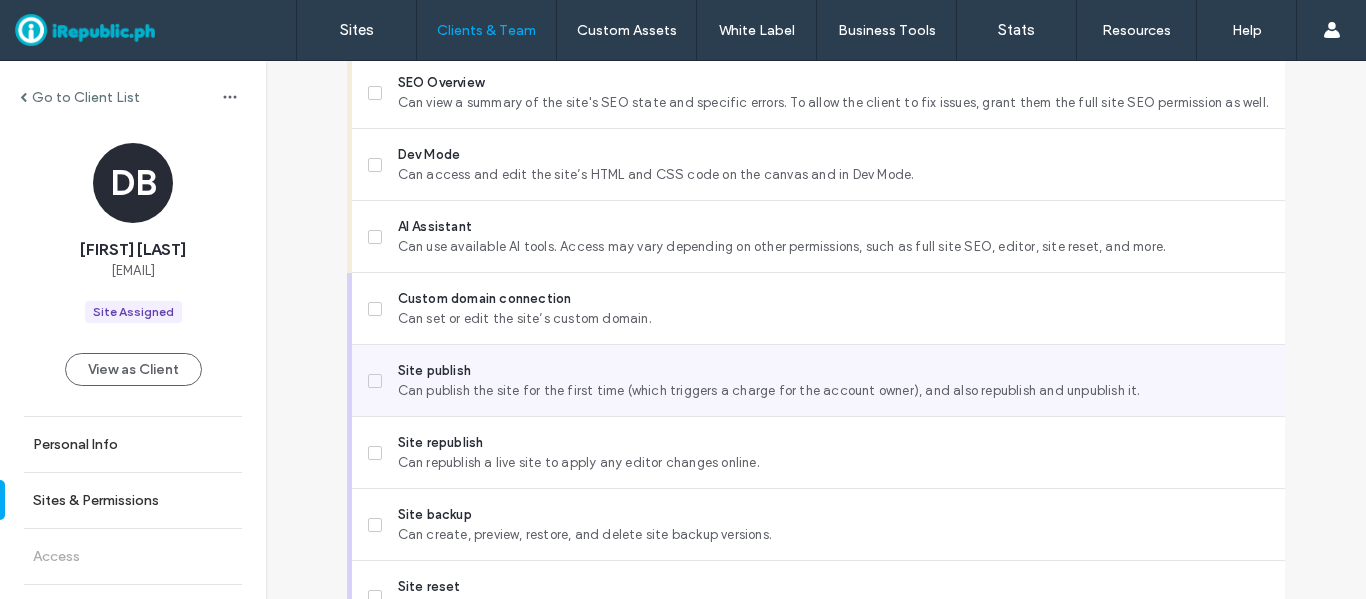 scroll, scrollTop: 1746, scrollLeft: 0, axis: vertical 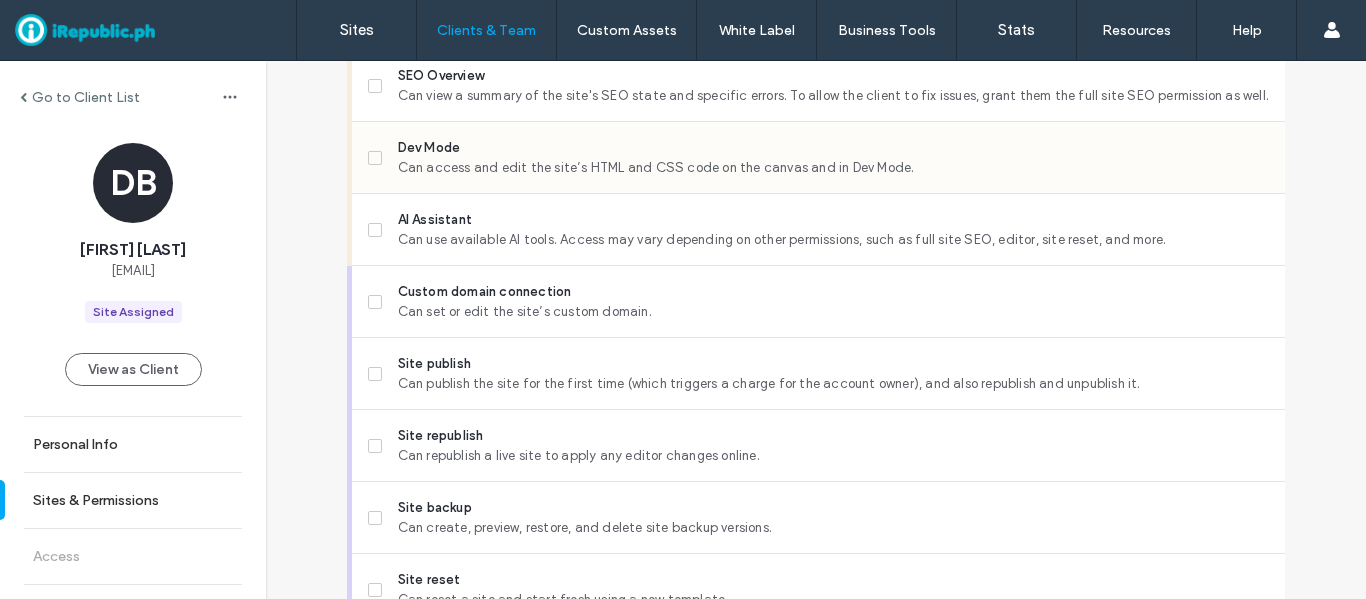 click on "Dev Mode Can access and edit the site’s HTML and CSS code on the canvas and in Dev Mode." at bounding box center (818, 158) 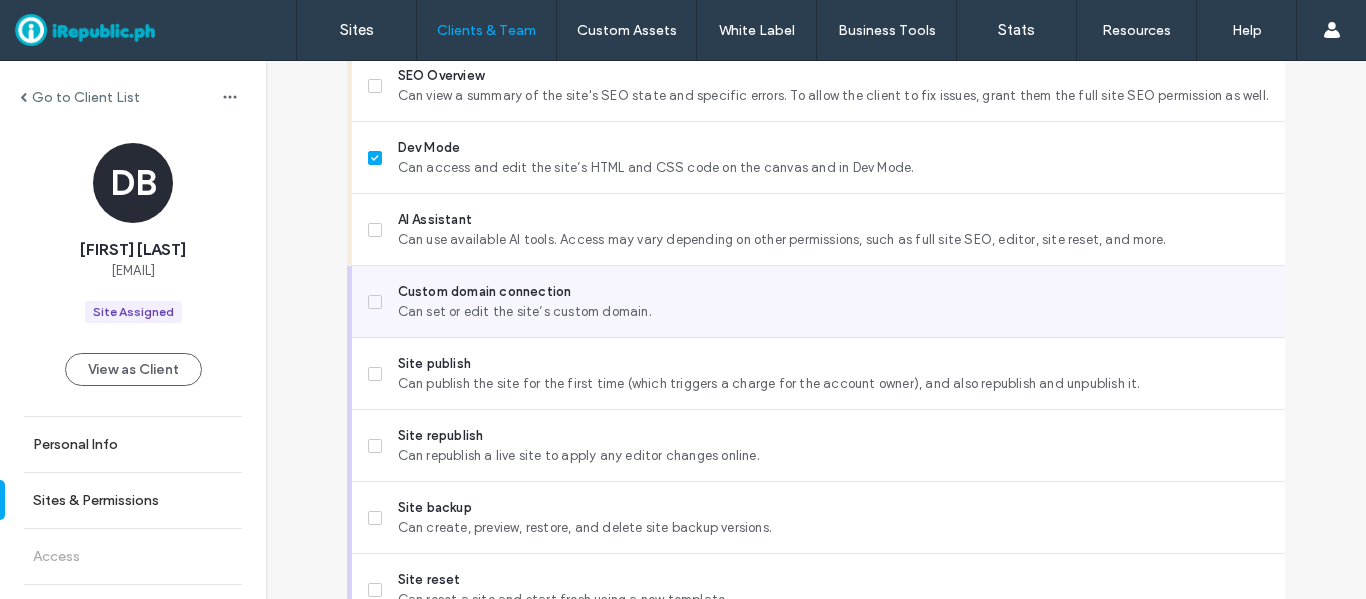 scroll, scrollTop: 1846, scrollLeft: 0, axis: vertical 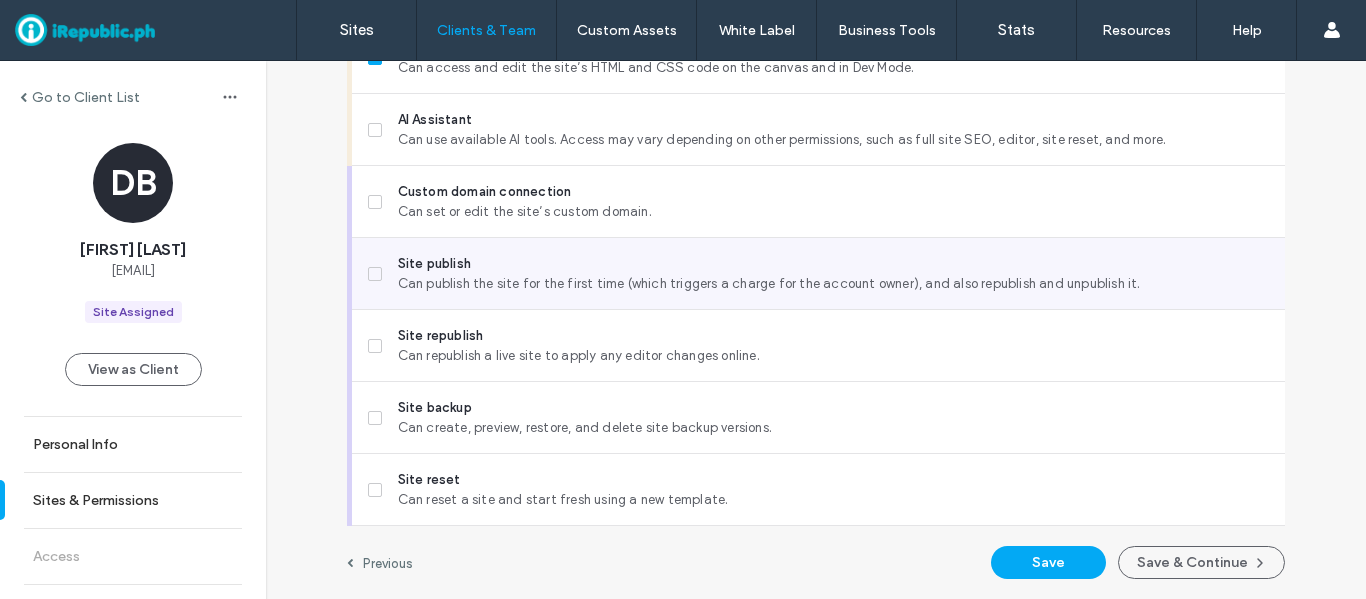 click at bounding box center [375, 274] 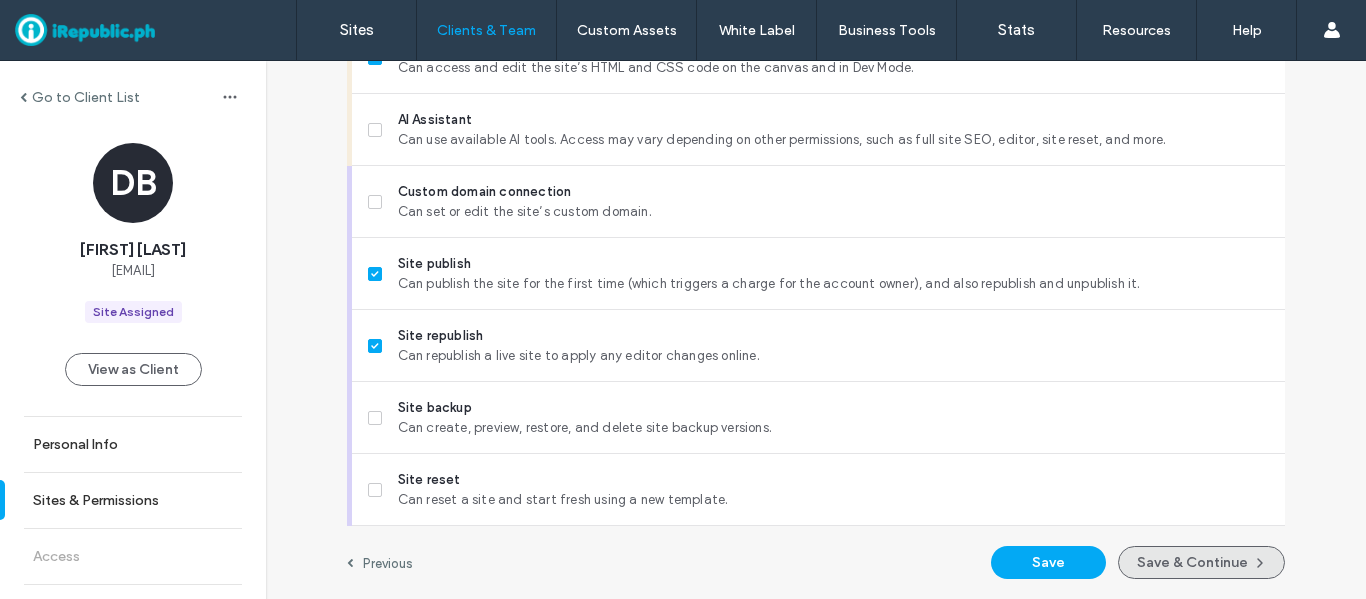 click on "Save & Continue" at bounding box center (1201, 562) 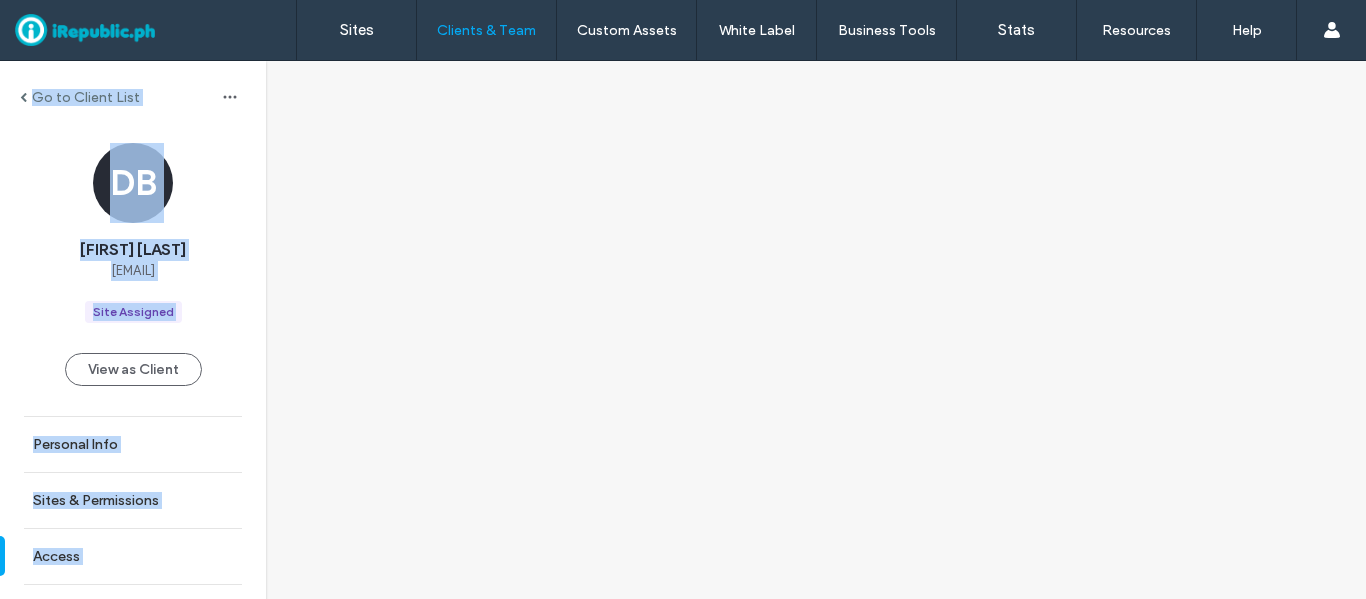 scroll, scrollTop: 0, scrollLeft: 0, axis: both 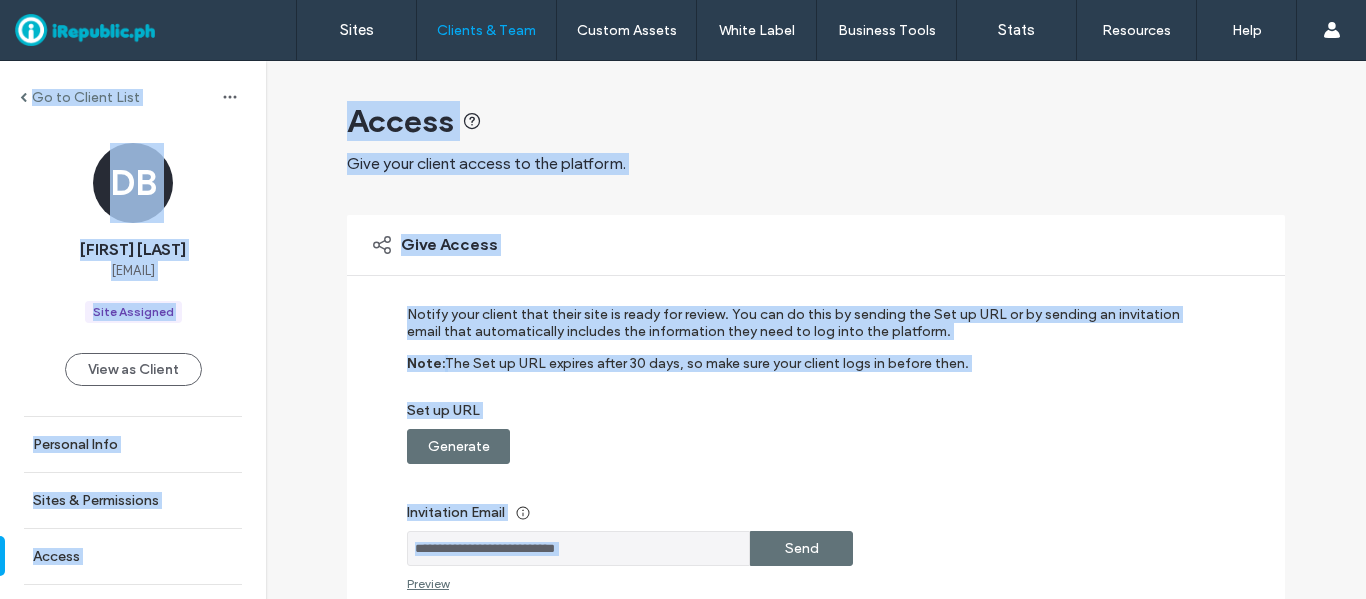 click on "**********" at bounding box center (816, 468) 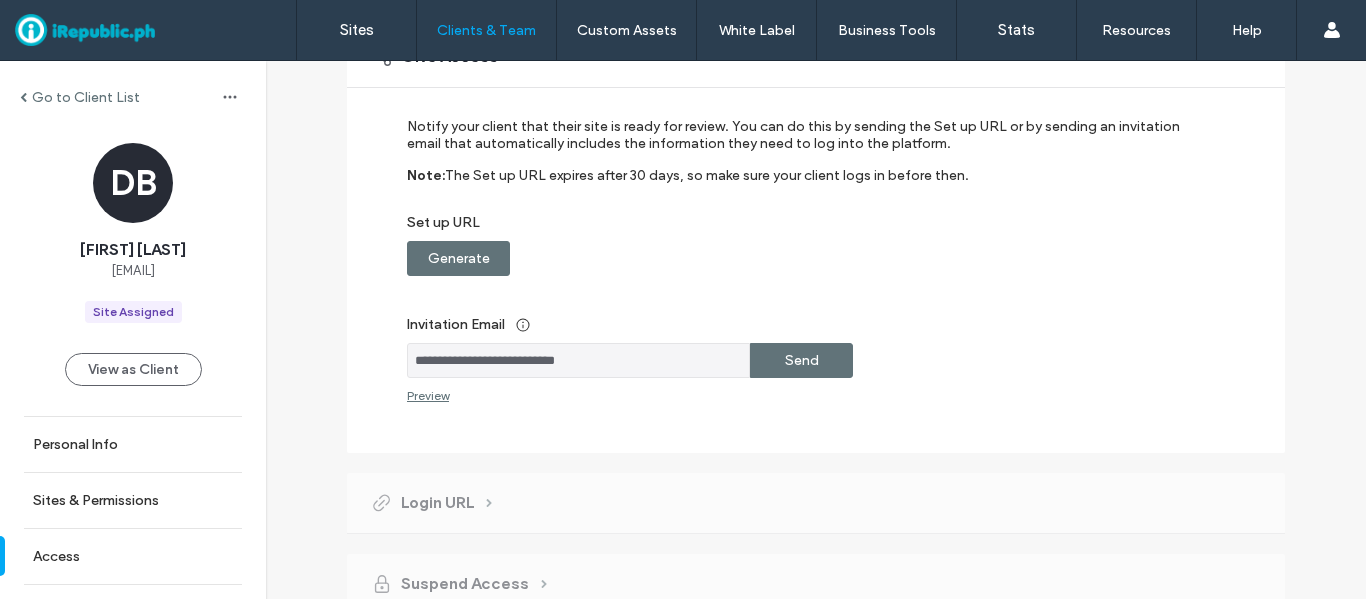 scroll, scrollTop: 277, scrollLeft: 0, axis: vertical 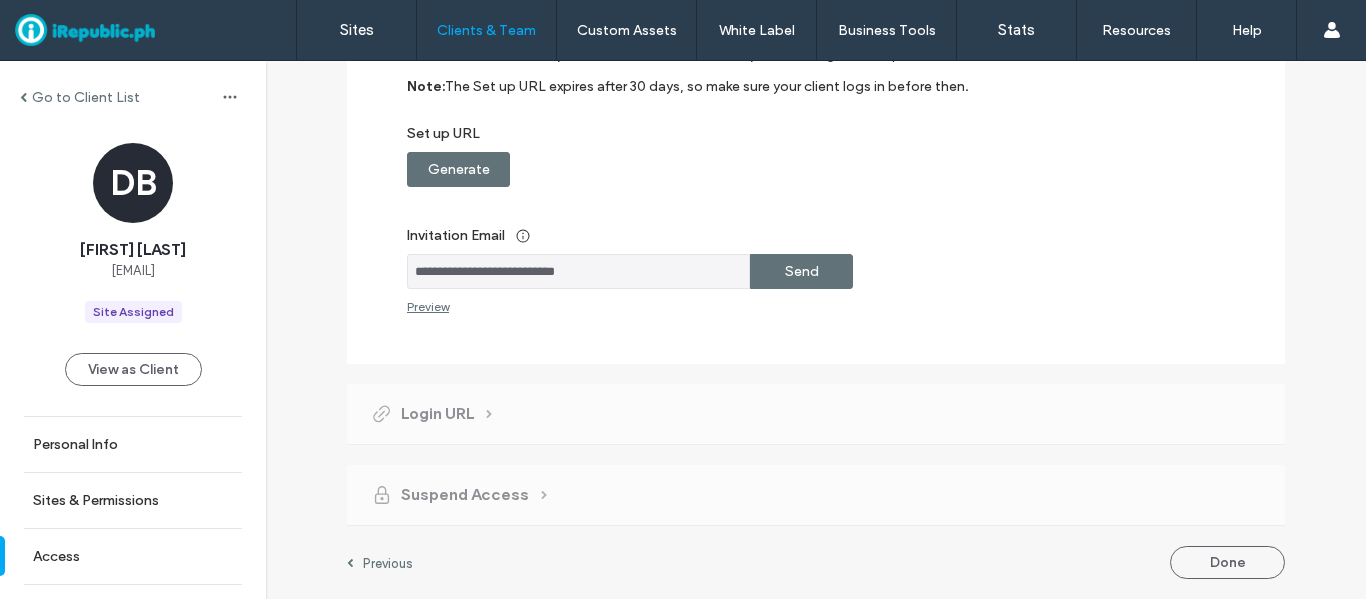 click at bounding box center [489, 414] 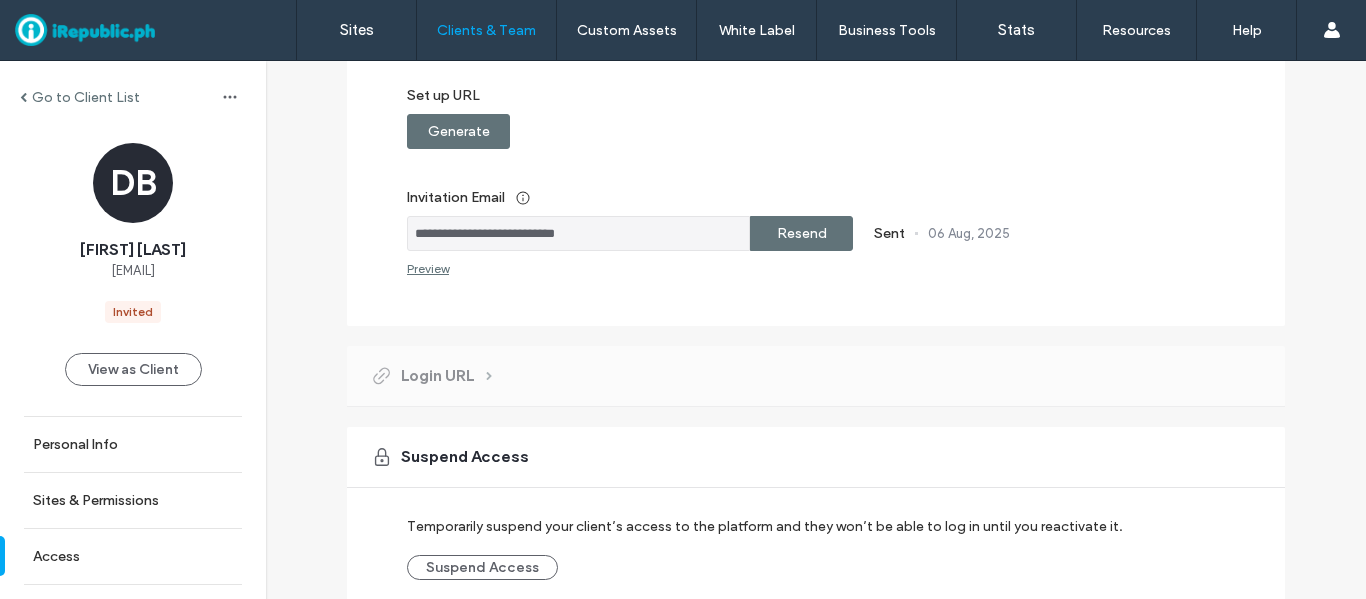 scroll, scrollTop: 409, scrollLeft: 0, axis: vertical 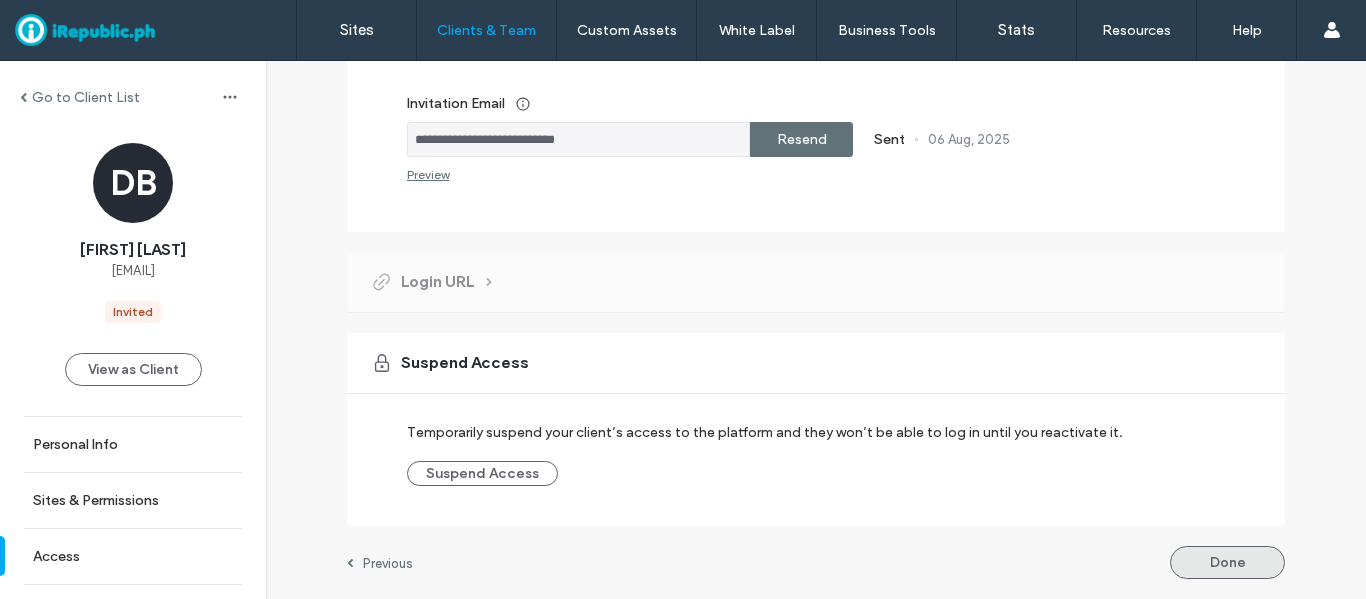 click on "Done" at bounding box center [1227, 562] 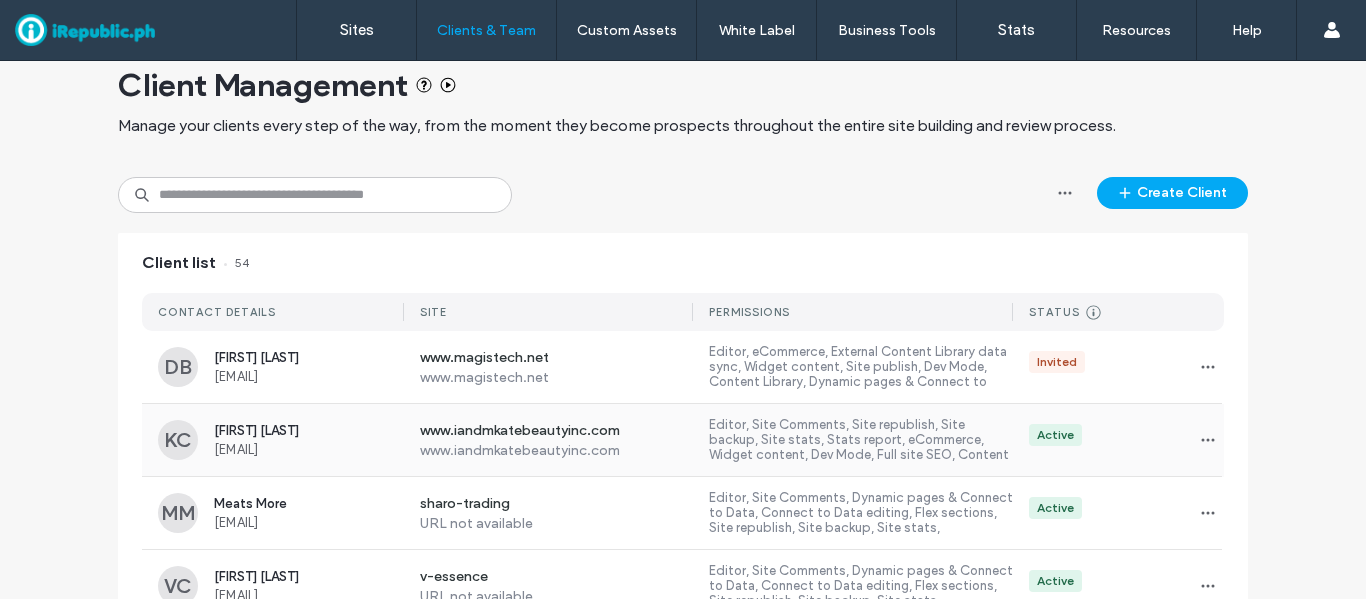 scroll, scrollTop: 100, scrollLeft: 0, axis: vertical 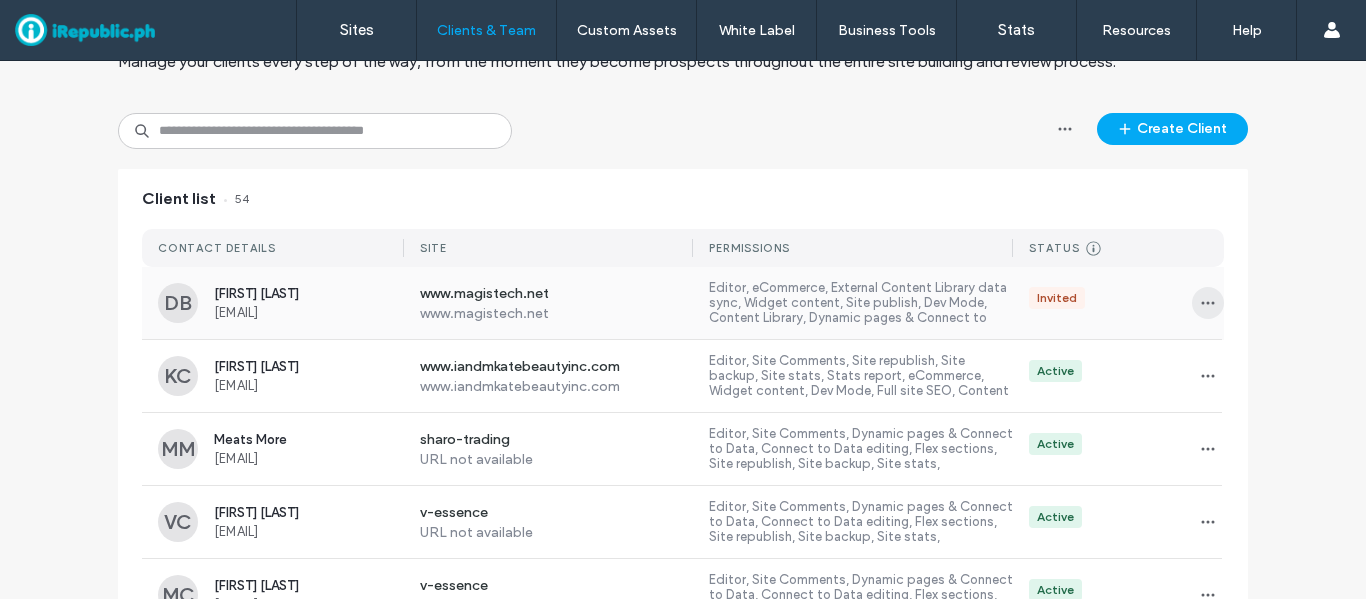 click at bounding box center [1208, 303] 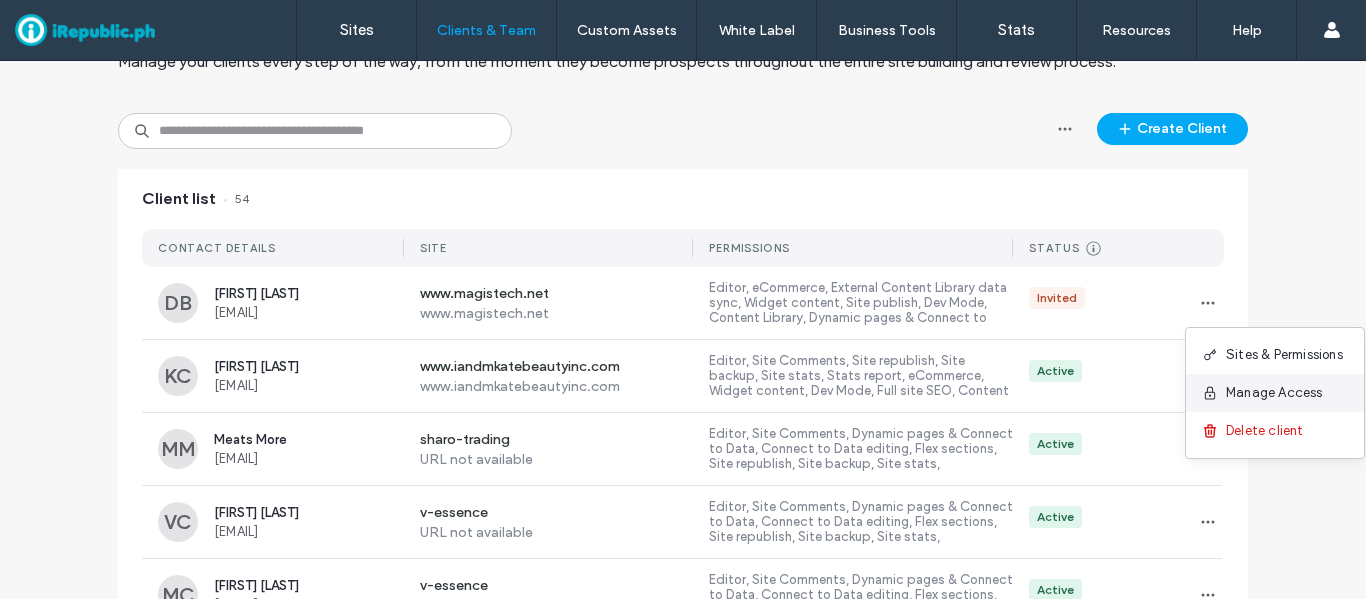 click on "Manage Access" at bounding box center [1275, 393] 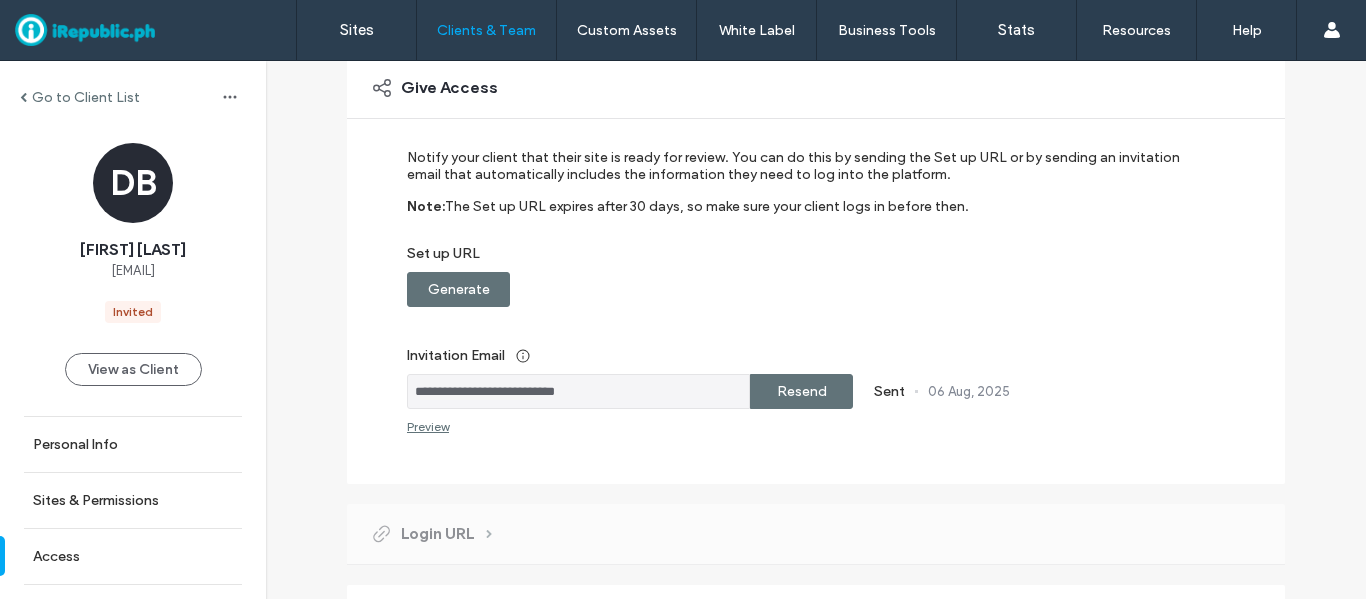 scroll, scrollTop: 200, scrollLeft: 0, axis: vertical 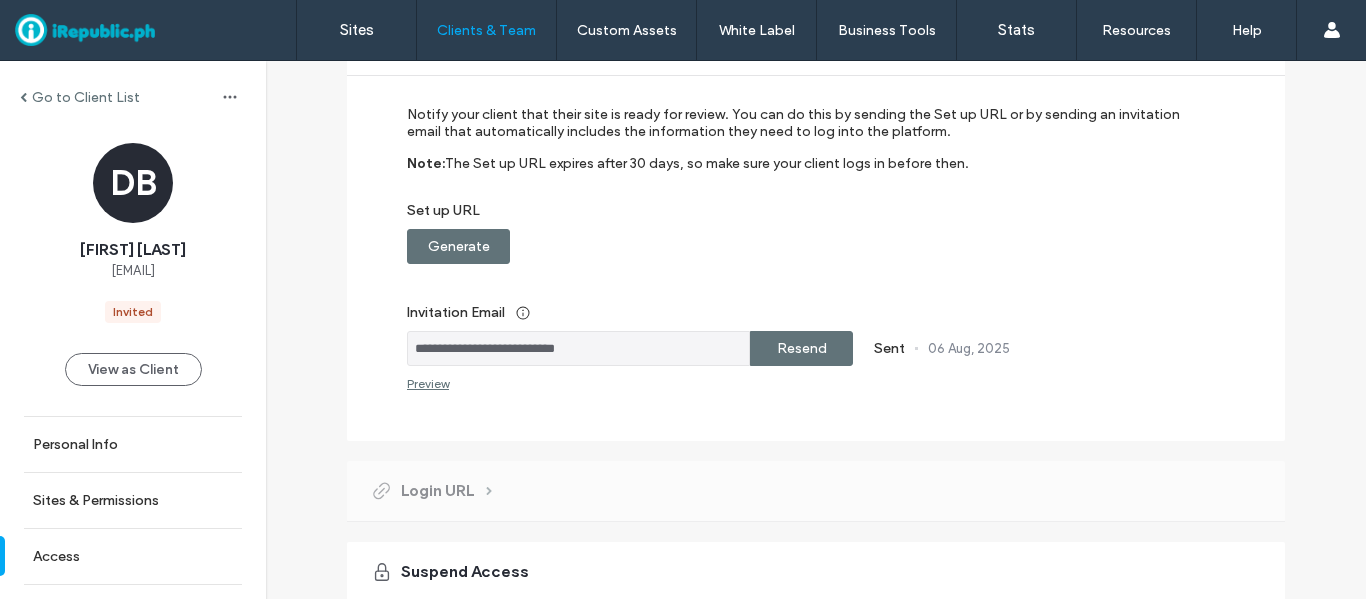 click on "Resend" at bounding box center (802, 348) 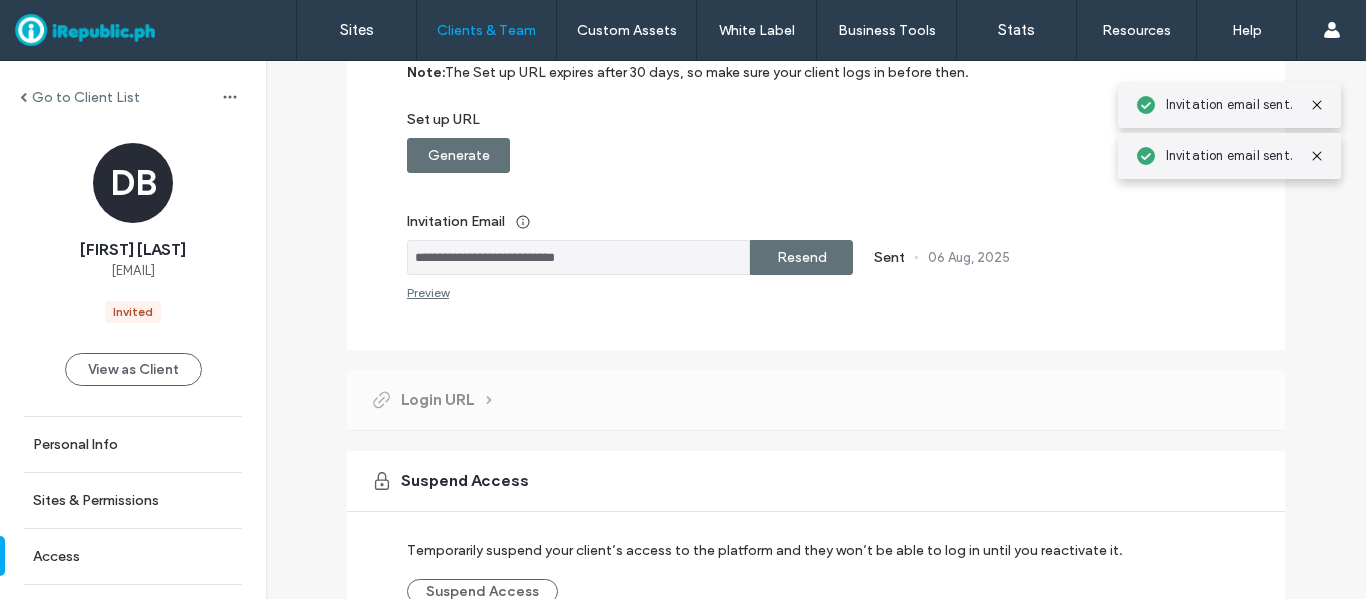 scroll, scrollTop: 400, scrollLeft: 0, axis: vertical 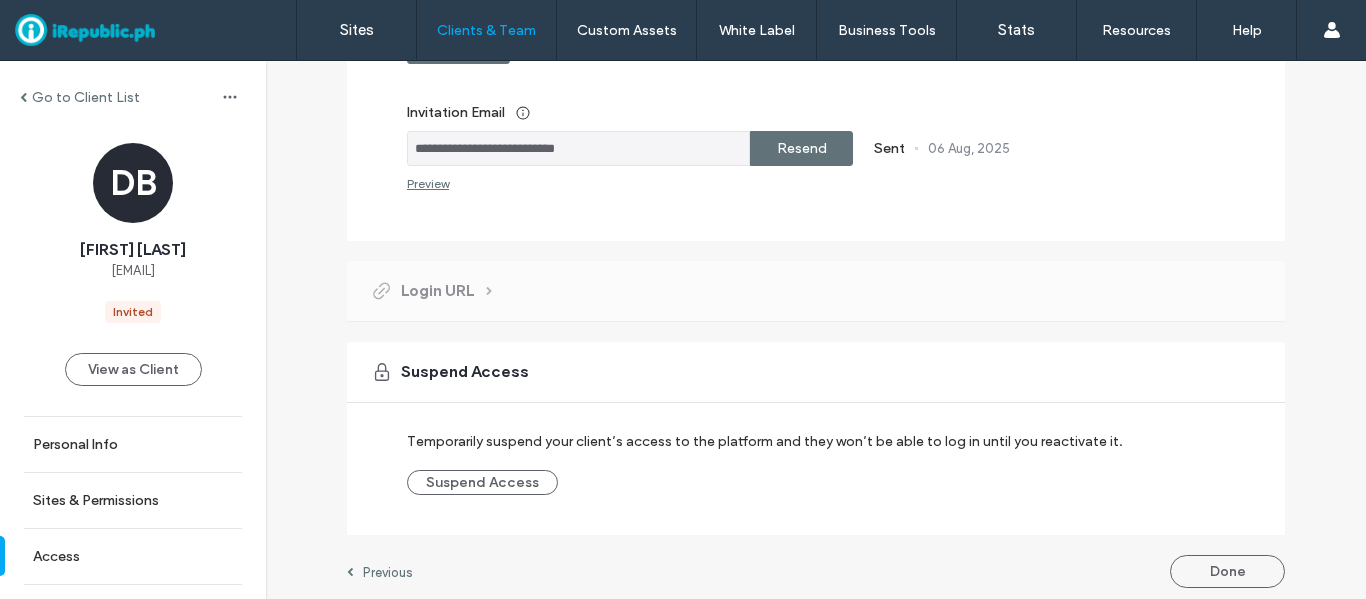 click on "**********" at bounding box center [816, 134] 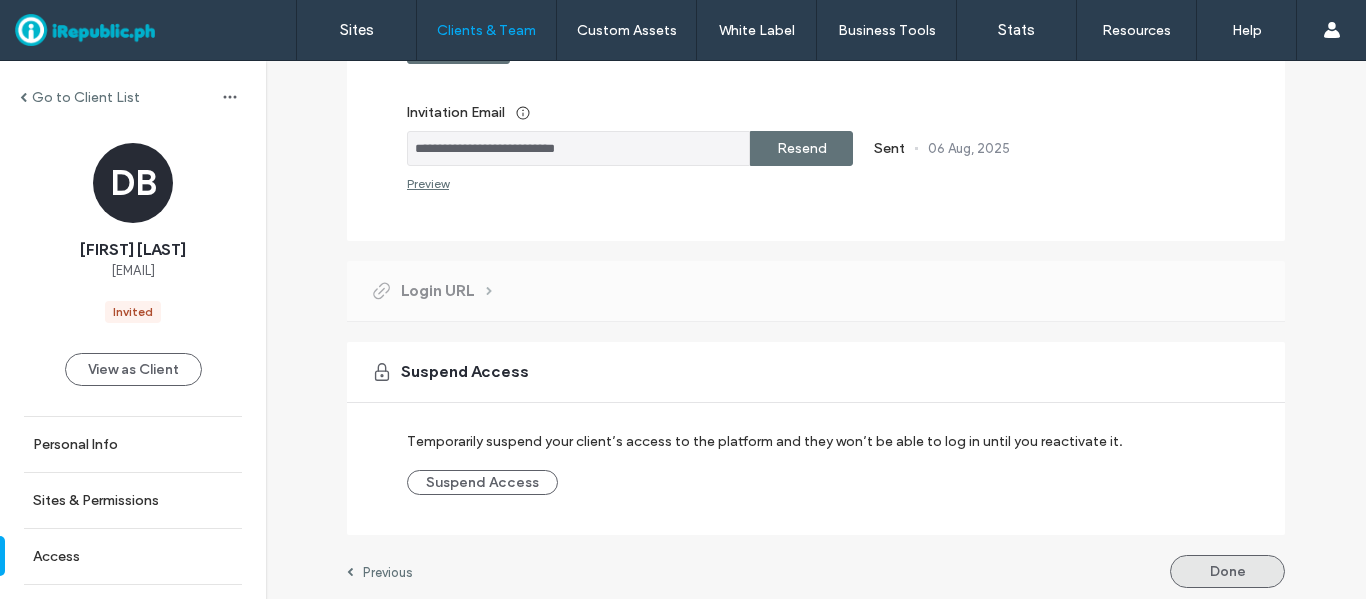 click on "Done" at bounding box center (1227, 571) 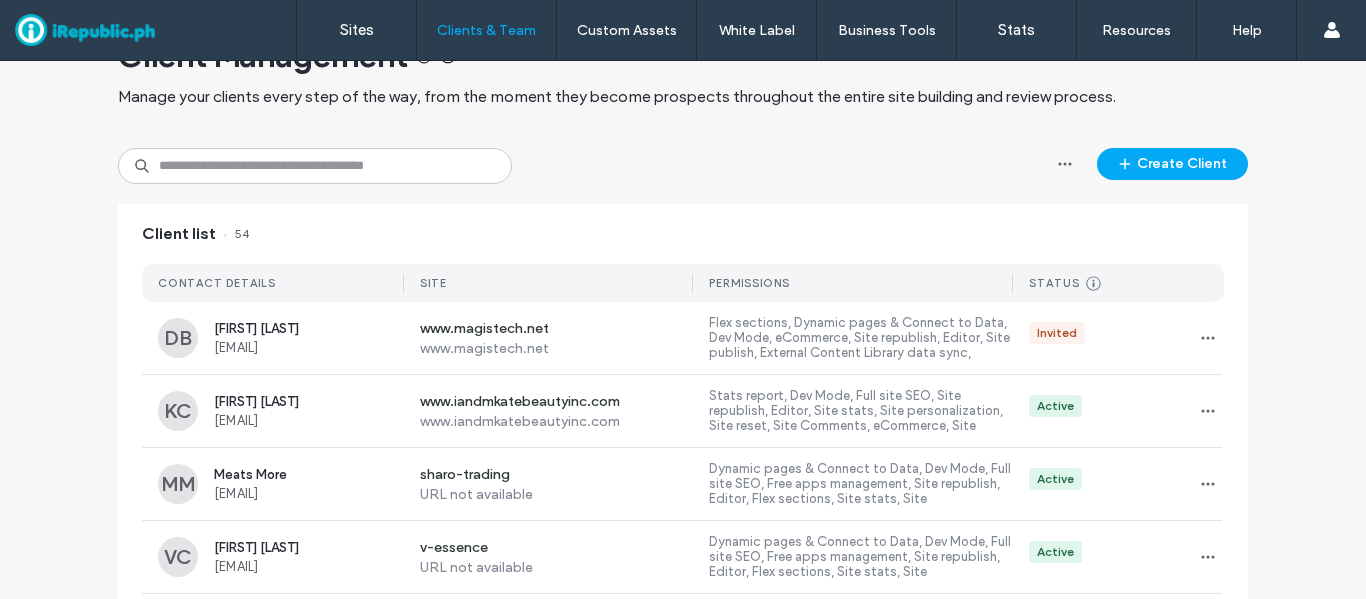 scroll, scrollTop: 100, scrollLeft: 0, axis: vertical 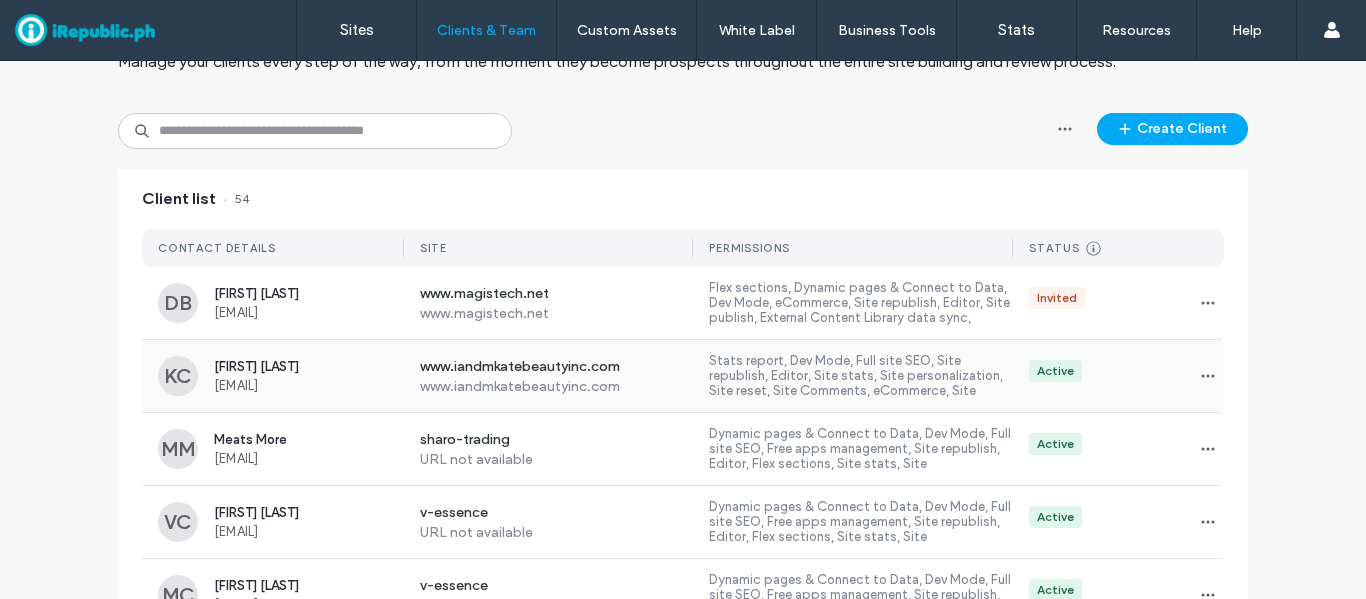 click on "Stats report, Dev Mode, Full site SEO, Site republish, Editor, Site stats, Site personalization, Site reset, Site Comments, eCommerce, Site backup, Widget content, Content Library, Blog" at bounding box center [861, 376] 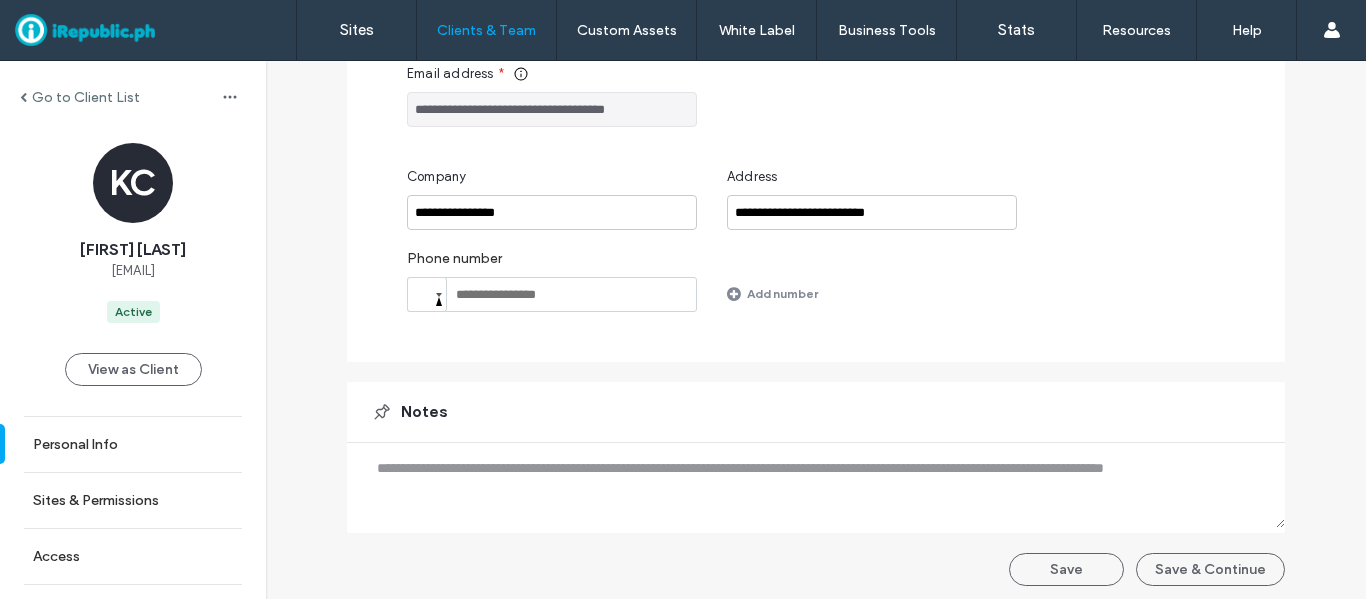 scroll, scrollTop: 332, scrollLeft: 0, axis: vertical 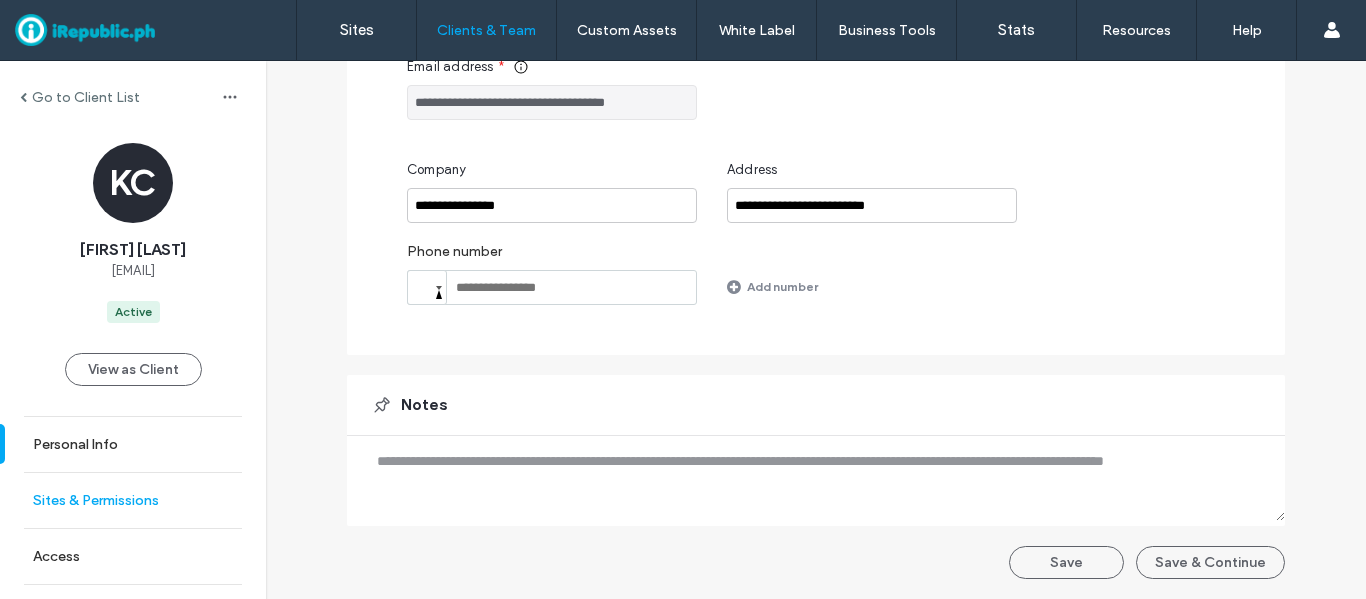 click on "Sites & Permissions" at bounding box center [96, 500] 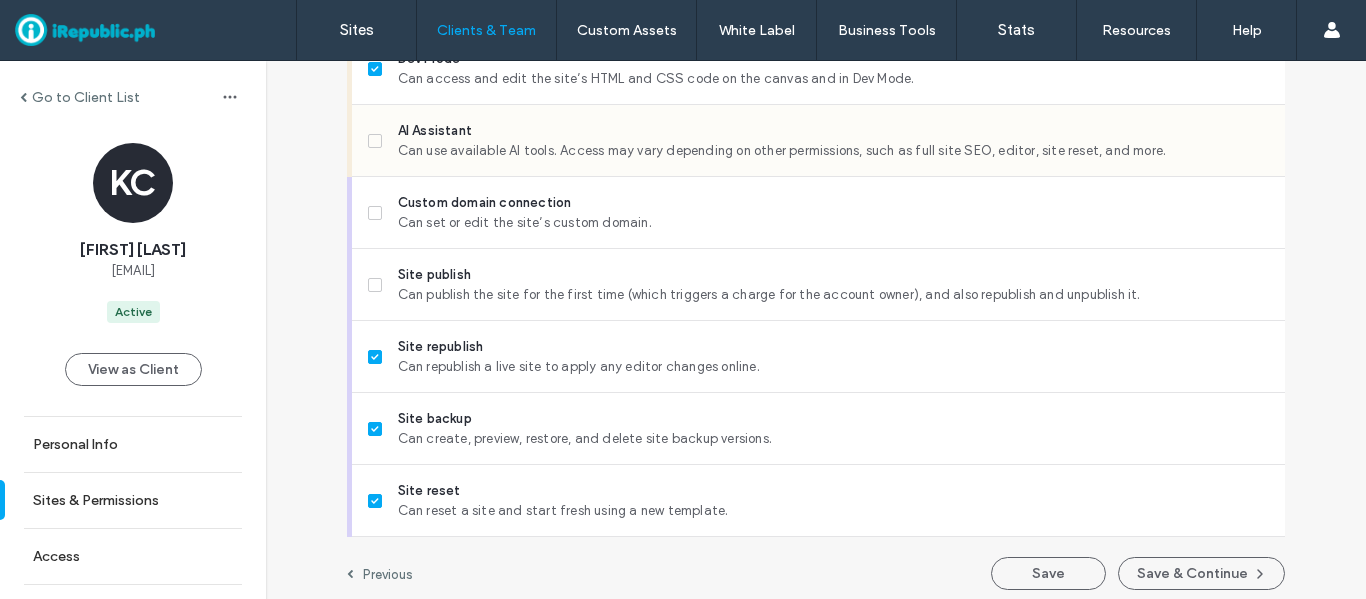 scroll, scrollTop: 1935, scrollLeft: 0, axis: vertical 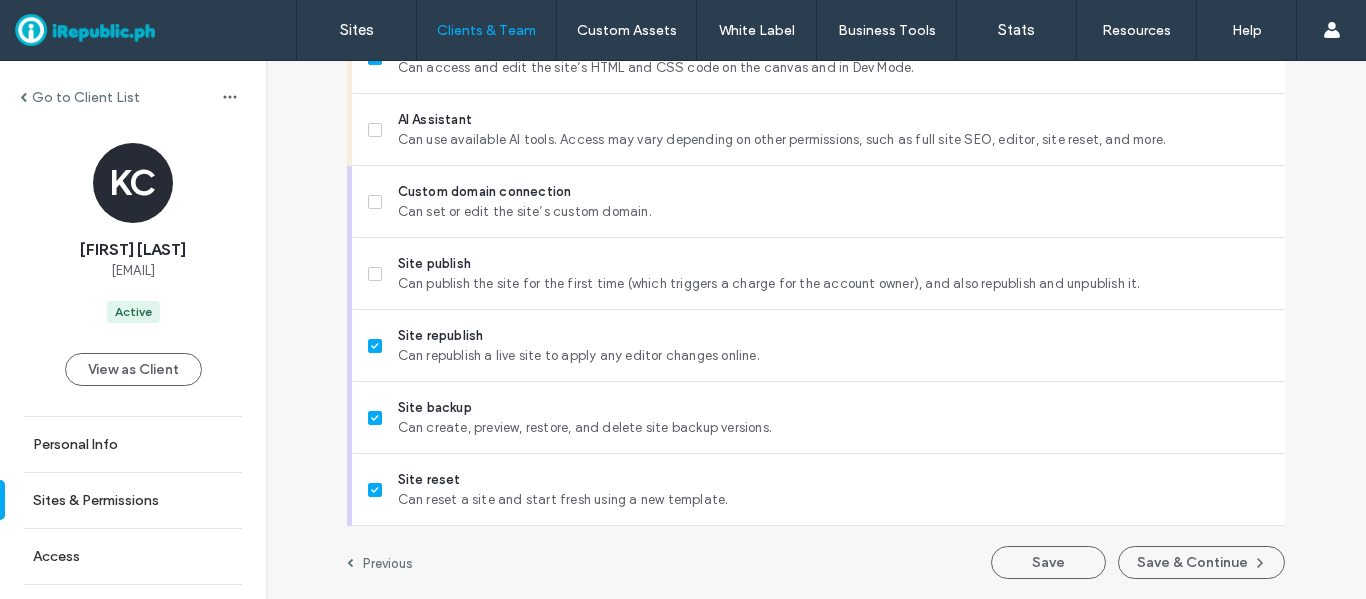 click on "Go to Client List" at bounding box center (86, 97) 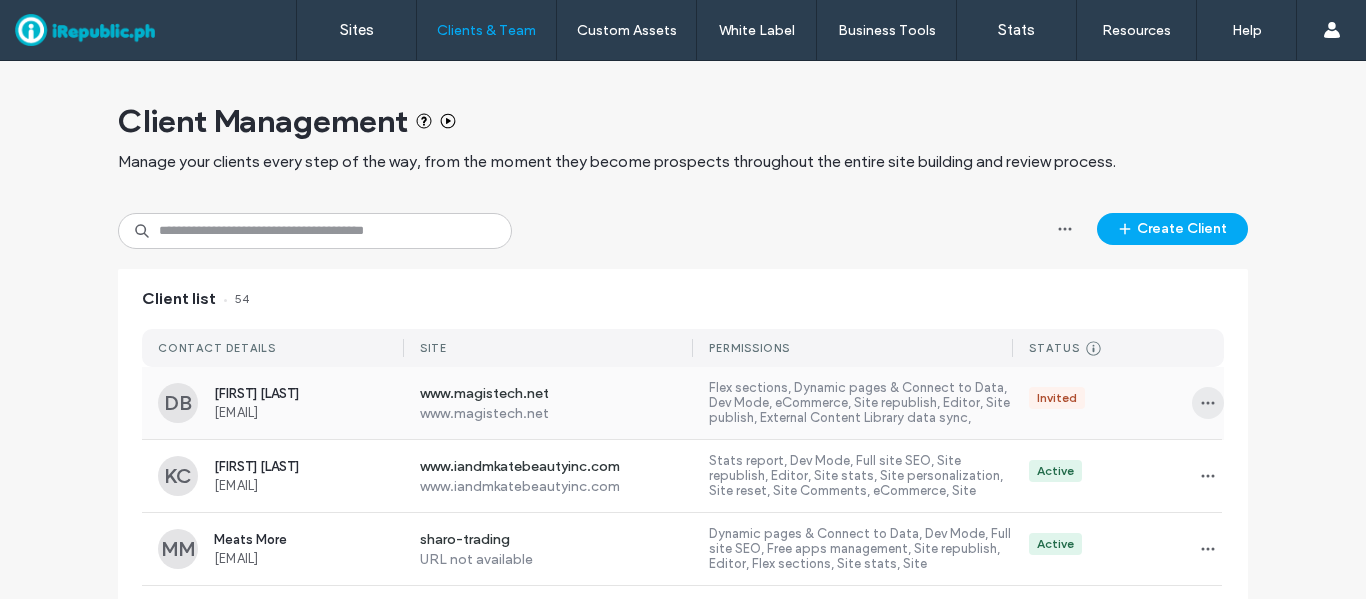 click 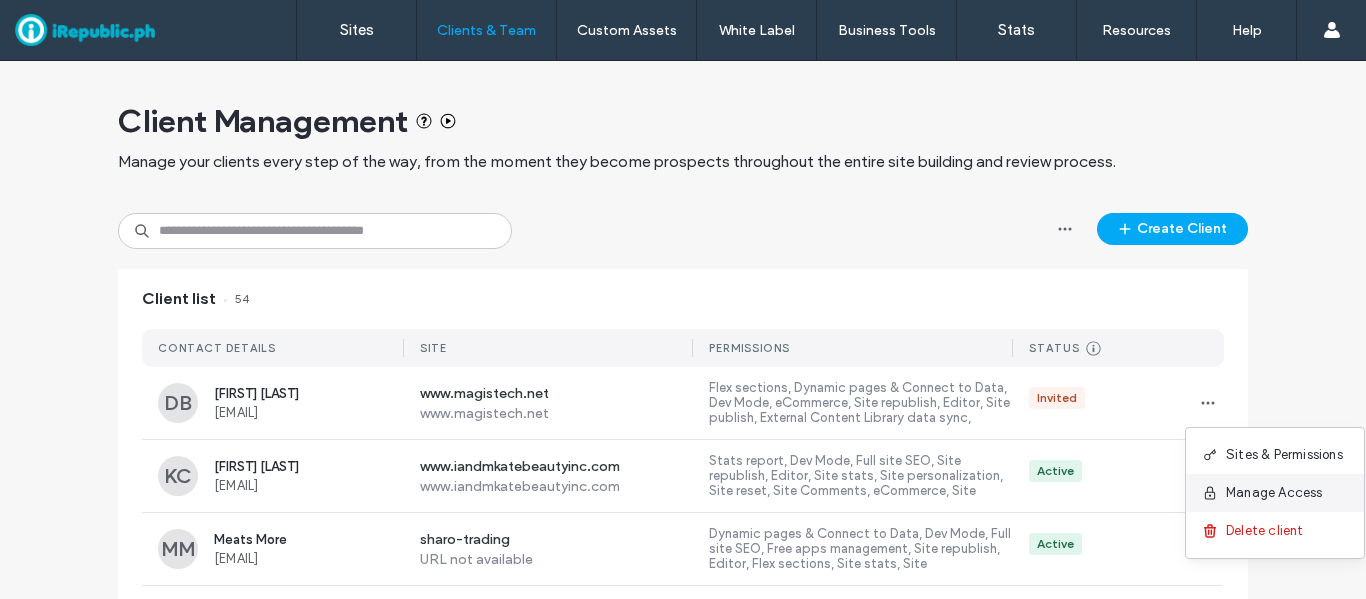 click on "Manage Access" at bounding box center (1275, 493) 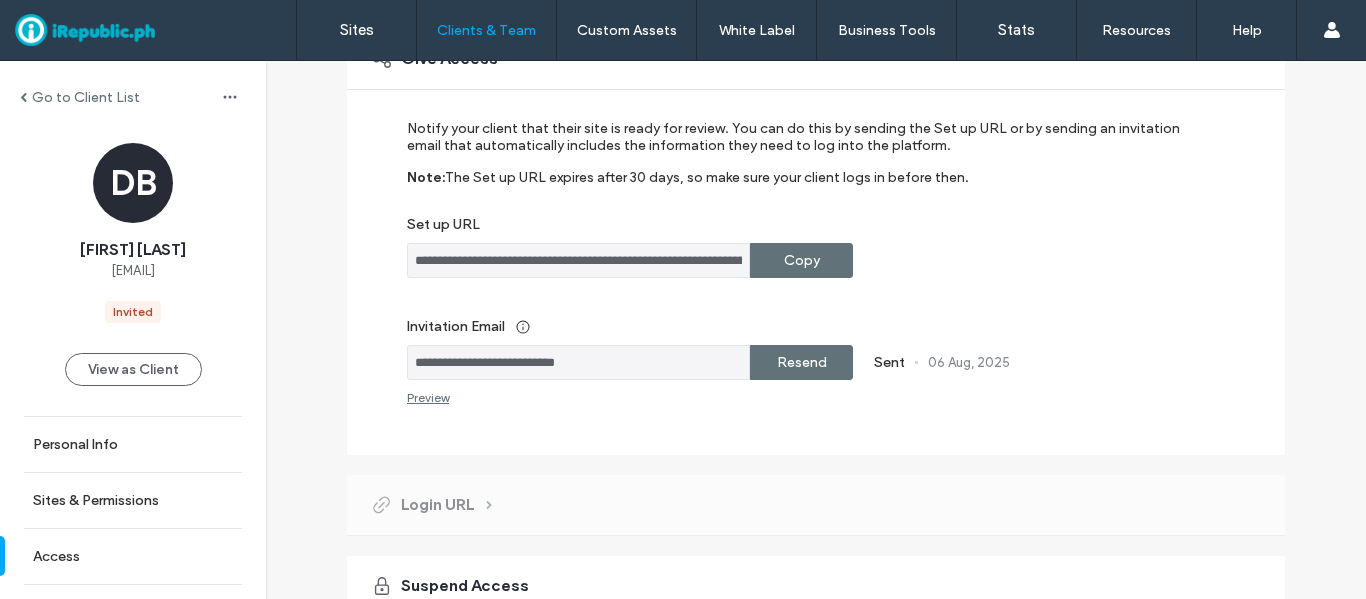 scroll, scrollTop: 200, scrollLeft: 0, axis: vertical 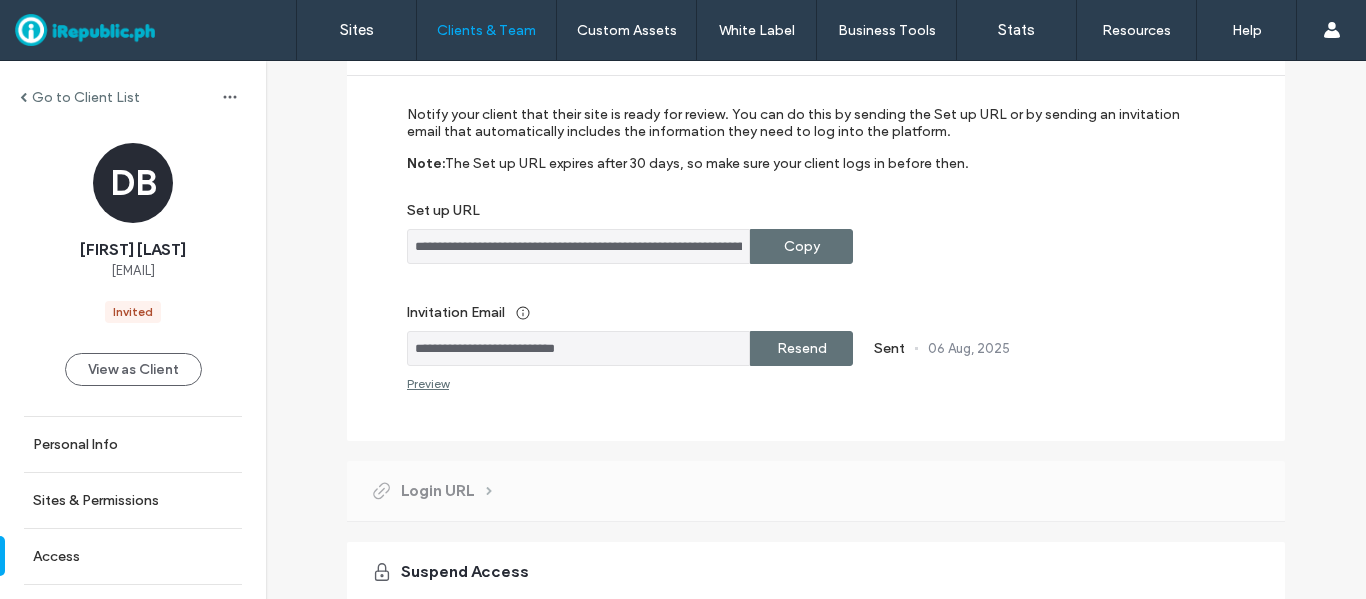 click on "**********" at bounding box center [578, 246] 